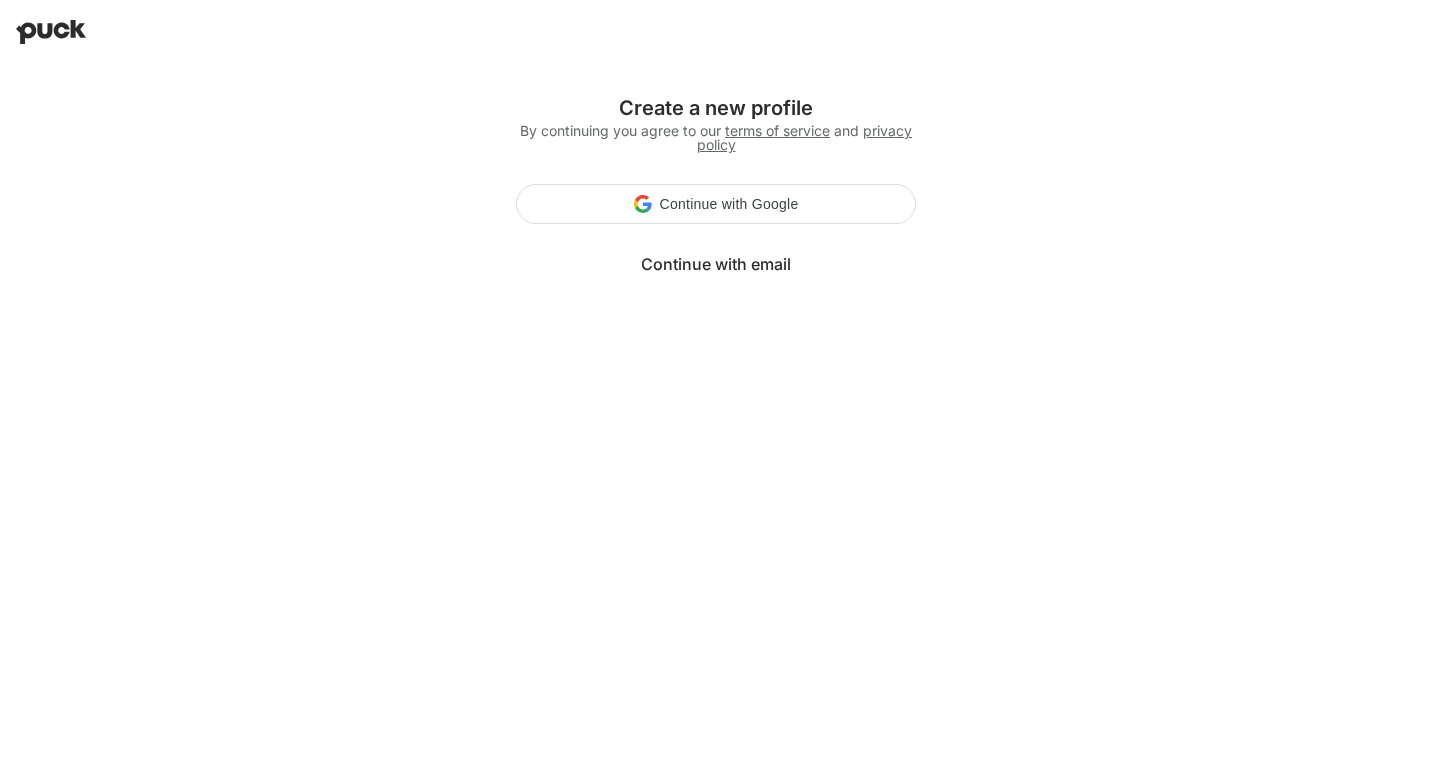 scroll, scrollTop: 0, scrollLeft: 0, axis: both 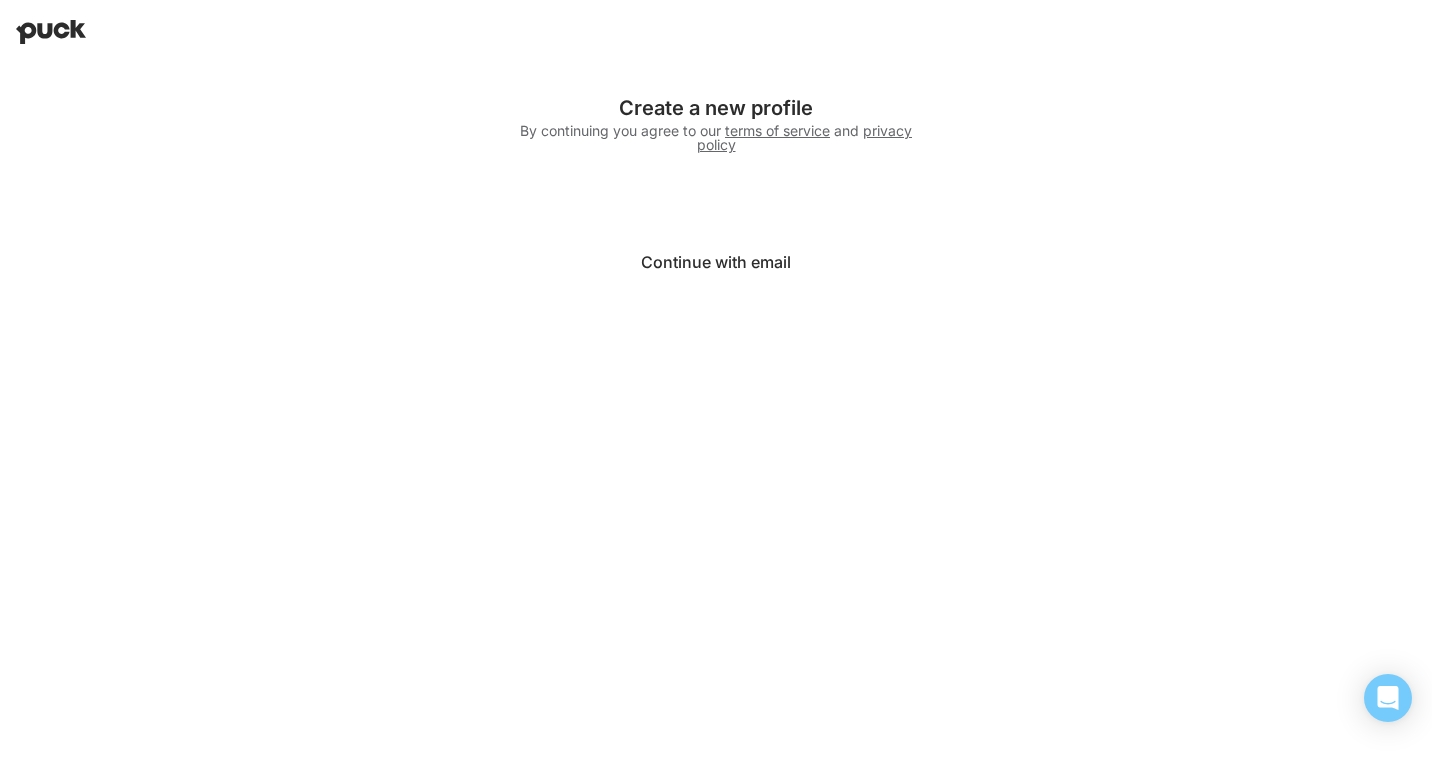 click on "Continue with email" at bounding box center [716, 262] 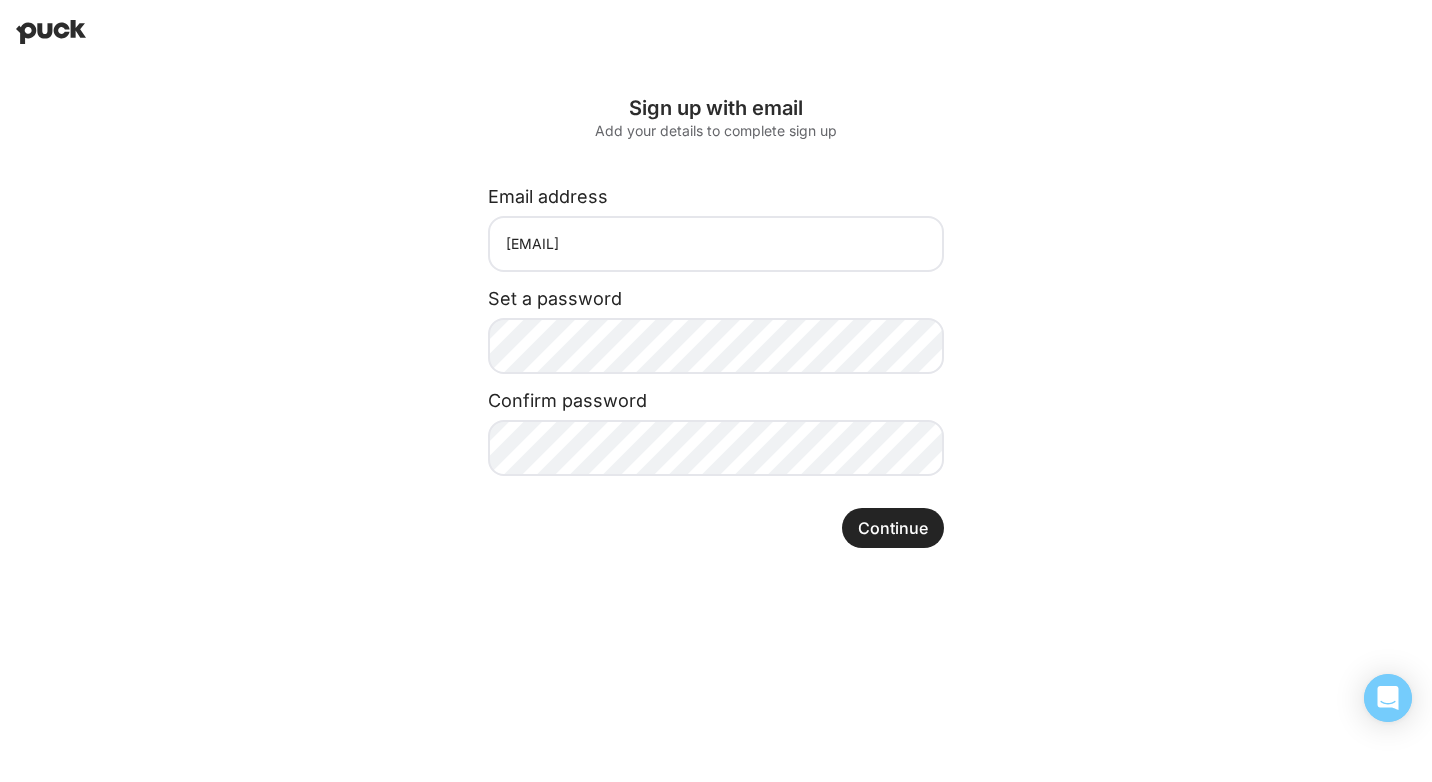 scroll, scrollTop: 0, scrollLeft: 0, axis: both 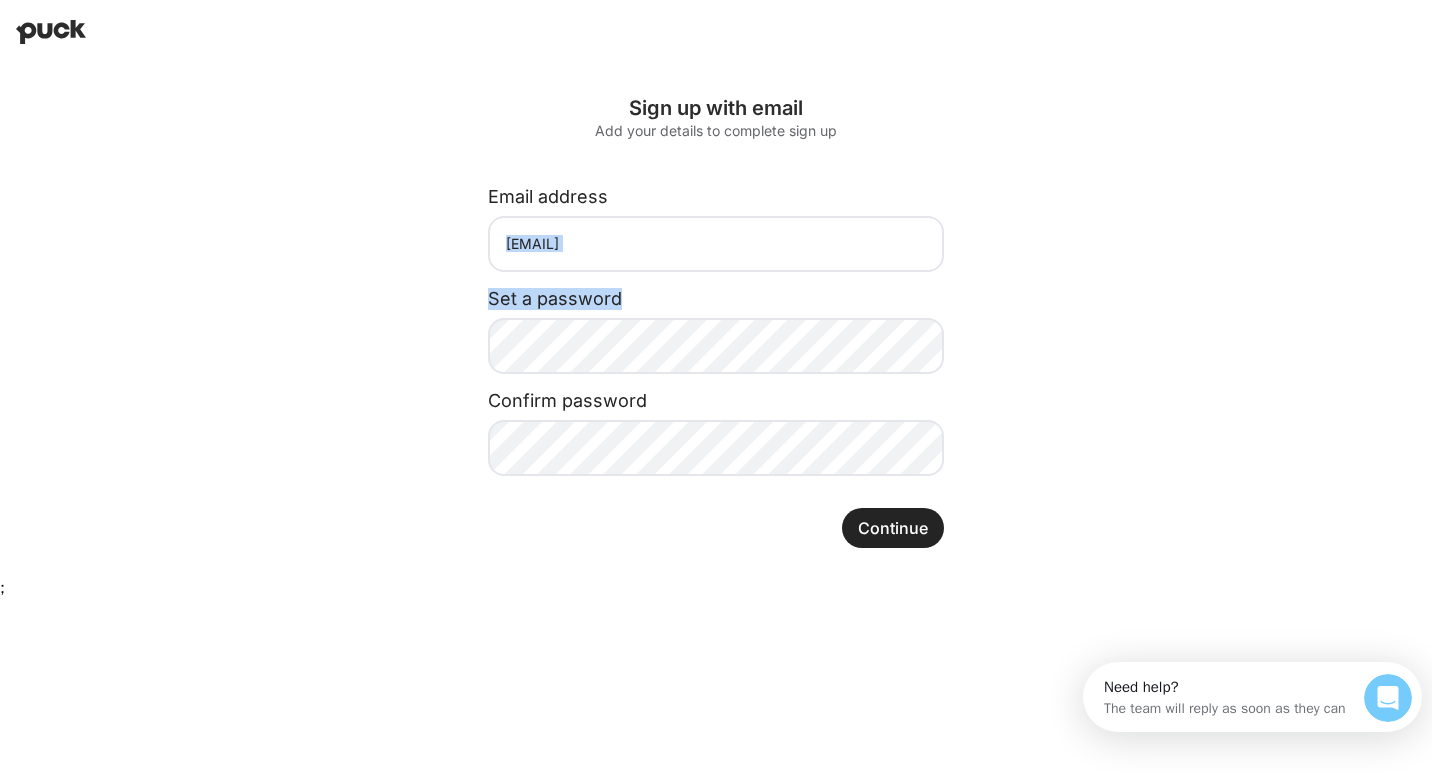click on "Sign up with email Add your details to complete sign up Email address ilana@northbridgeops.com Set a password Confirm password Continue" at bounding box center (716, 322) 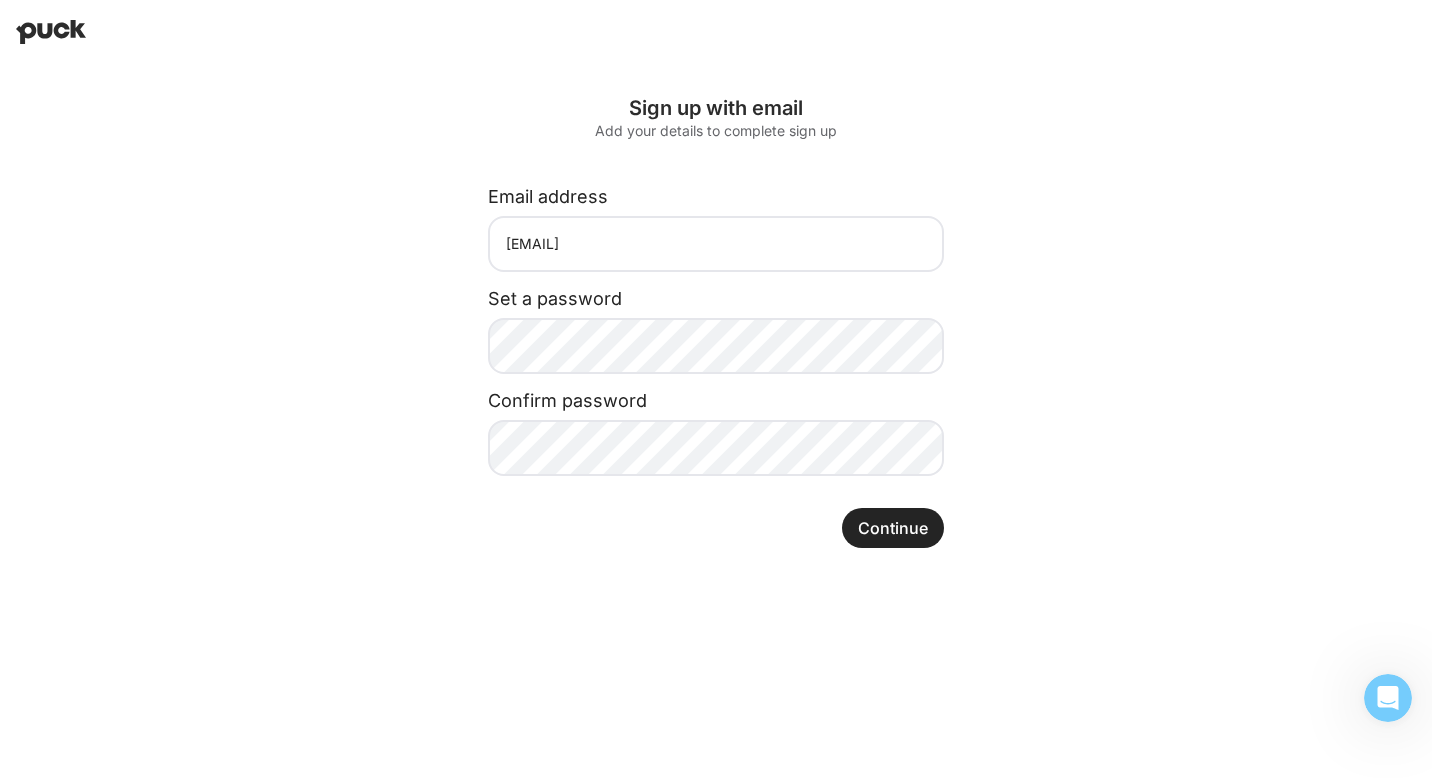 click on "Sign up with email Add your details to complete sign up Email address ilana@northbridgeops.com Set a password Confirm password Continue" at bounding box center (716, 322) 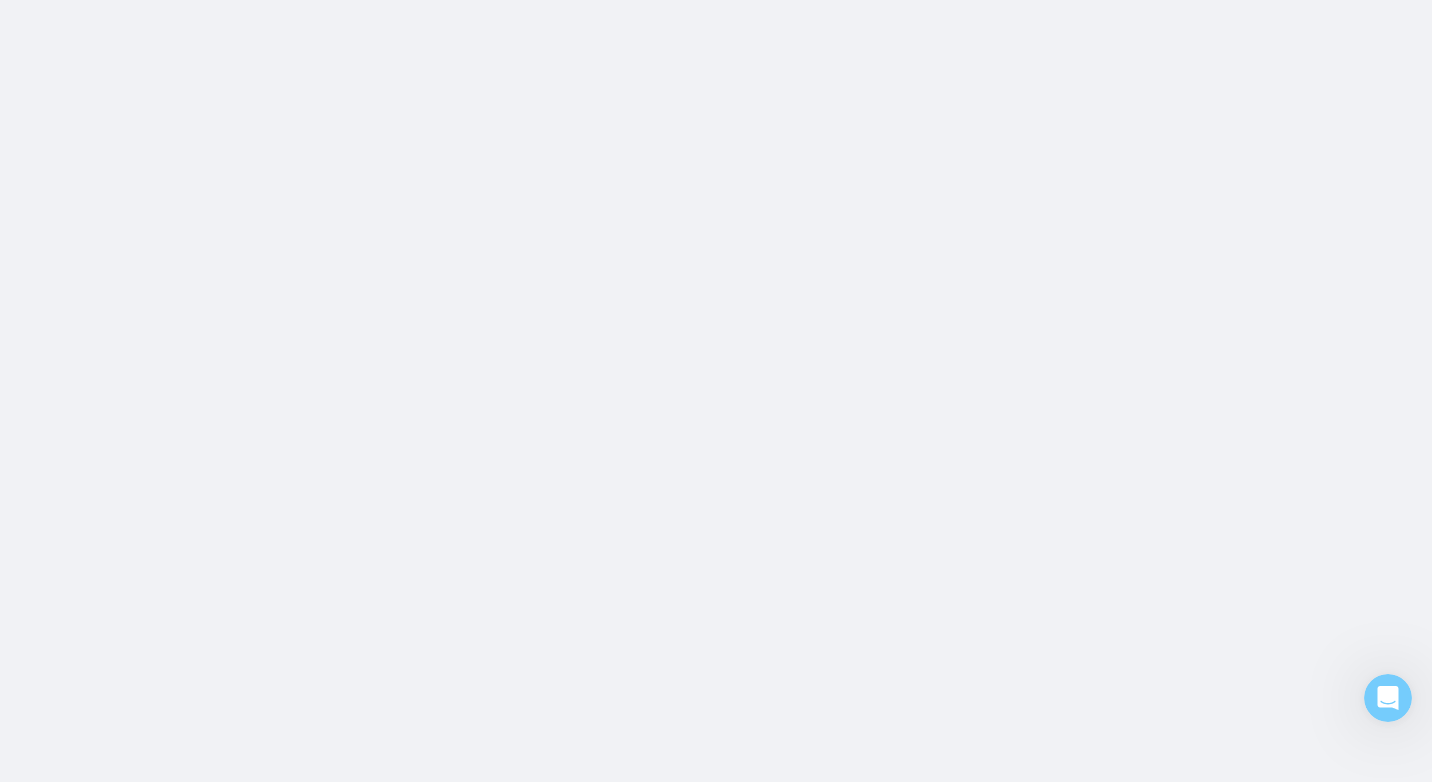 click on "Sign up with email Add your details to complete sign up Email address ilana@northbridgeops.com Set a password Confirm password Continue" at bounding box center (716, 0) 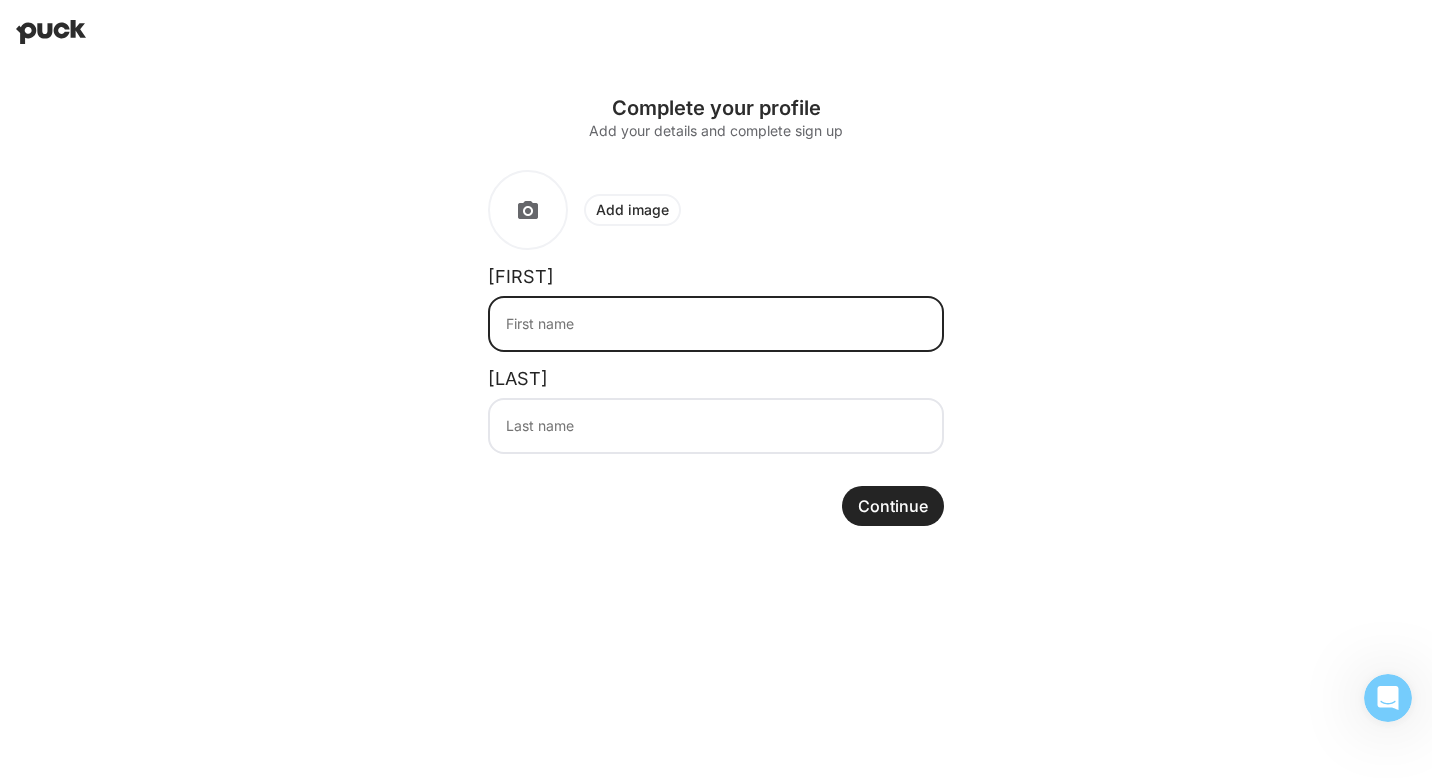 click at bounding box center [716, 324] 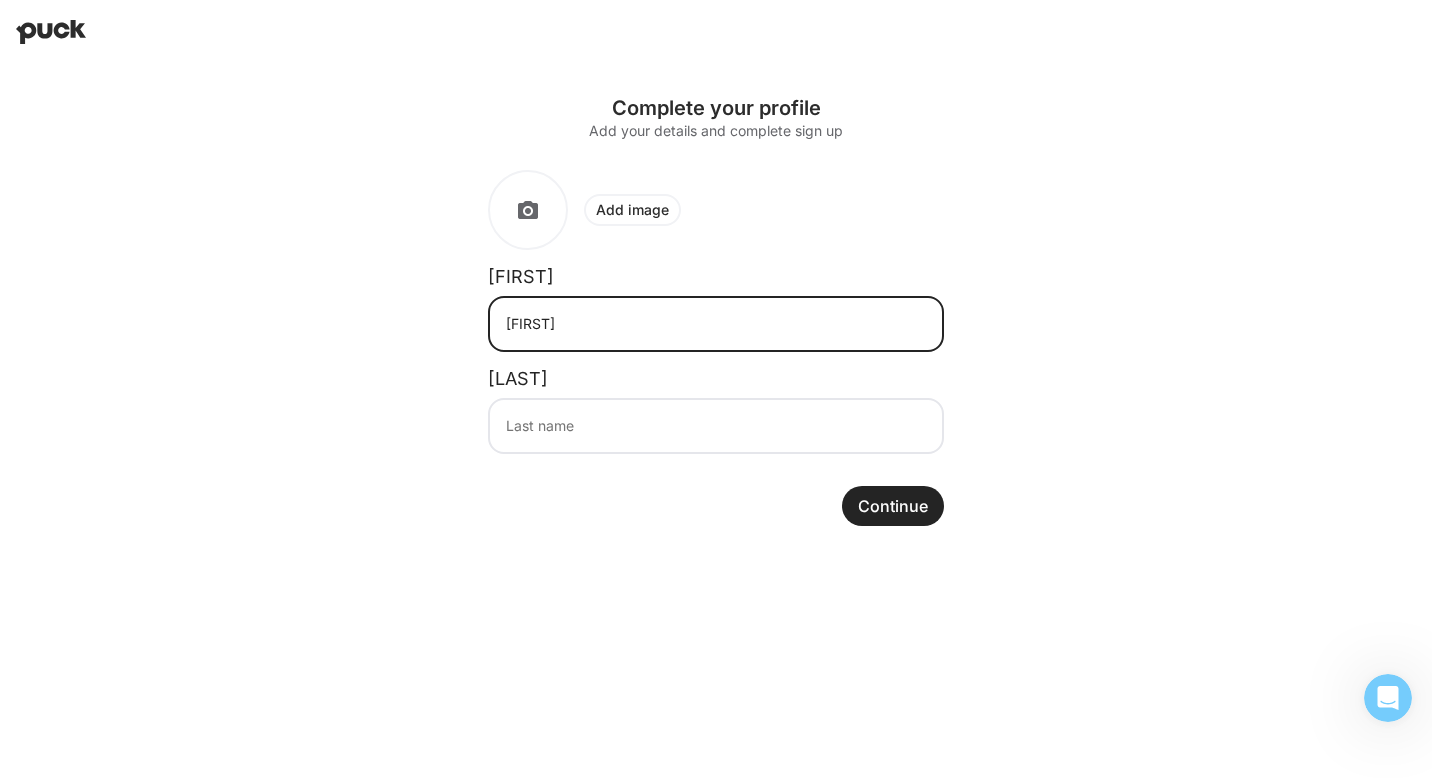 type on "Ilana" 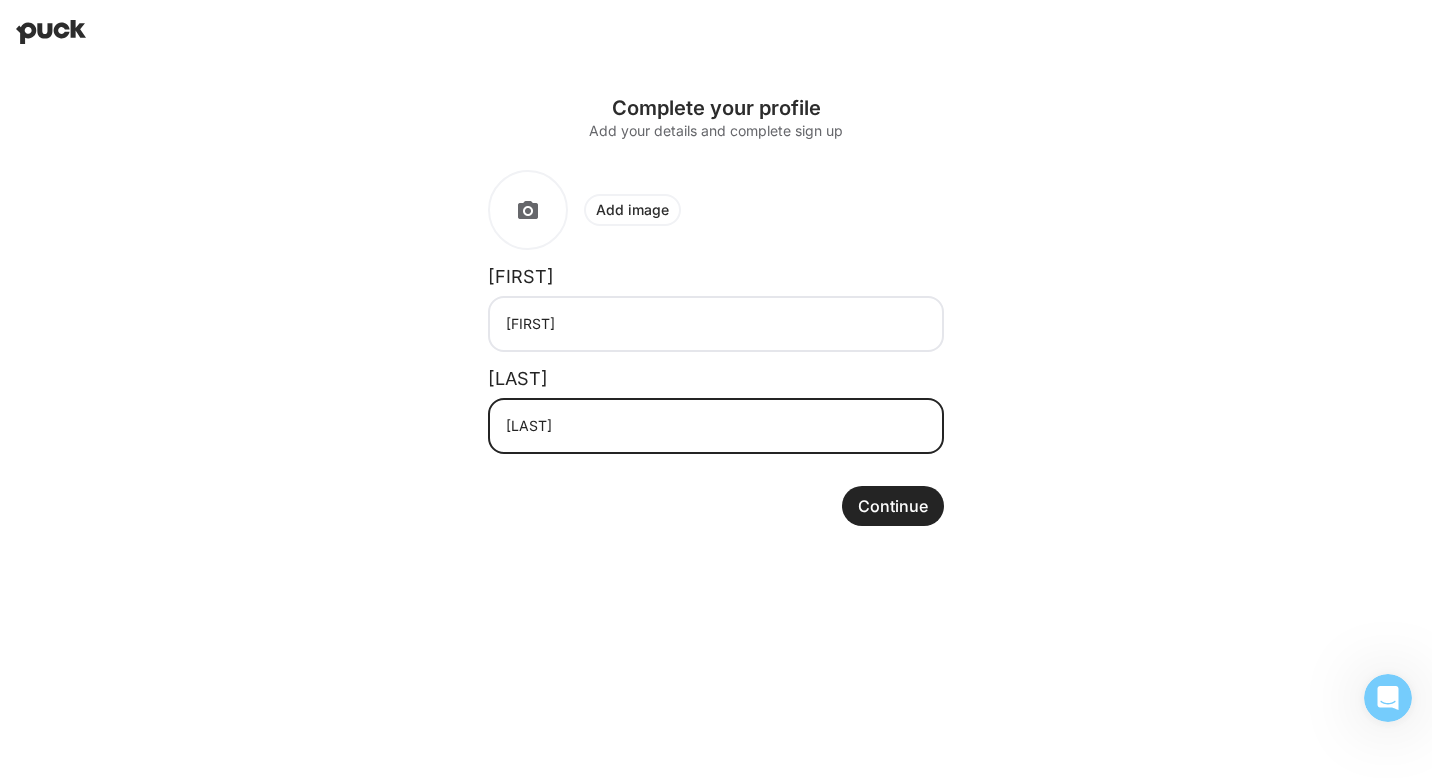 type on "Ettinger" 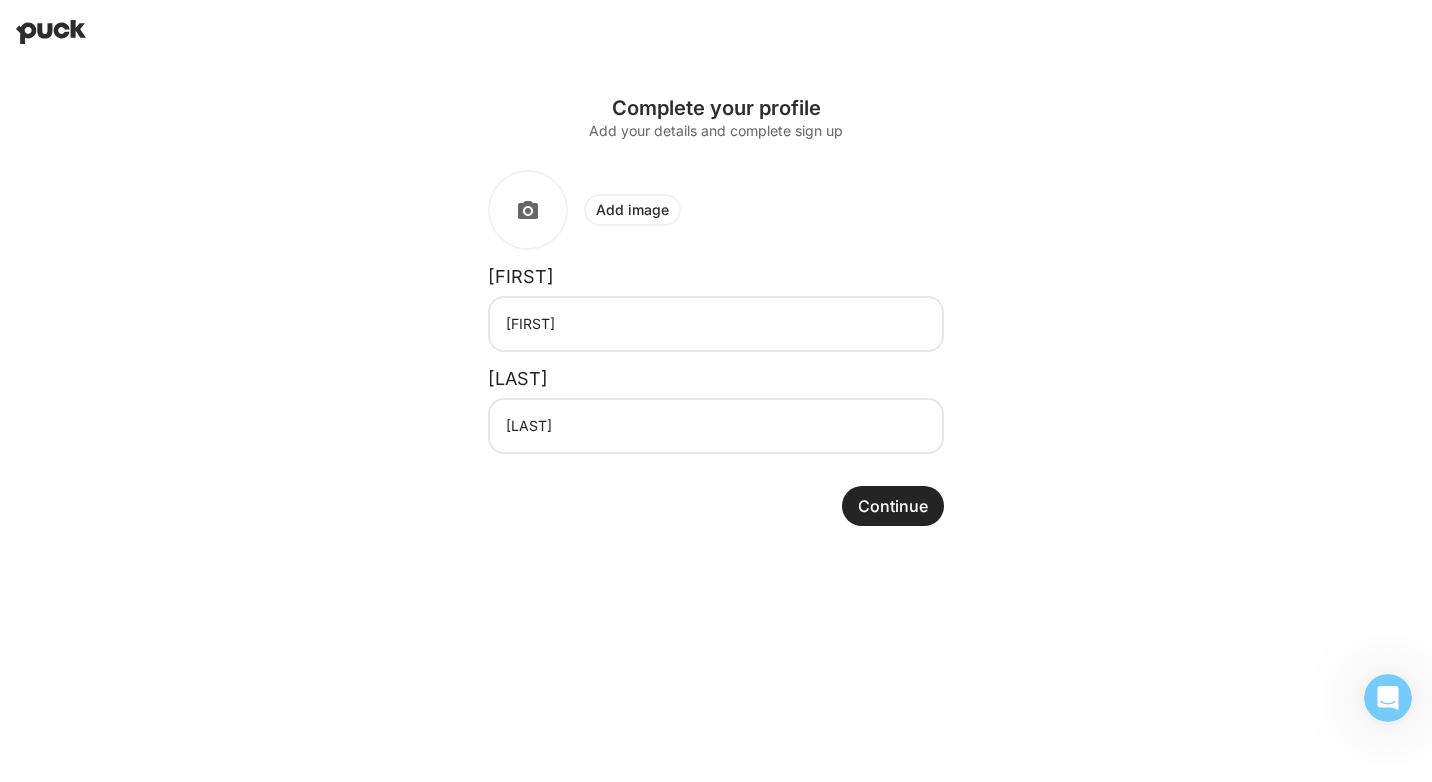 click on "Continue" at bounding box center (893, 506) 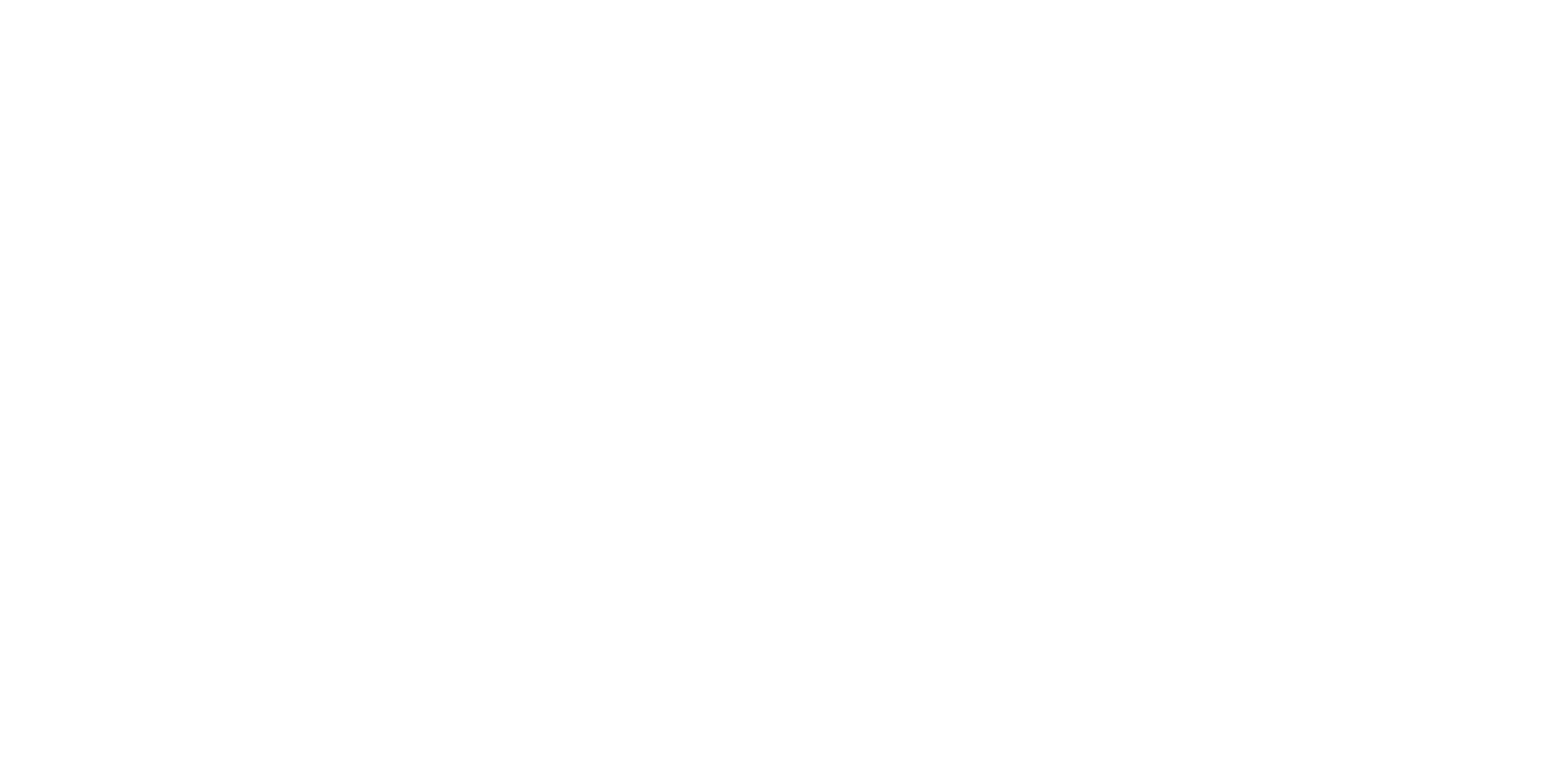 scroll, scrollTop: 0, scrollLeft: 0, axis: both 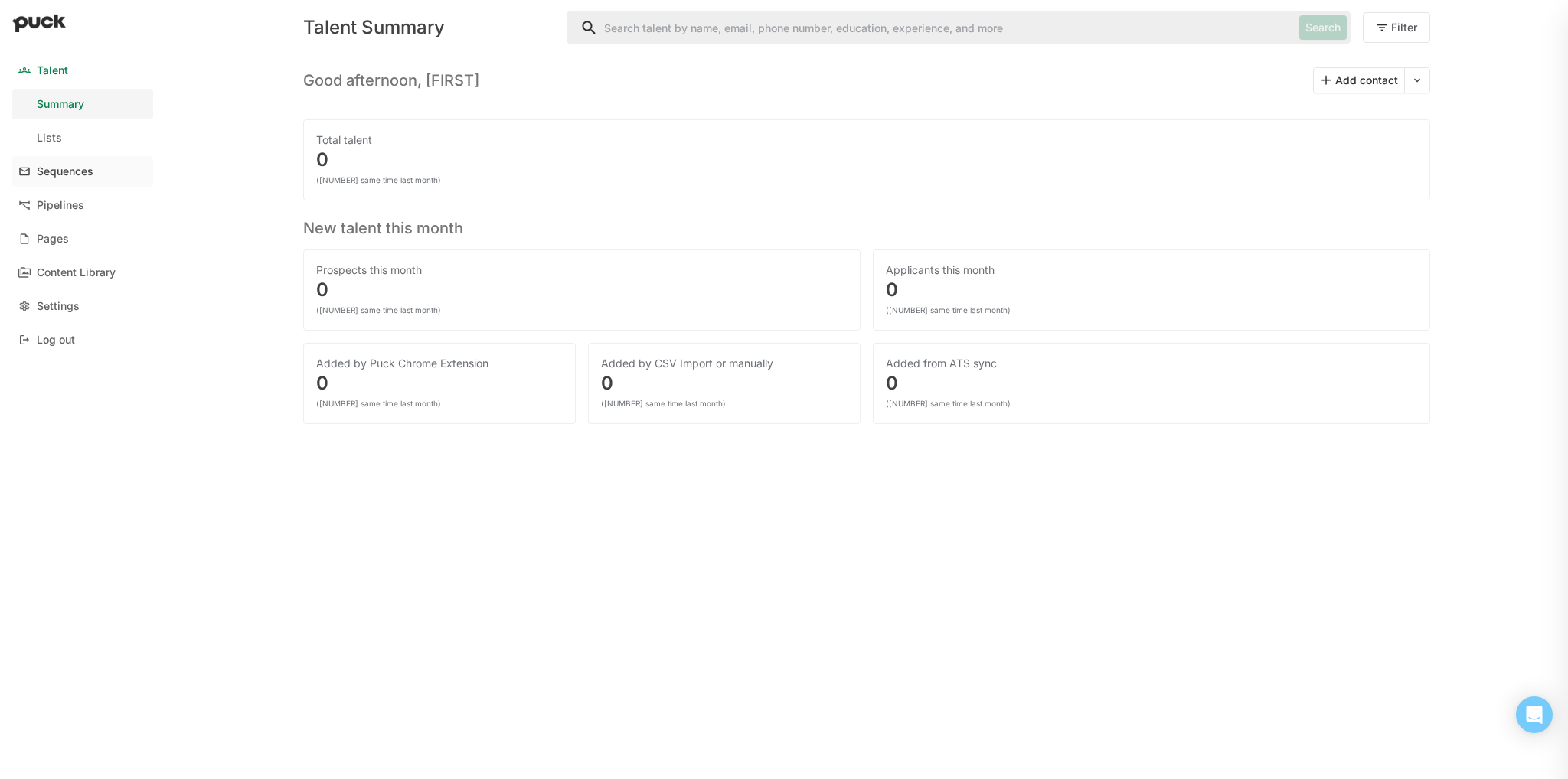 click on "Sequences" at bounding box center (65, 171) 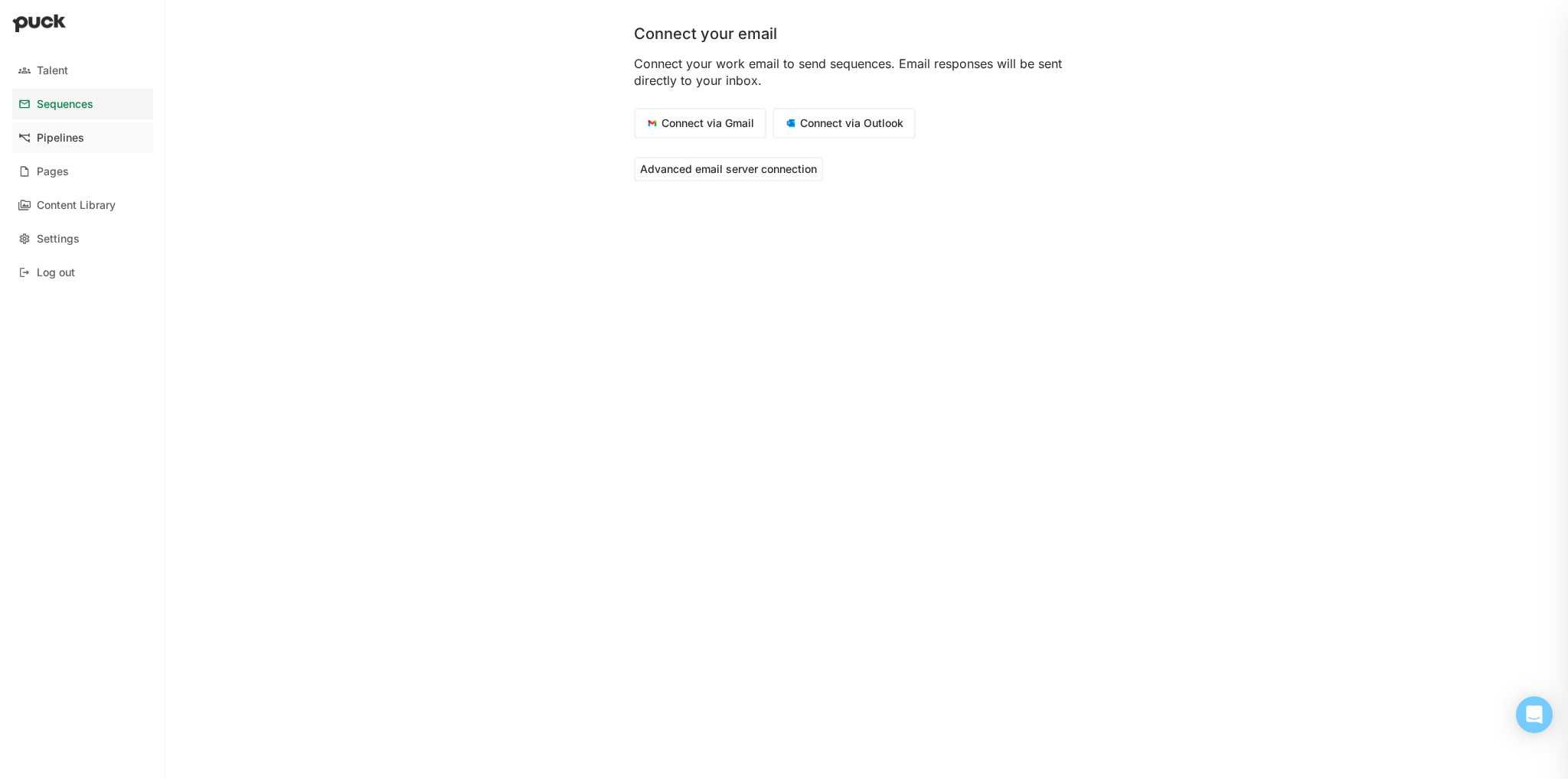 click on "Pipelines" at bounding box center (60, 138) 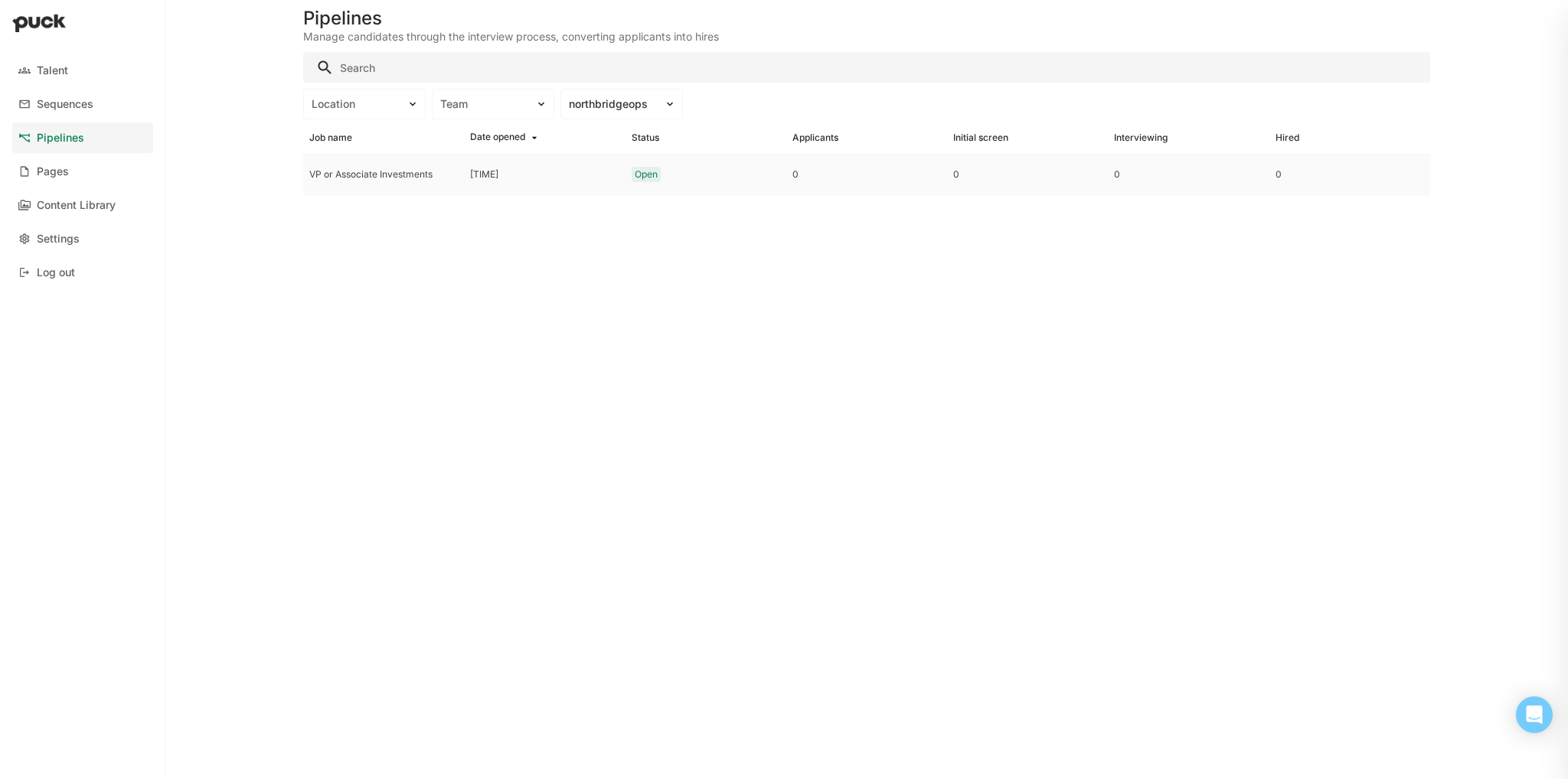 click on "VP or Associate Investments" at bounding box center [384, 174] 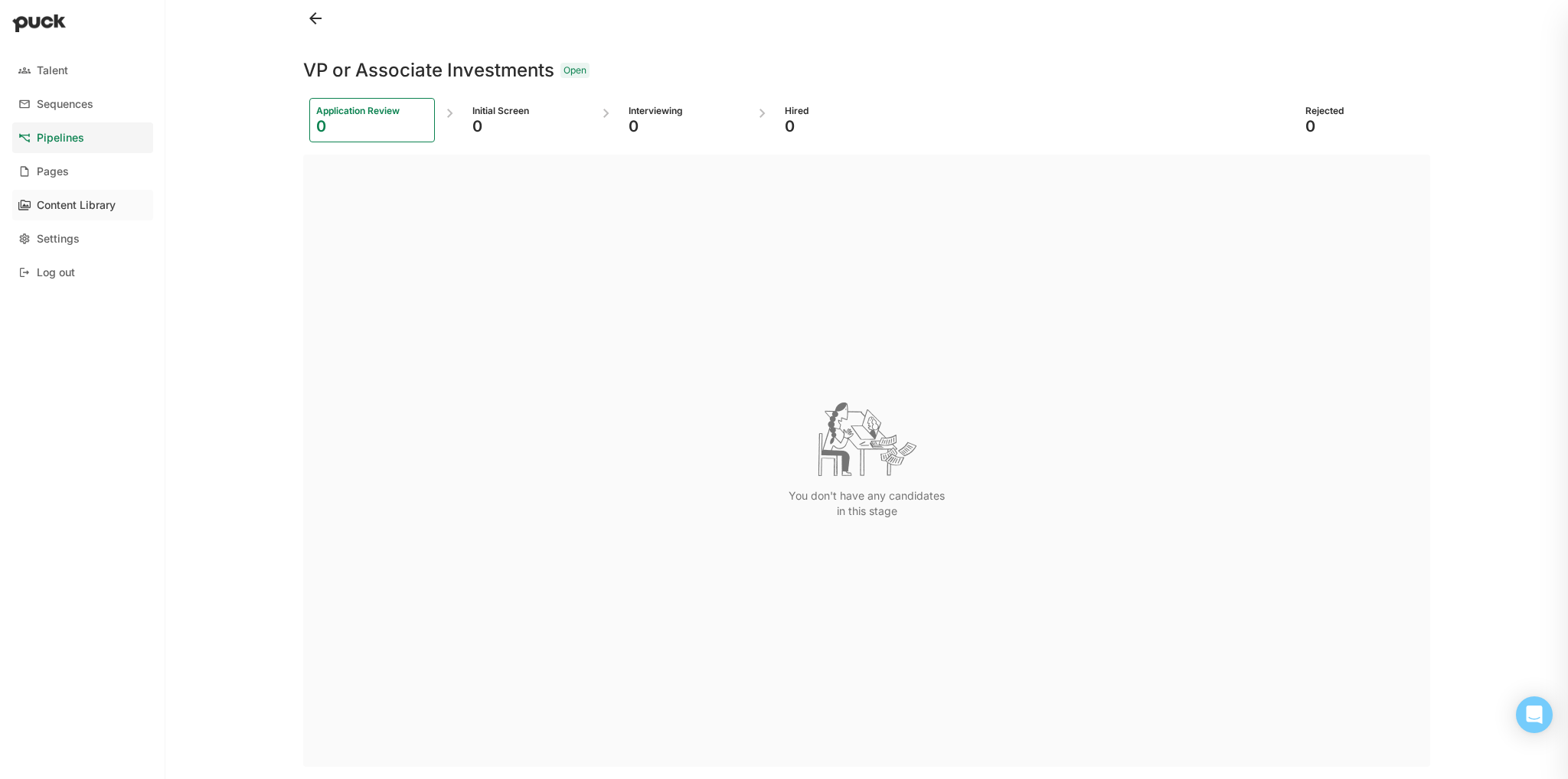 click on "Content Library" at bounding box center (83, 205) 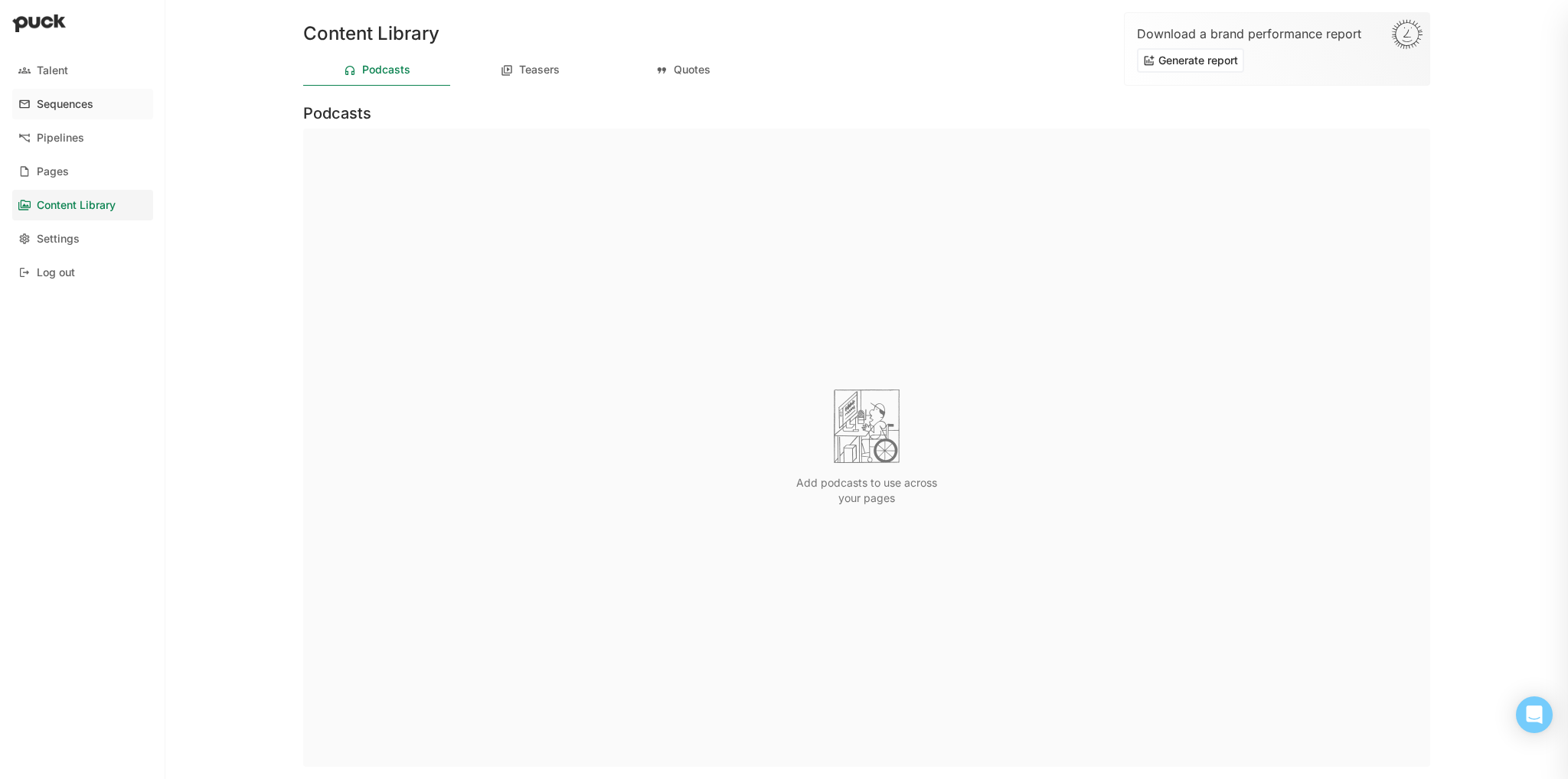 click on "Sequences" at bounding box center (83, 104) 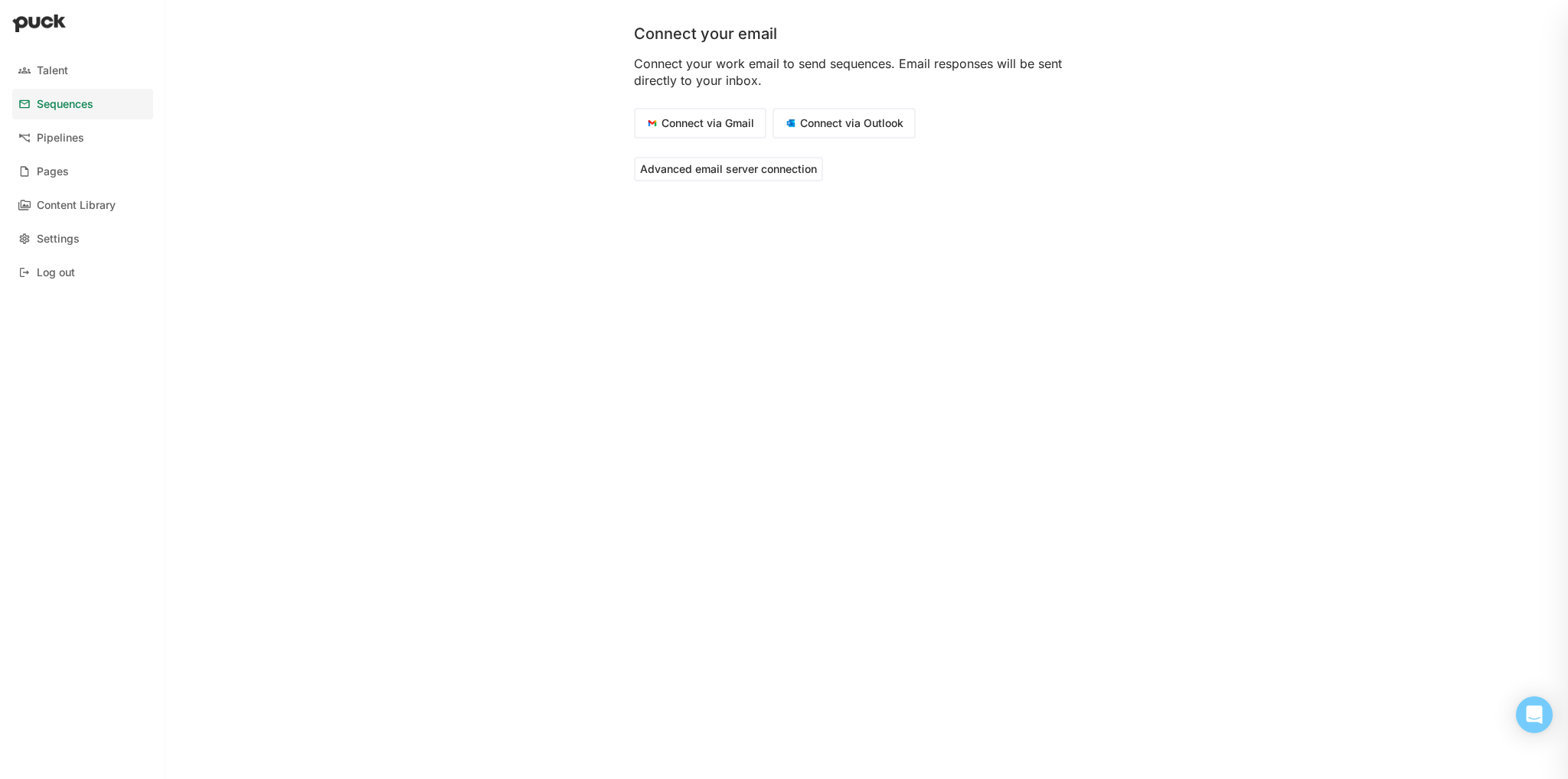 click on "Talent Sequences Pipelines Pages Content Library Settings Log out" at bounding box center (83, 171) 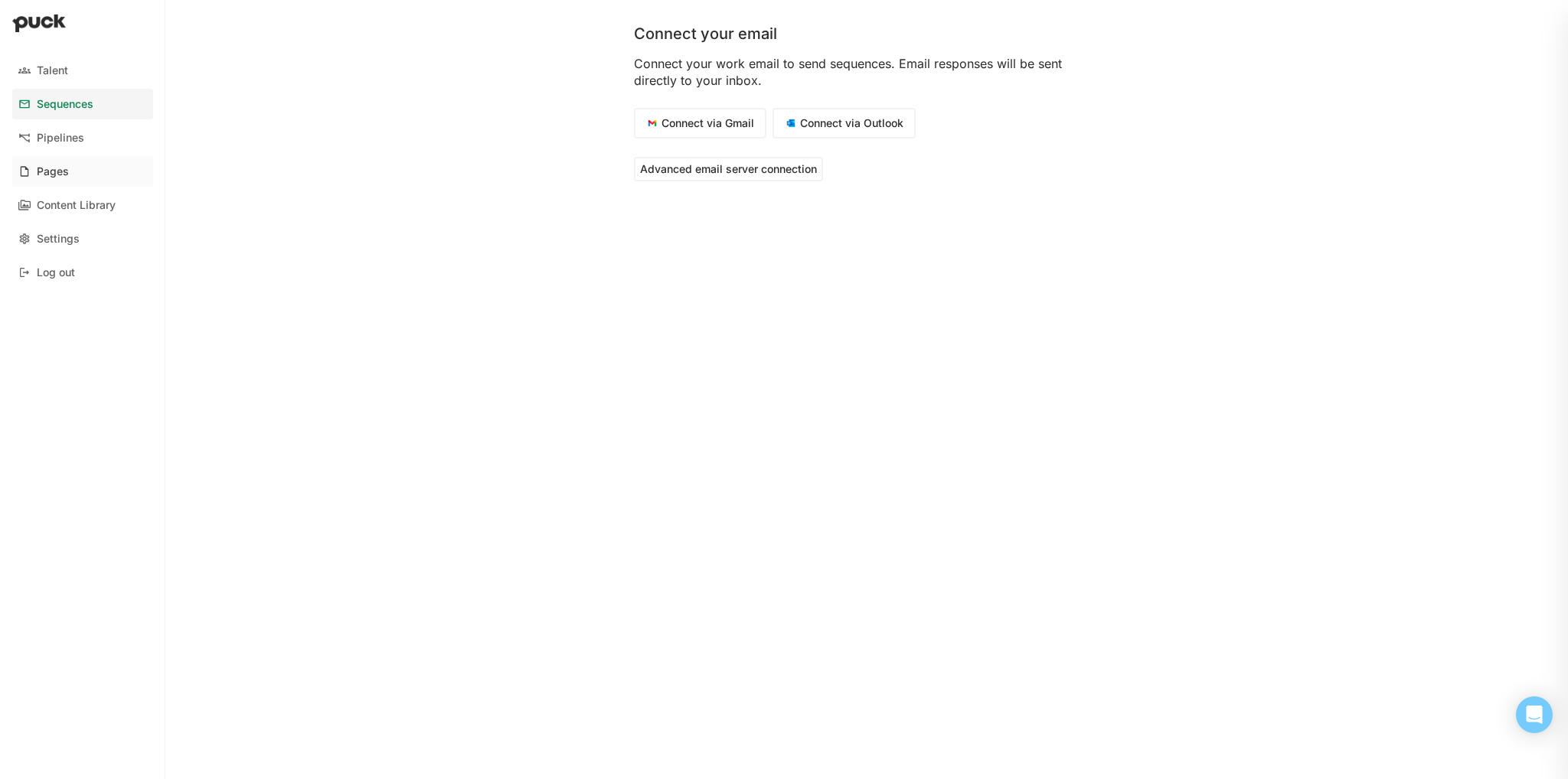 click on "Pages" at bounding box center (83, 171) 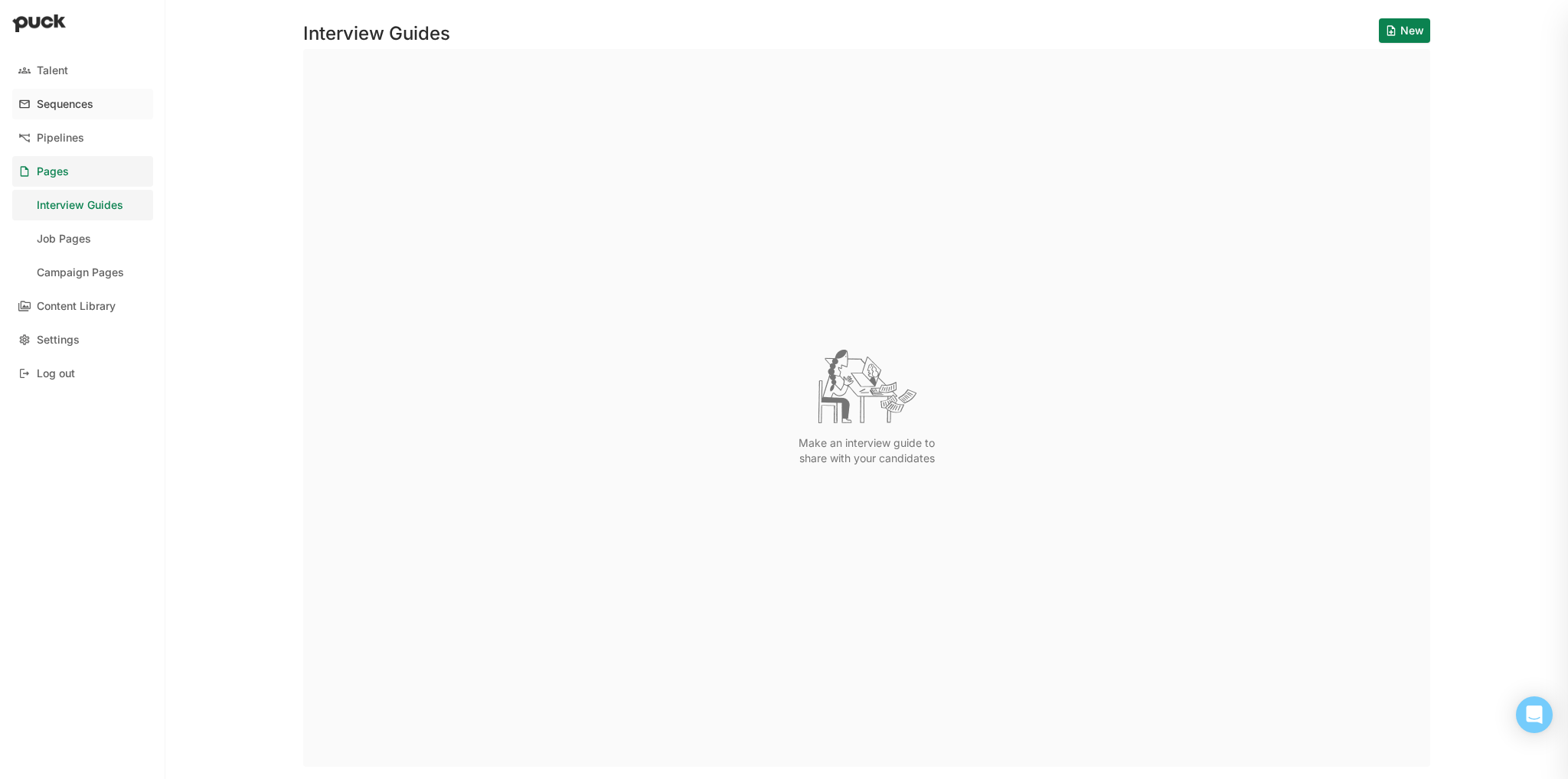 click on "Sequences" at bounding box center (65, 104) 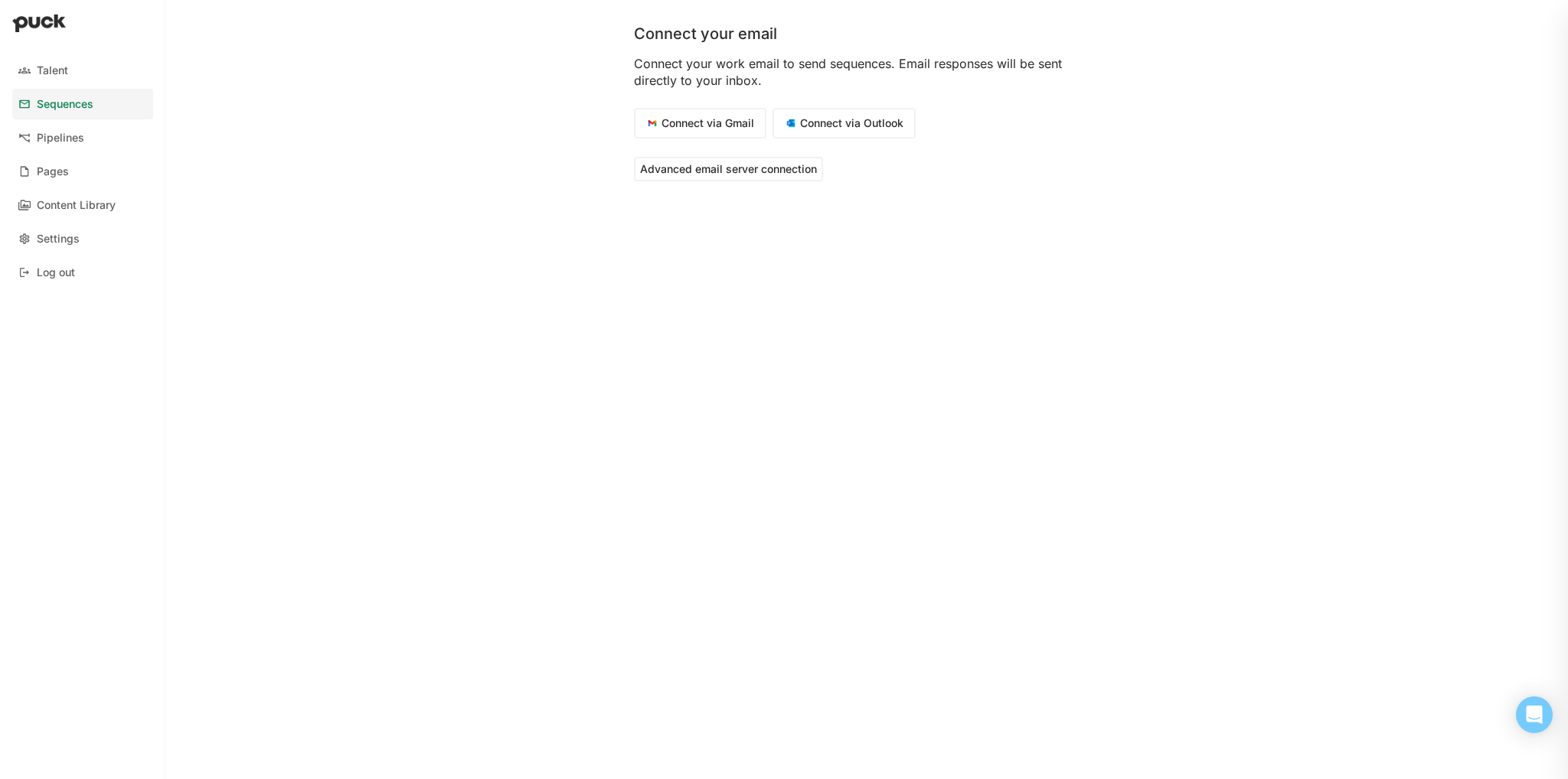 click on "Talent Sequences Pipelines Pages Content Library Settings Log out" at bounding box center [83, 171] 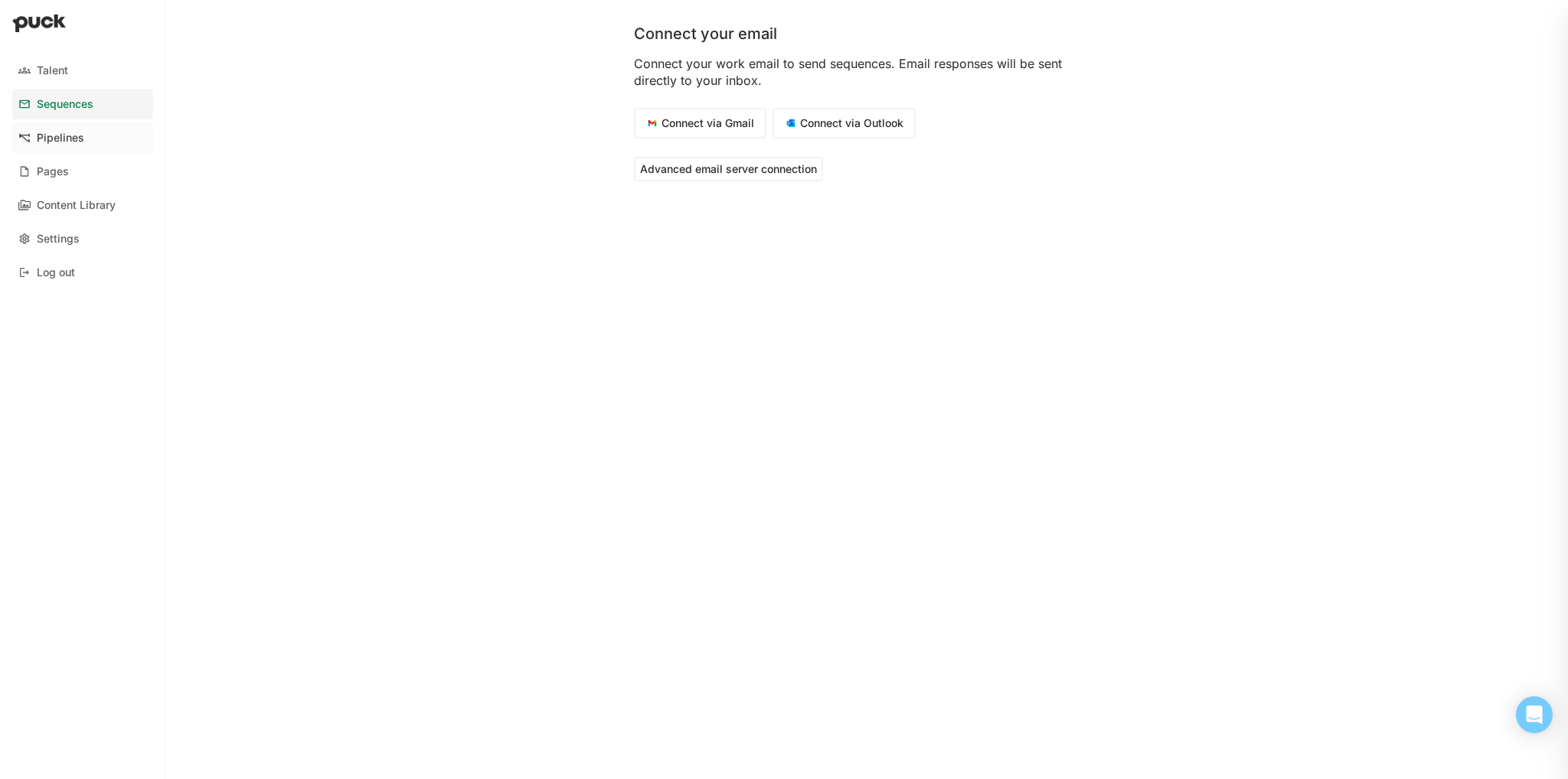 click on "Pipelines" at bounding box center (60, 138) 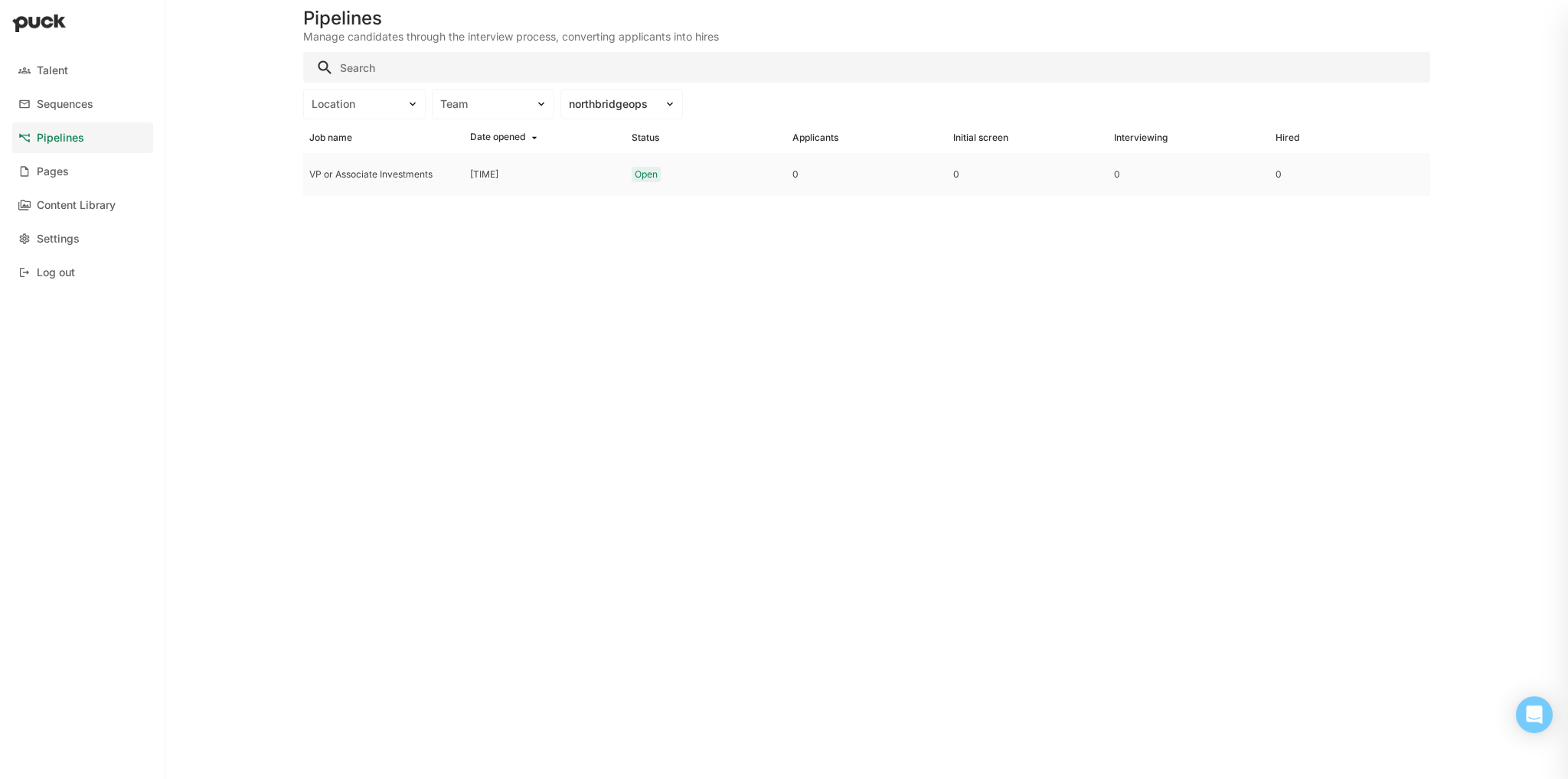 click on "VP or Associate Investments" at bounding box center (384, 174) 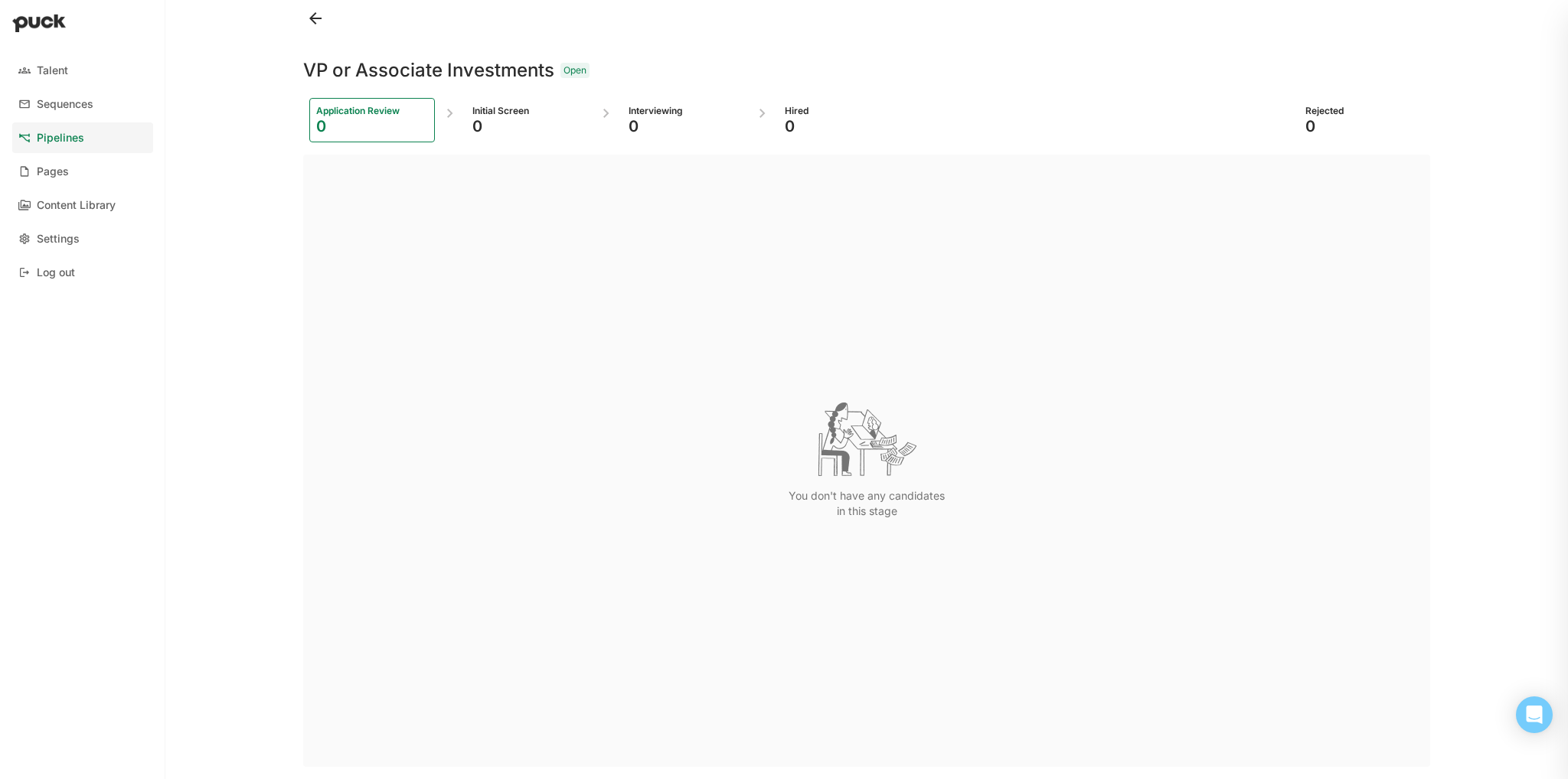 click on "You don't have any candidates in this stage" at bounding box center [867, 461] 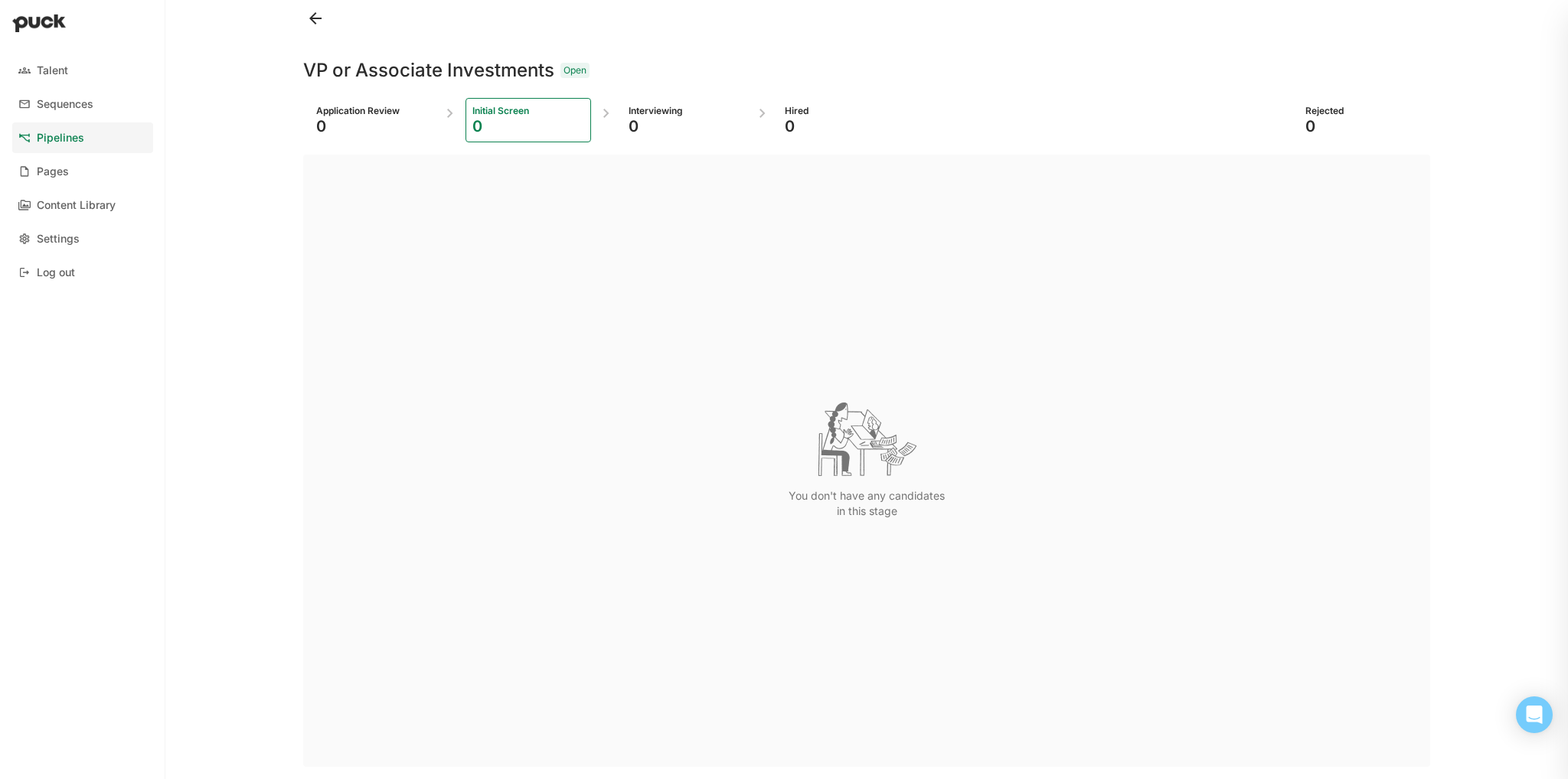 click on "Application Review" at bounding box center (372, 111) 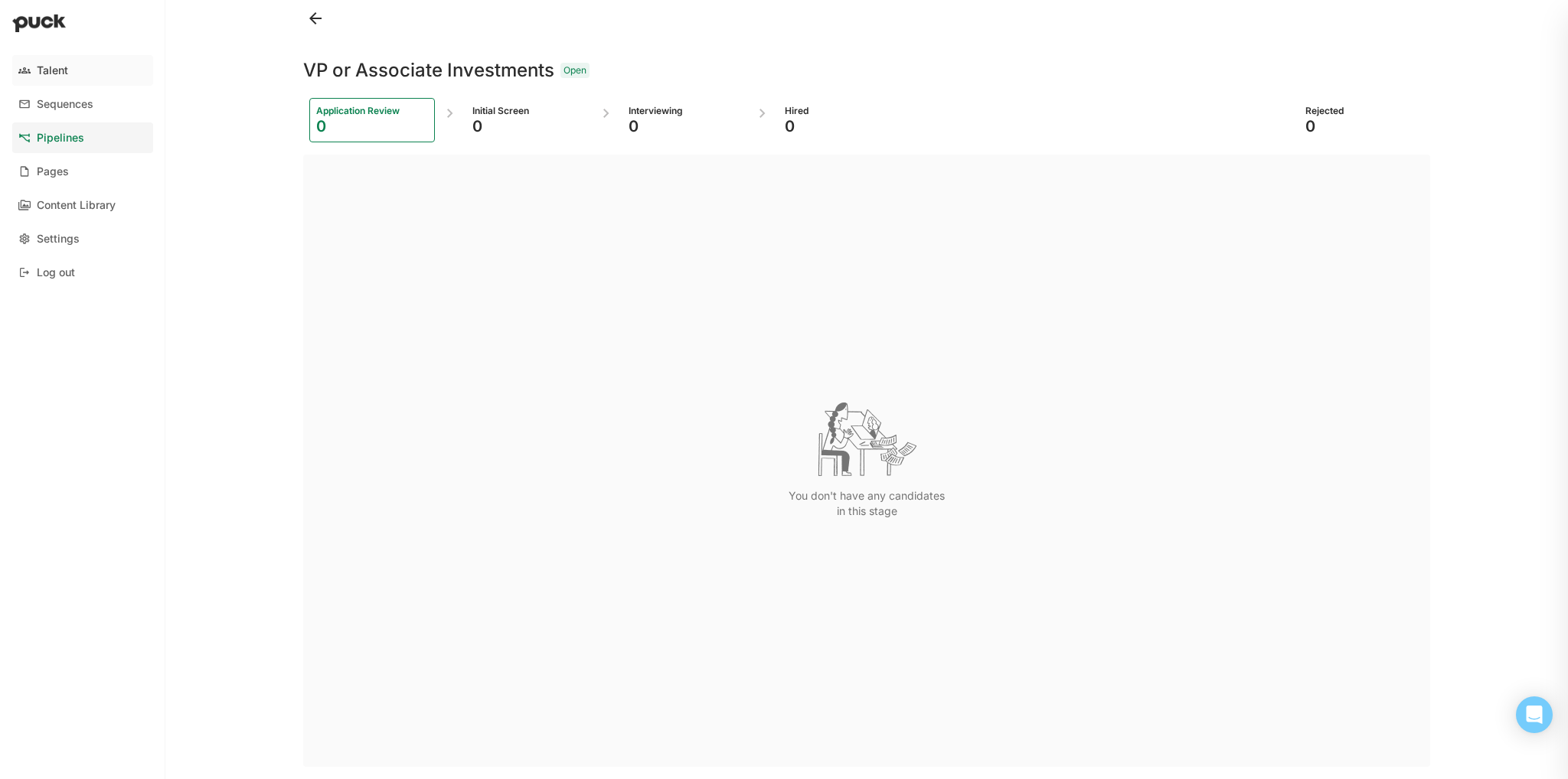 click on "Talent" at bounding box center (52, 70) 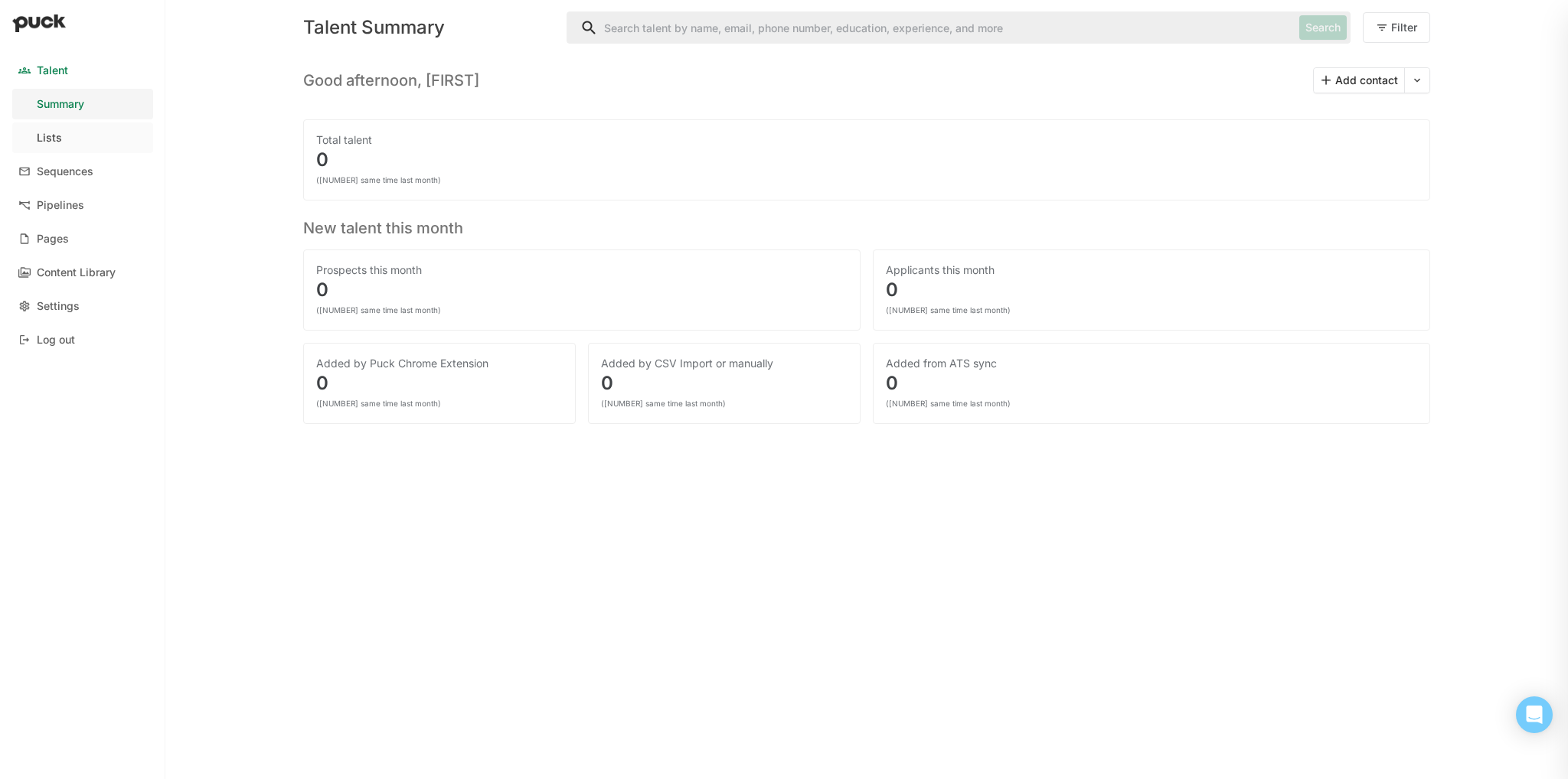 click on "Lists" at bounding box center (49, 138) 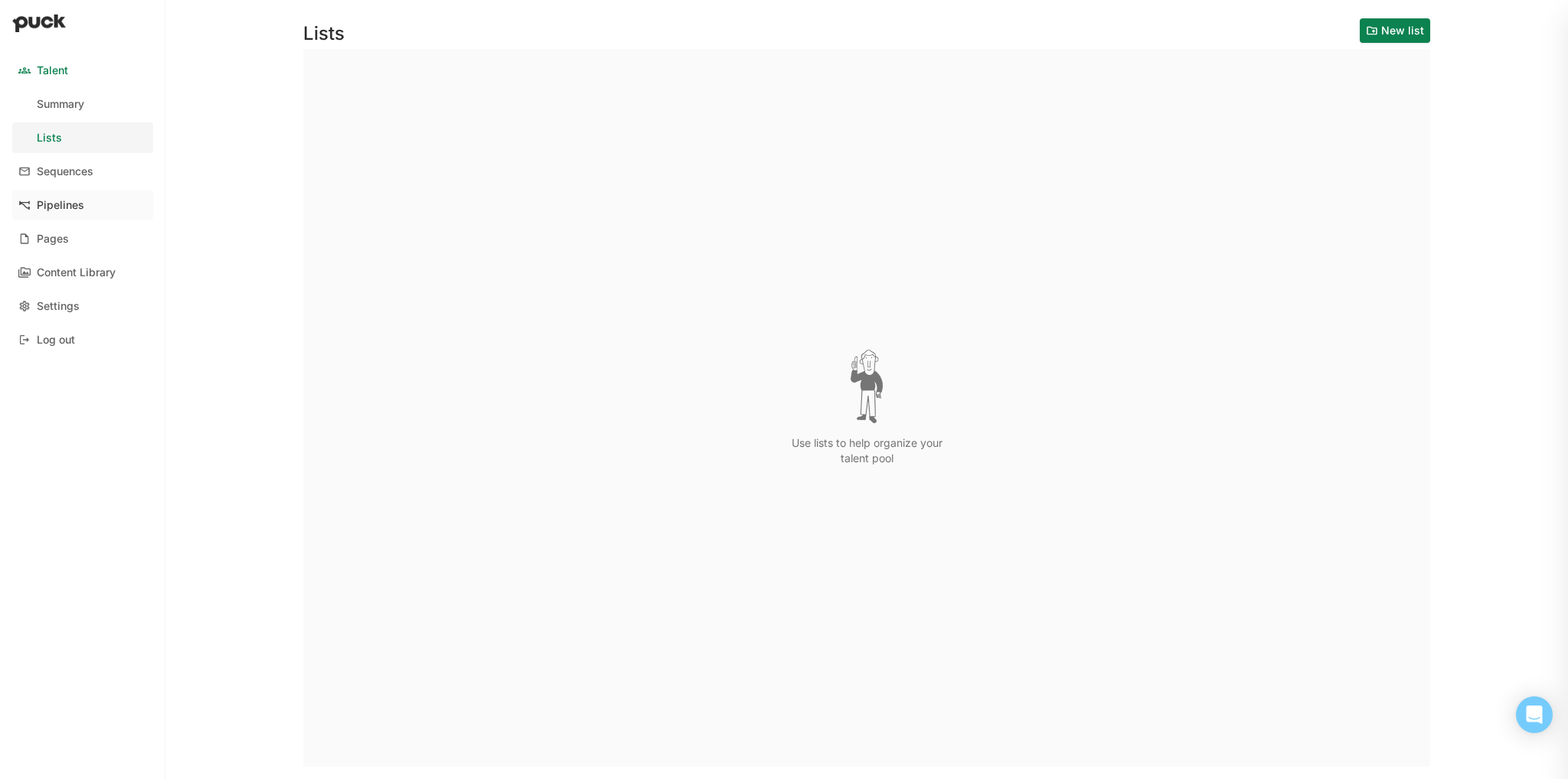 click on "Pipelines" at bounding box center [60, 205] 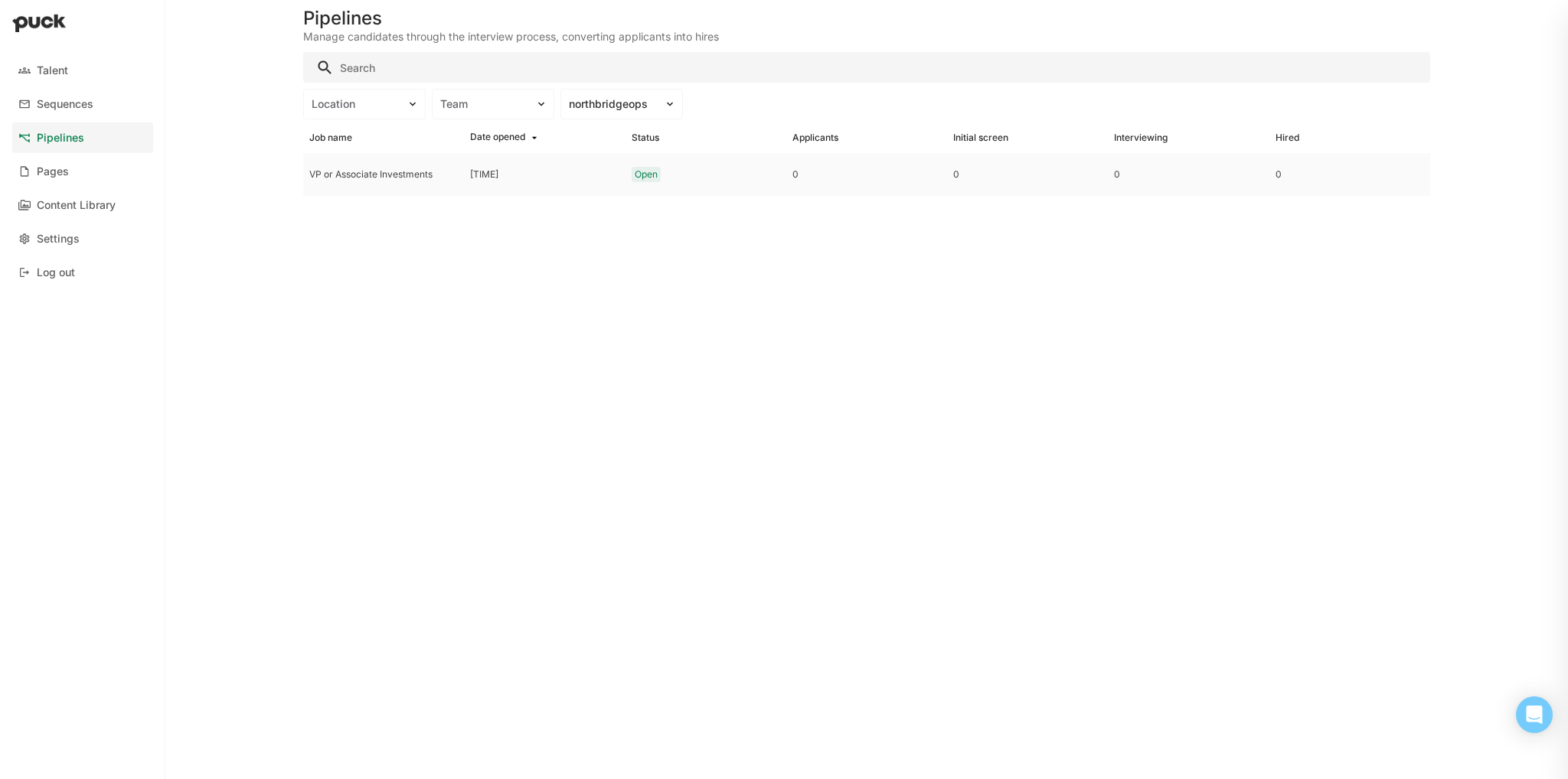 click on "VP or Associate Investments" at bounding box center (384, 174) 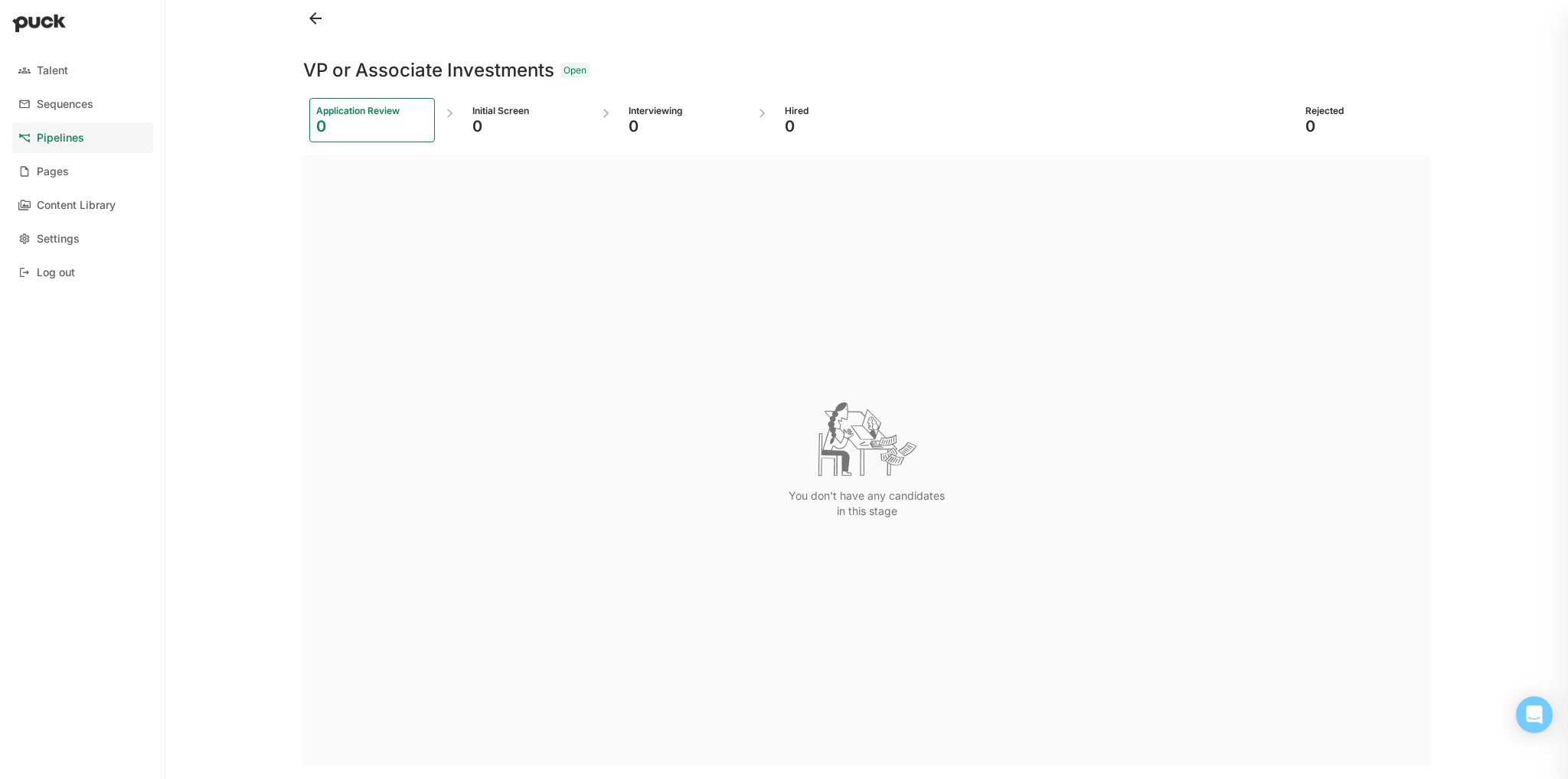 click on "VP or Associate Investments" at bounding box center (429, 70) 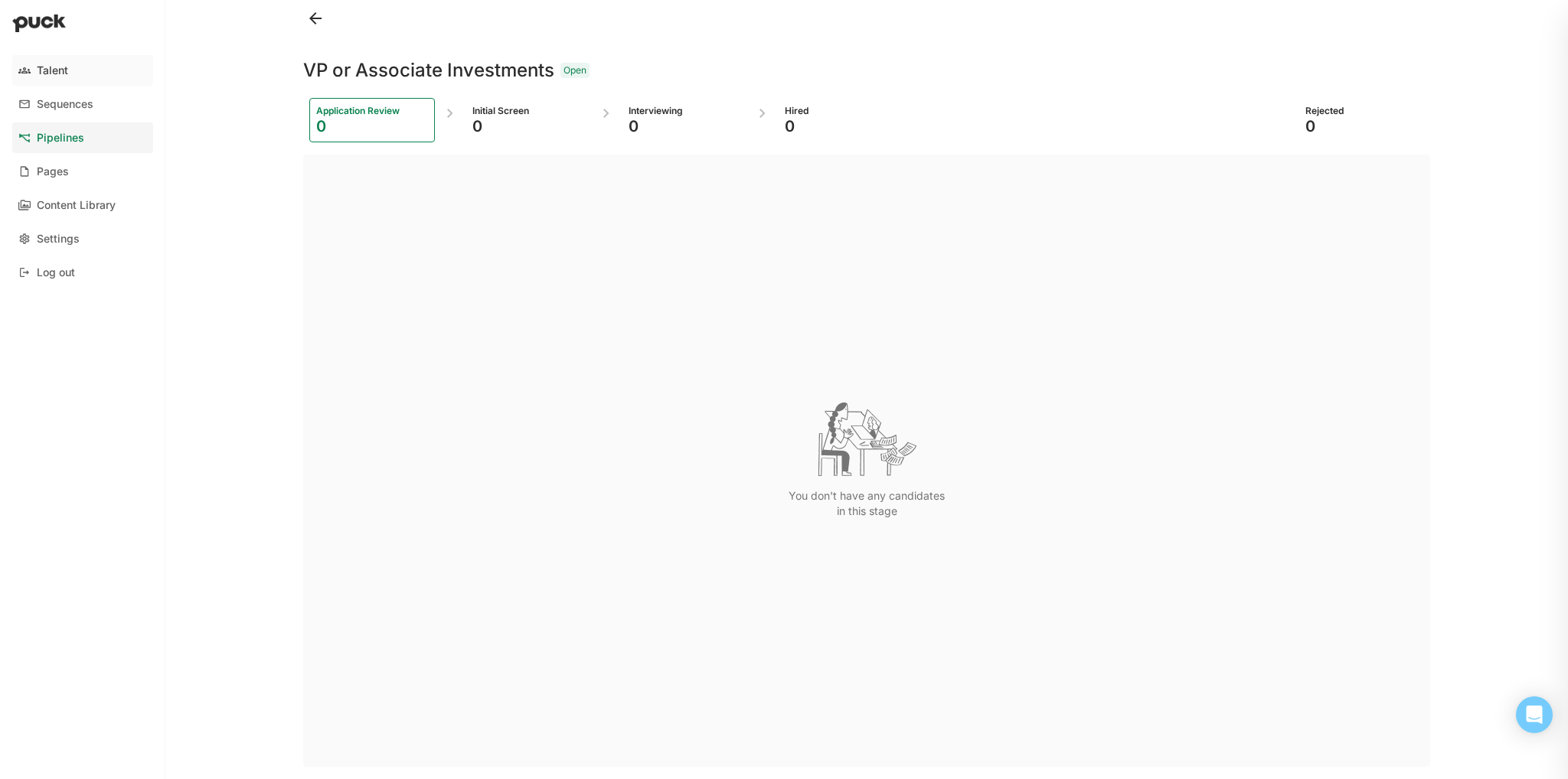 click on "Talent" at bounding box center (83, 70) 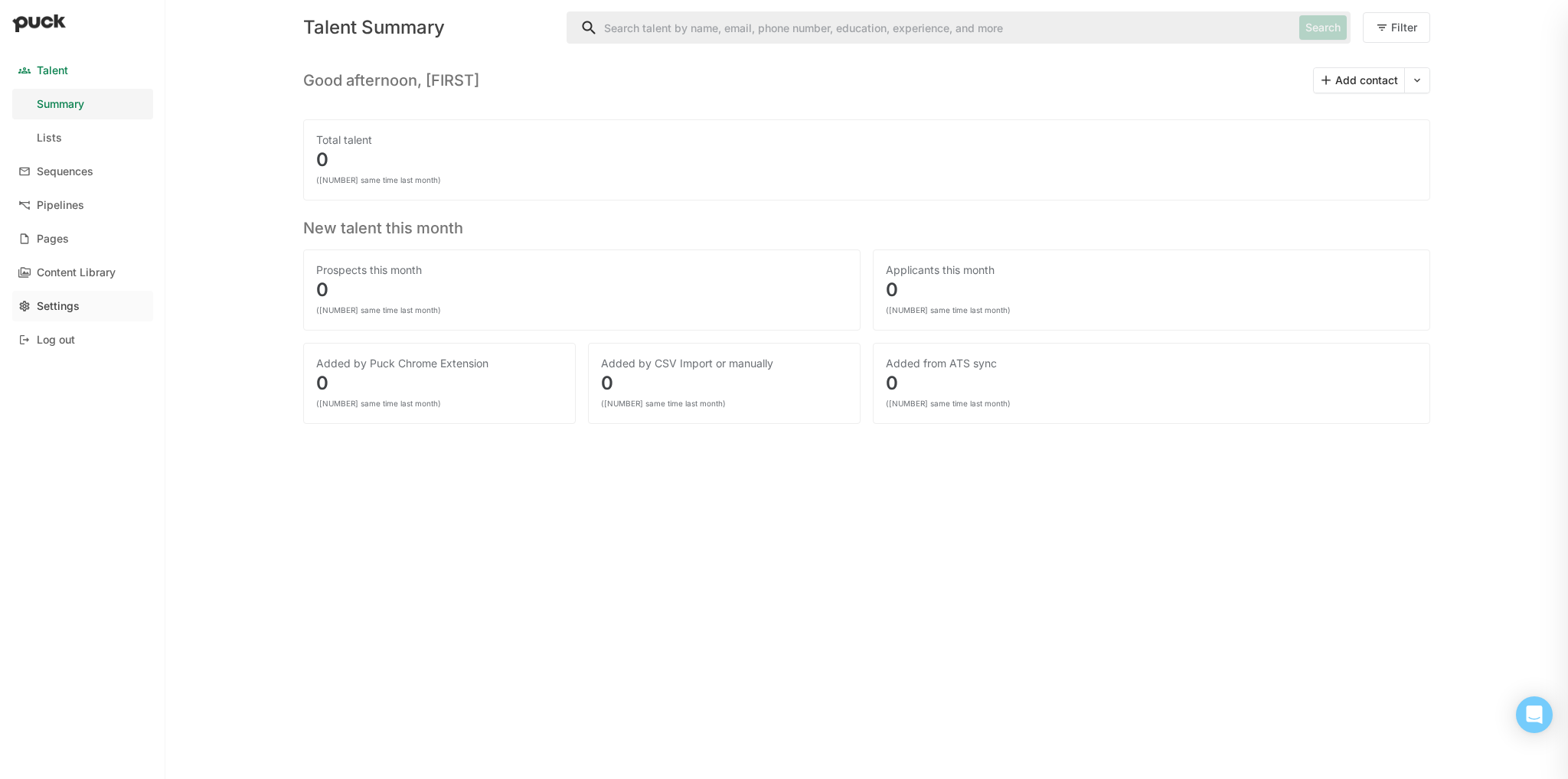 drag, startPoint x: 87, startPoint y: 305, endPoint x: 77, endPoint y: 308, distance: 10.440307 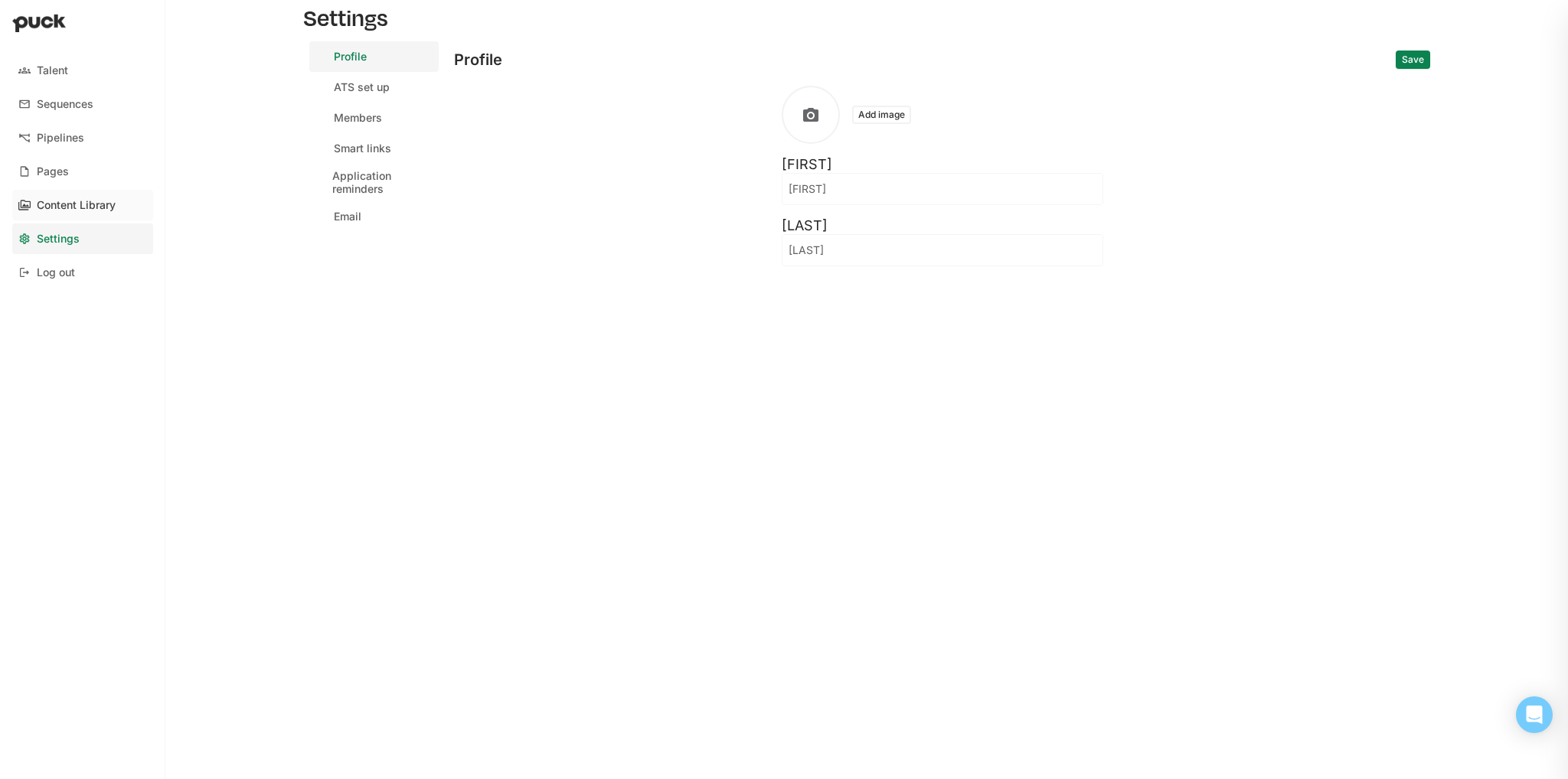 click on "Content Library" at bounding box center (83, 205) 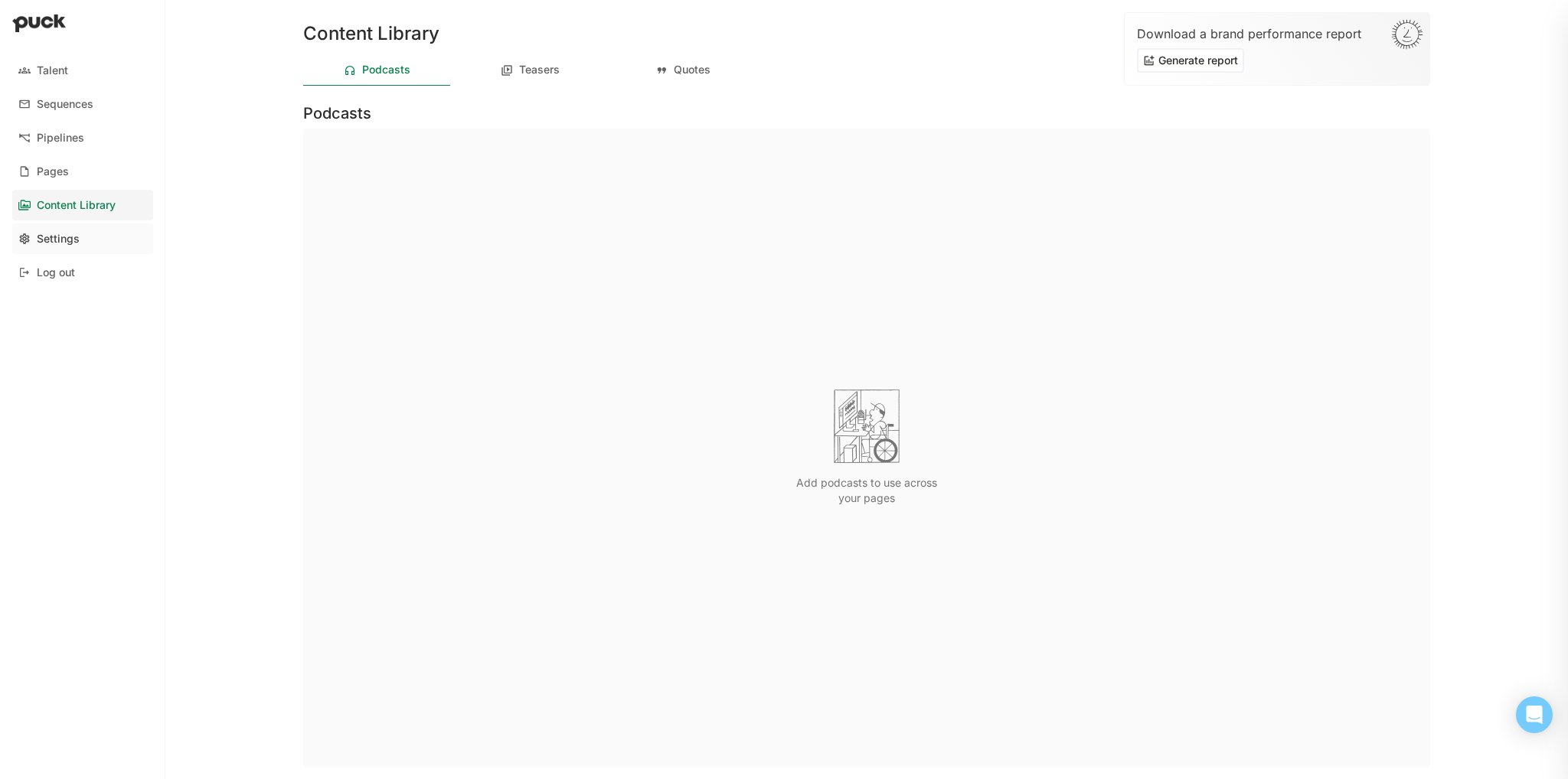 click on "Settings" at bounding box center (83, 239) 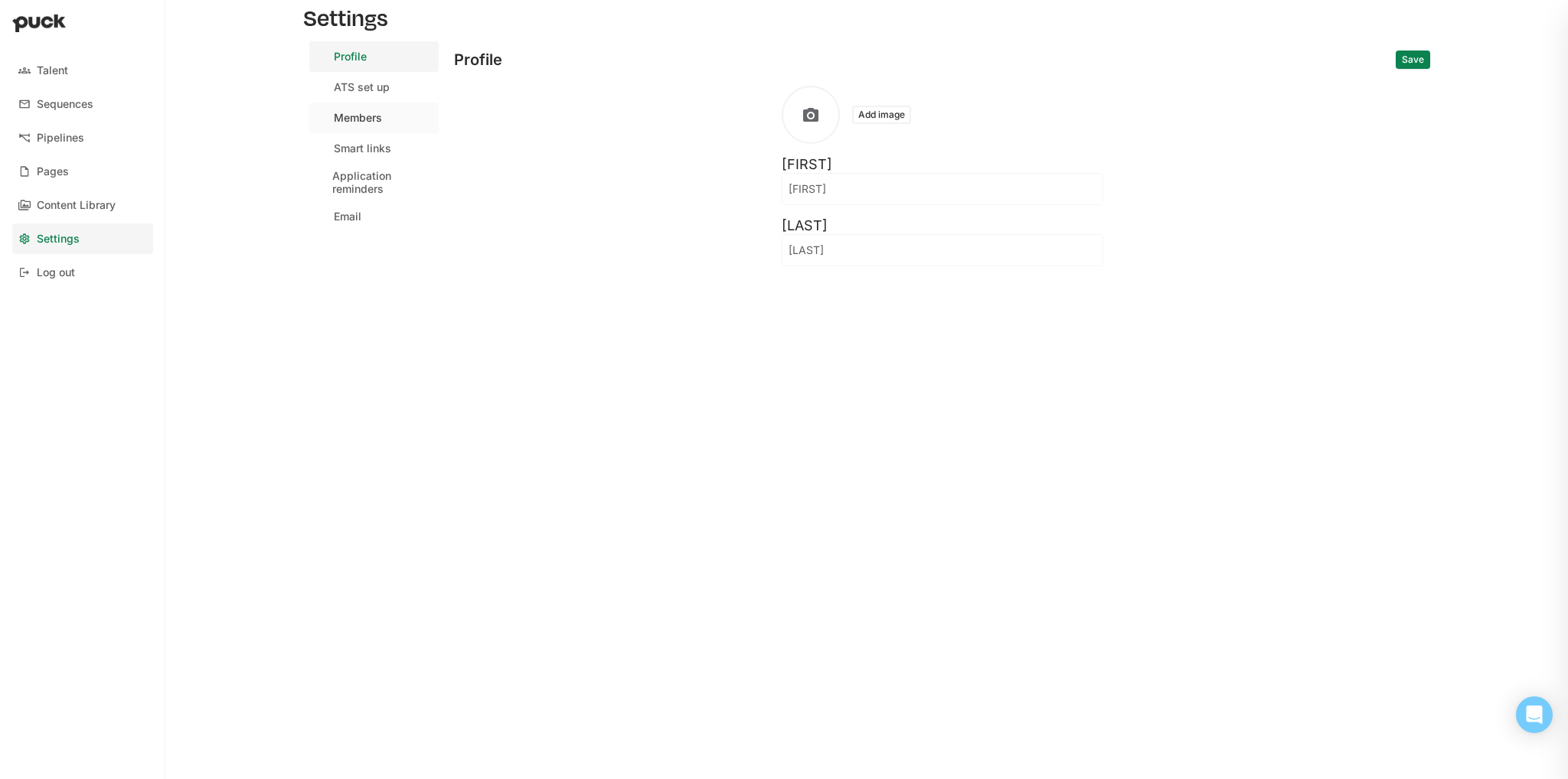 click on "Members" at bounding box center [374, 118] 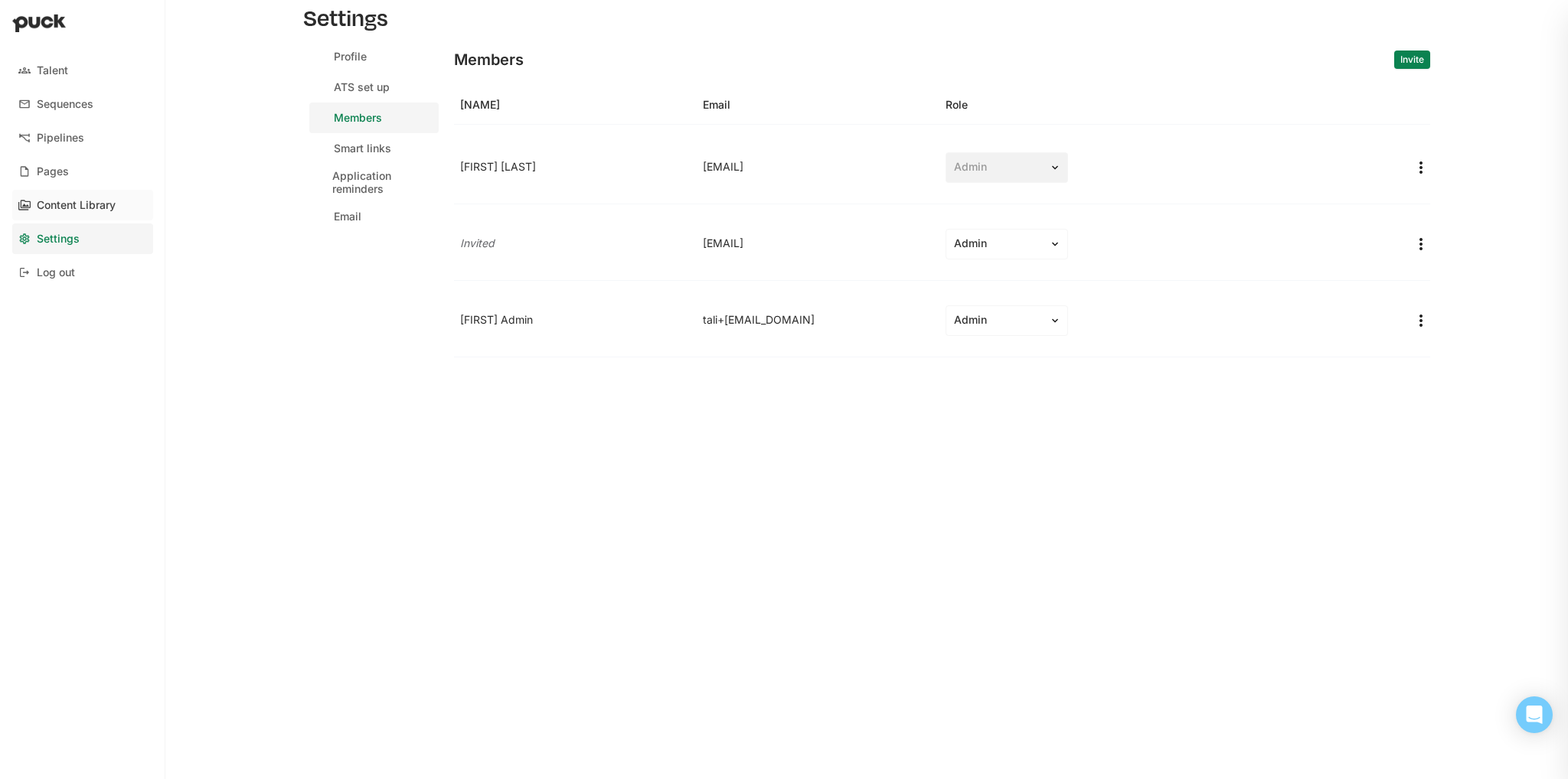 click on "Content Library" at bounding box center (83, 205) 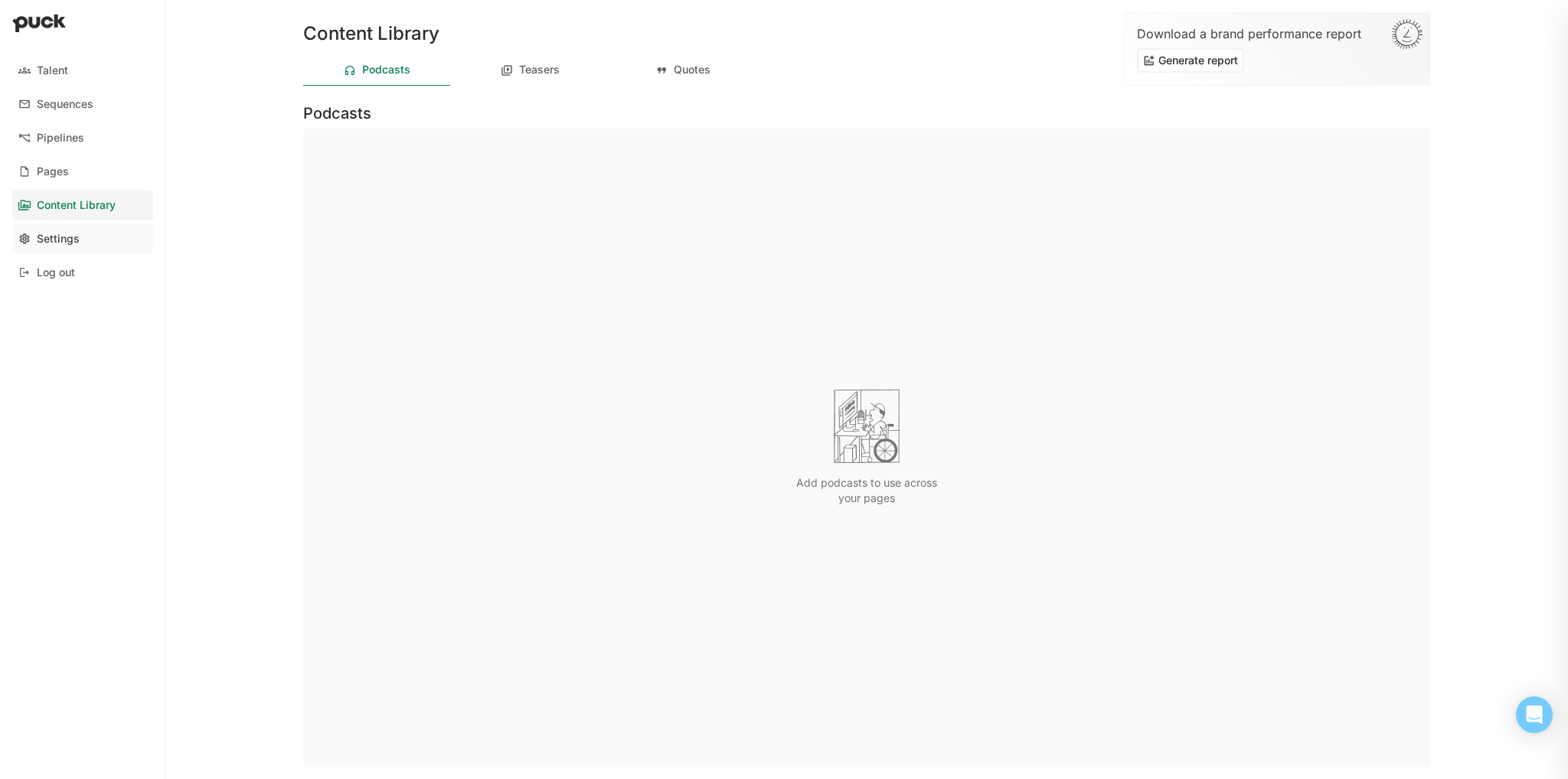 click on "Settings" at bounding box center (58, 239) 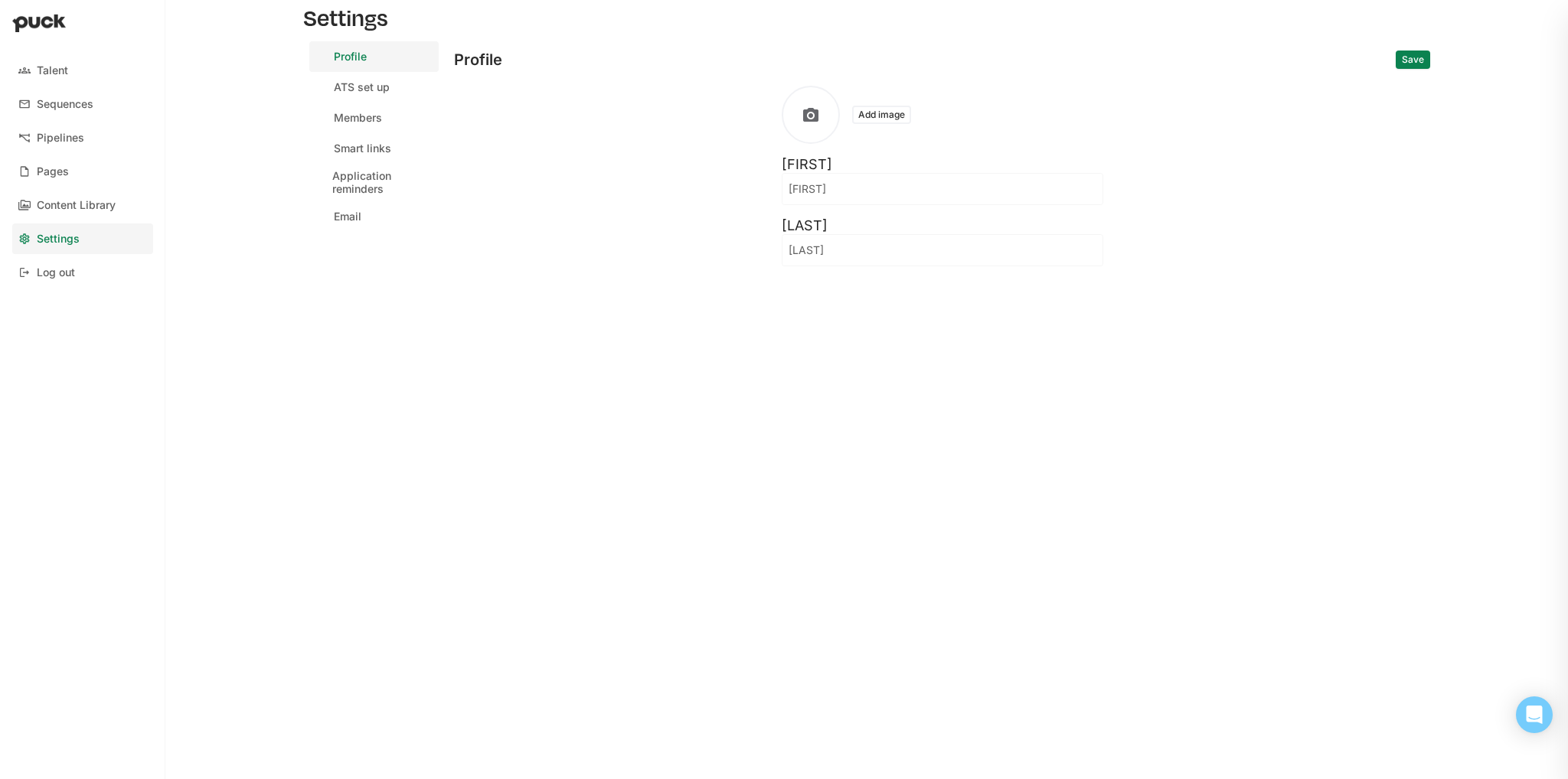 click on "Talent Sequences Pipelines Pages Content Library Settings Log out" at bounding box center (83, 171) 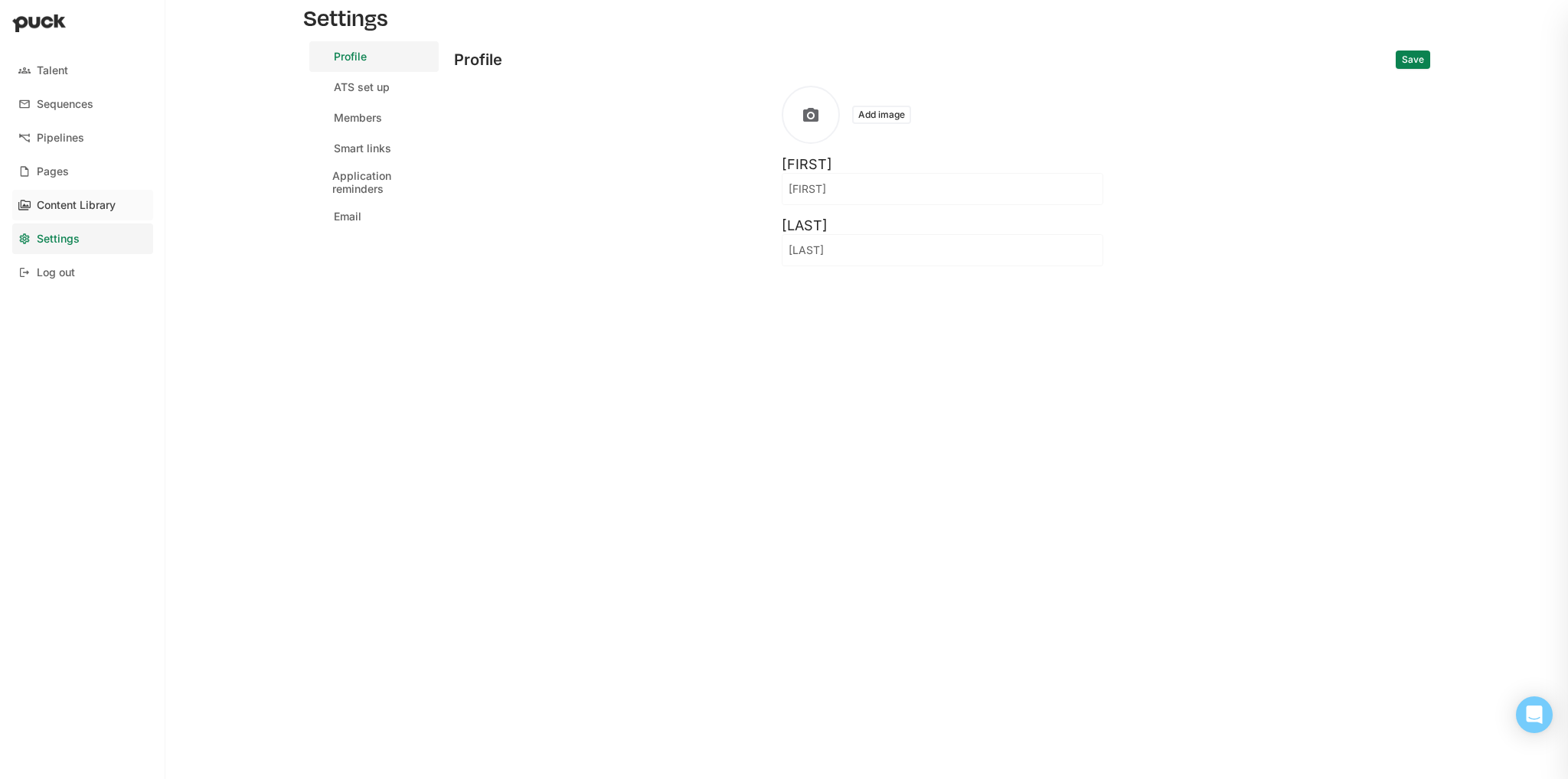 click on "Content Library" at bounding box center [76, 205] 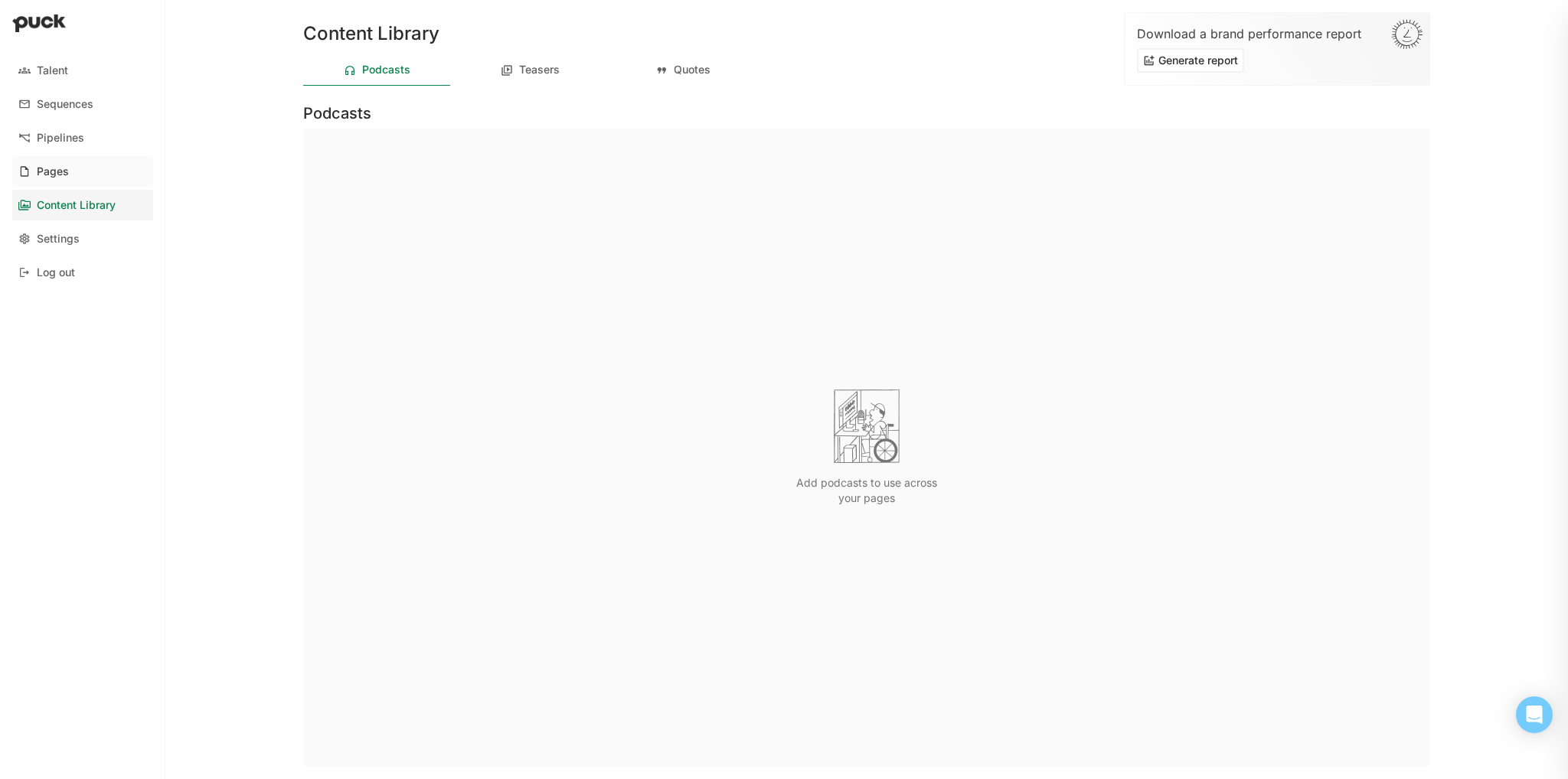 click on "Pages" at bounding box center (53, 171) 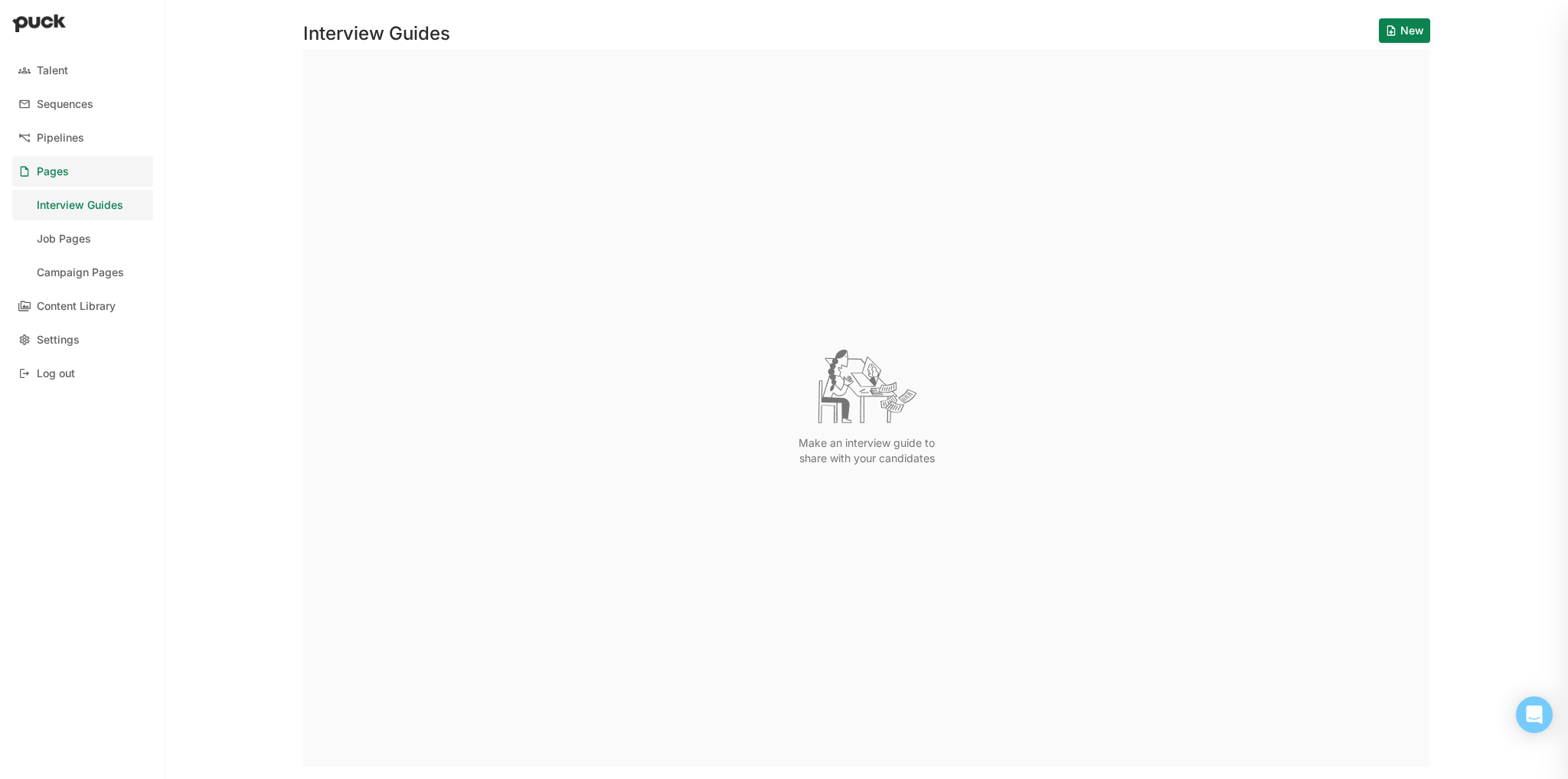 click on "Talent Sequences Pipelines Pages Interview Guides Job Pages Campaign Pages Content Library Settings Log out" at bounding box center [83, 222] 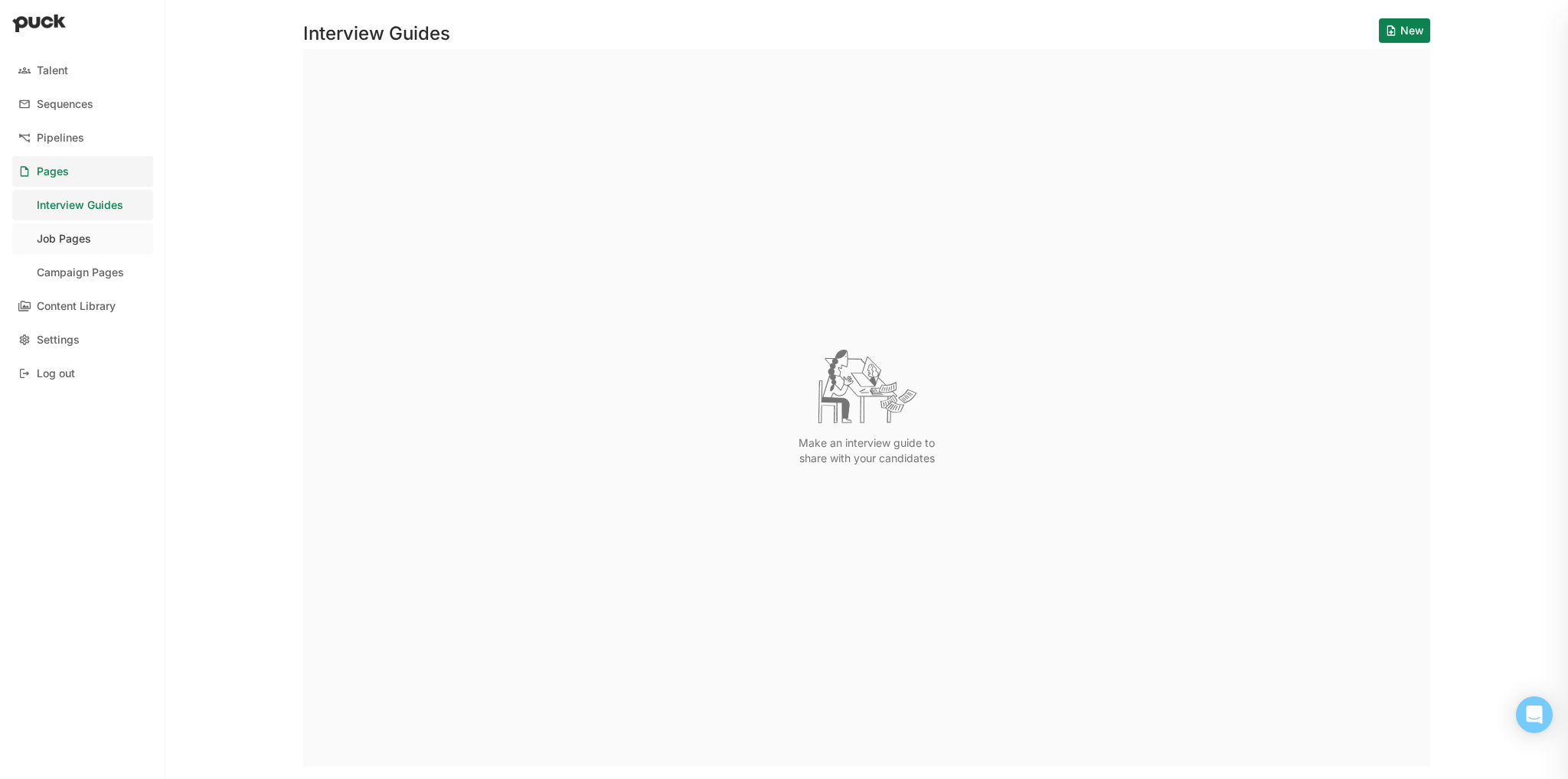 click on "Job Pages" at bounding box center (83, 239) 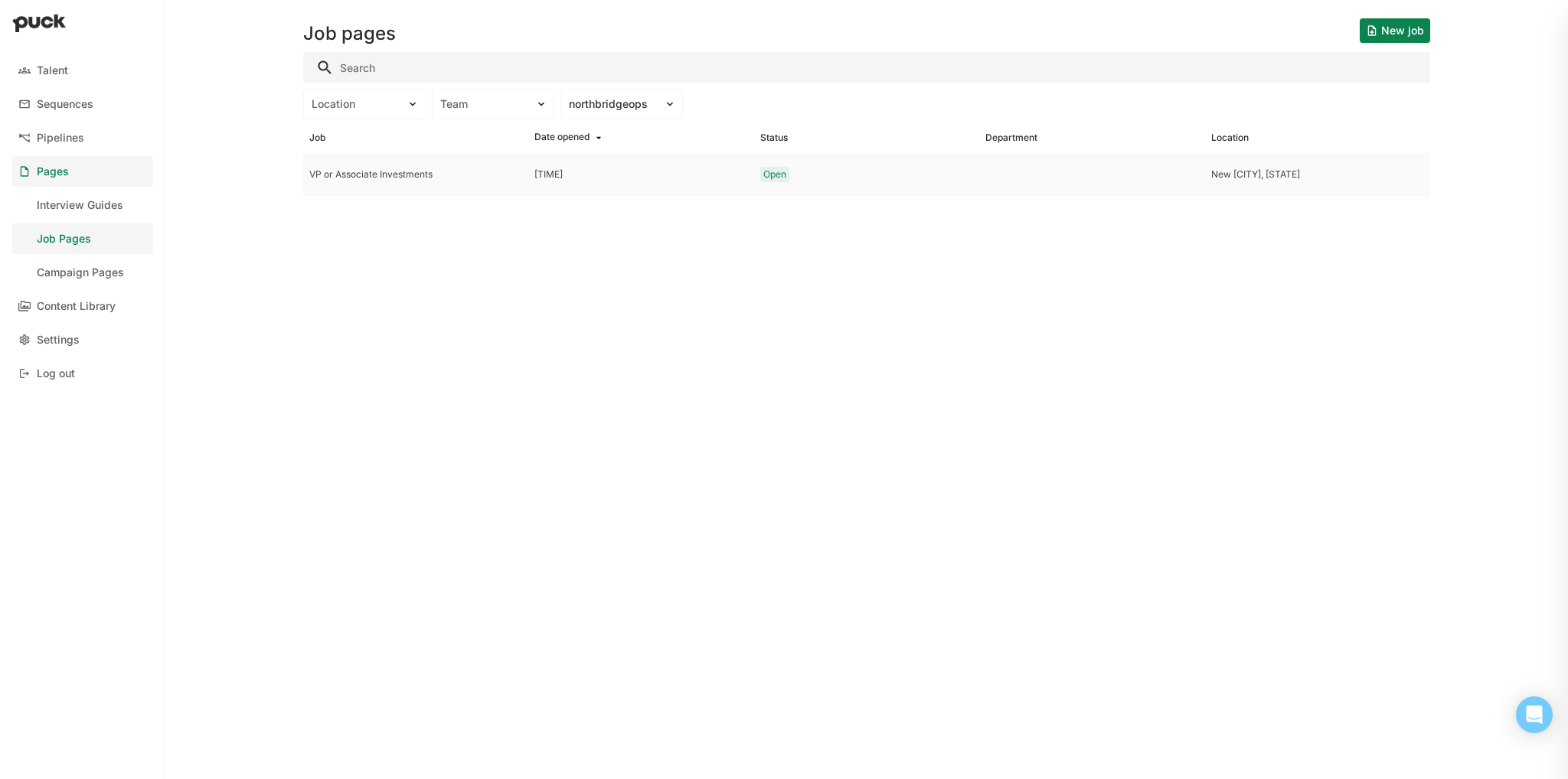 click on "VP or Associate Investments" at bounding box center (416, 174) 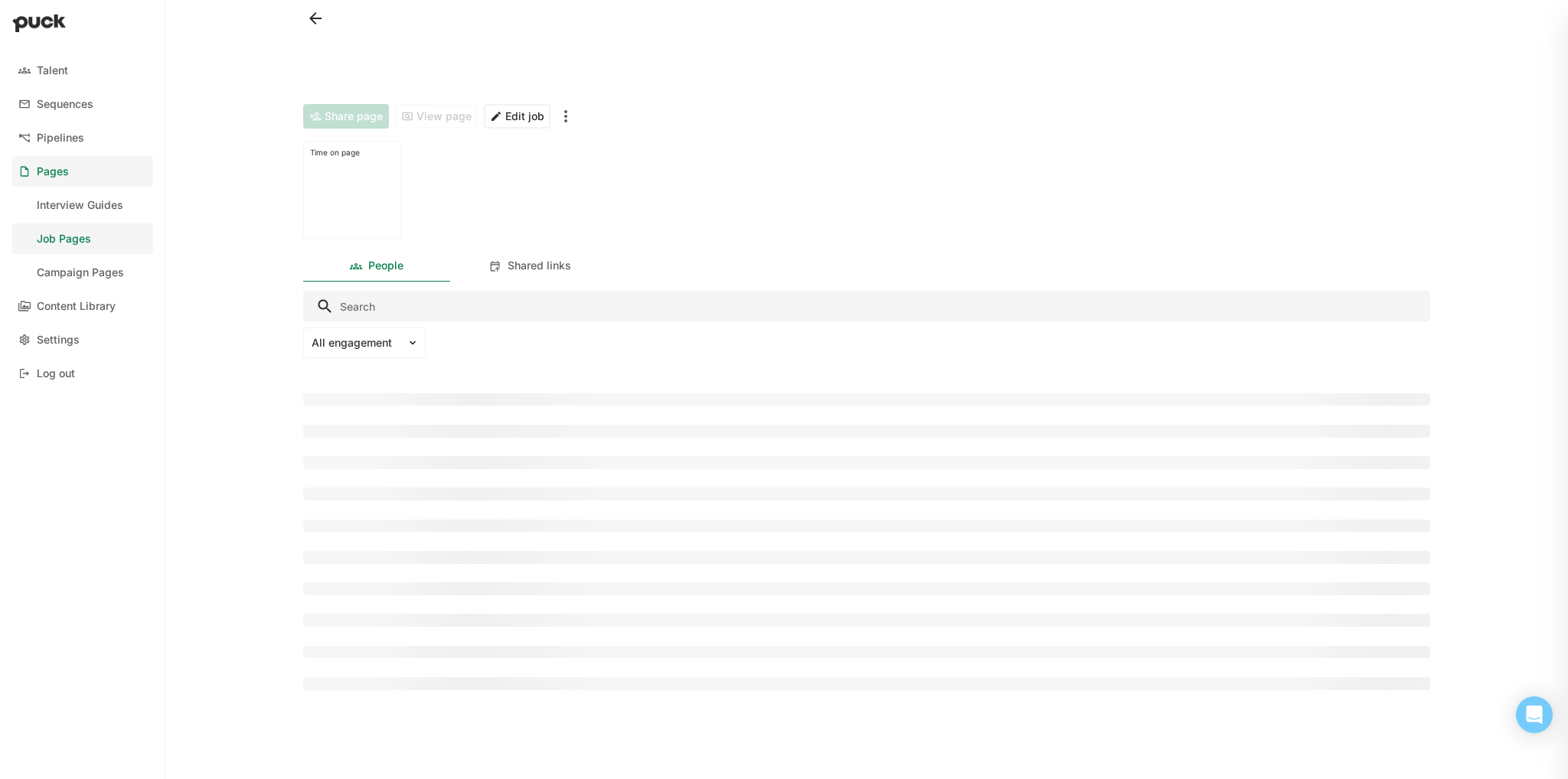 click at bounding box center [352, 194] 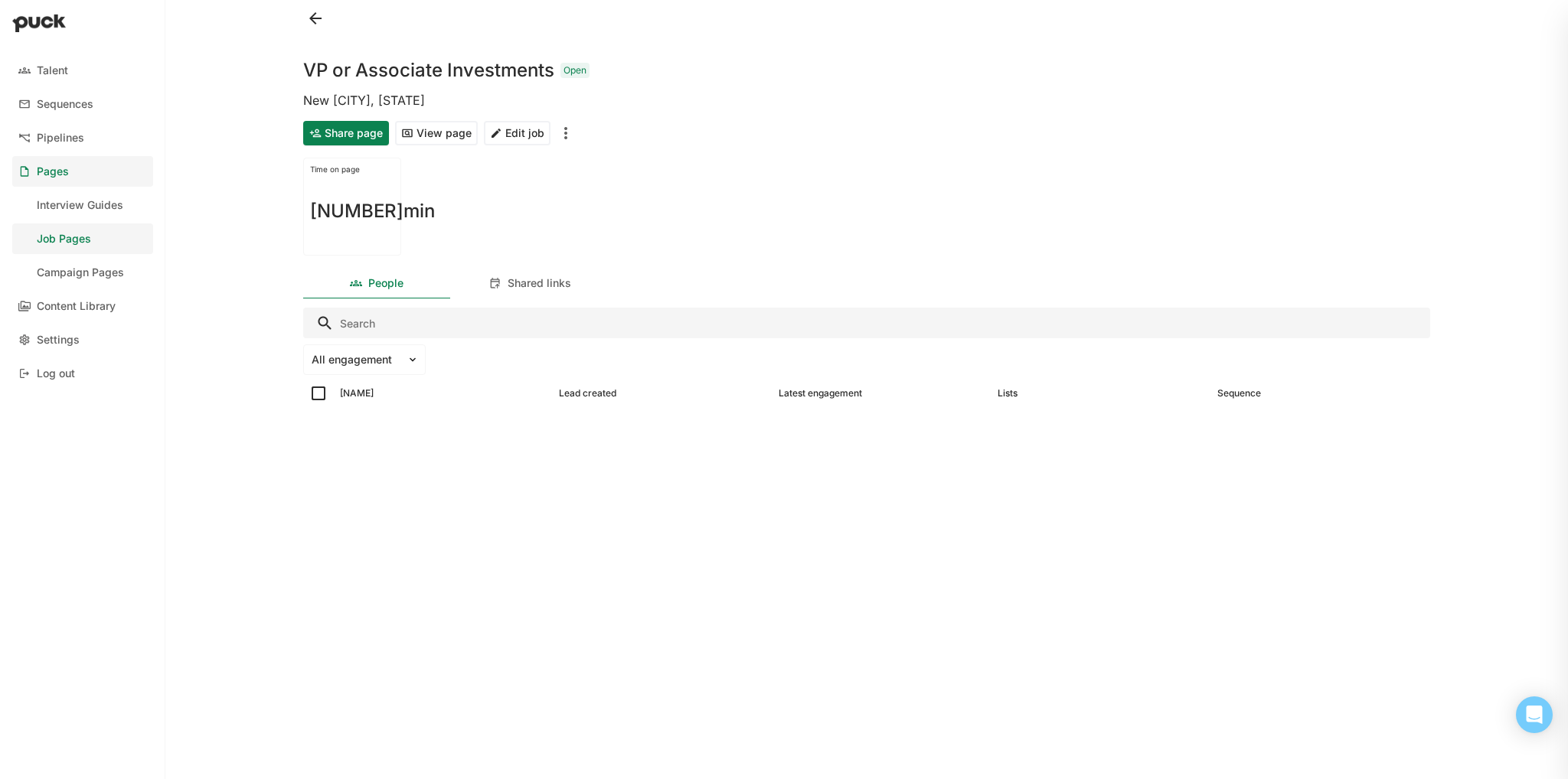 click on "Edit job" at bounding box center (517, 133) 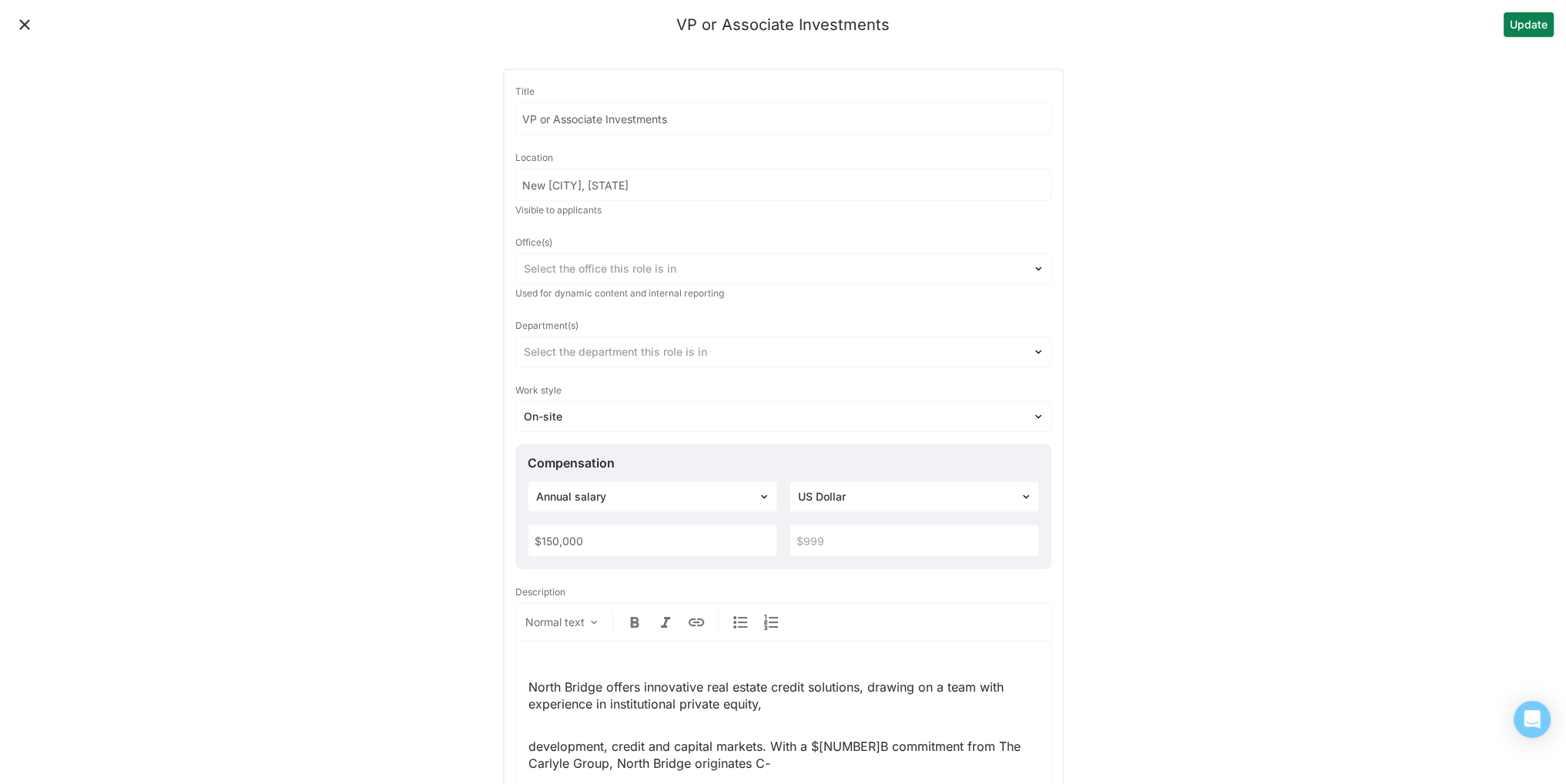 scroll, scrollTop: 9, scrollLeft: 0, axis: vertical 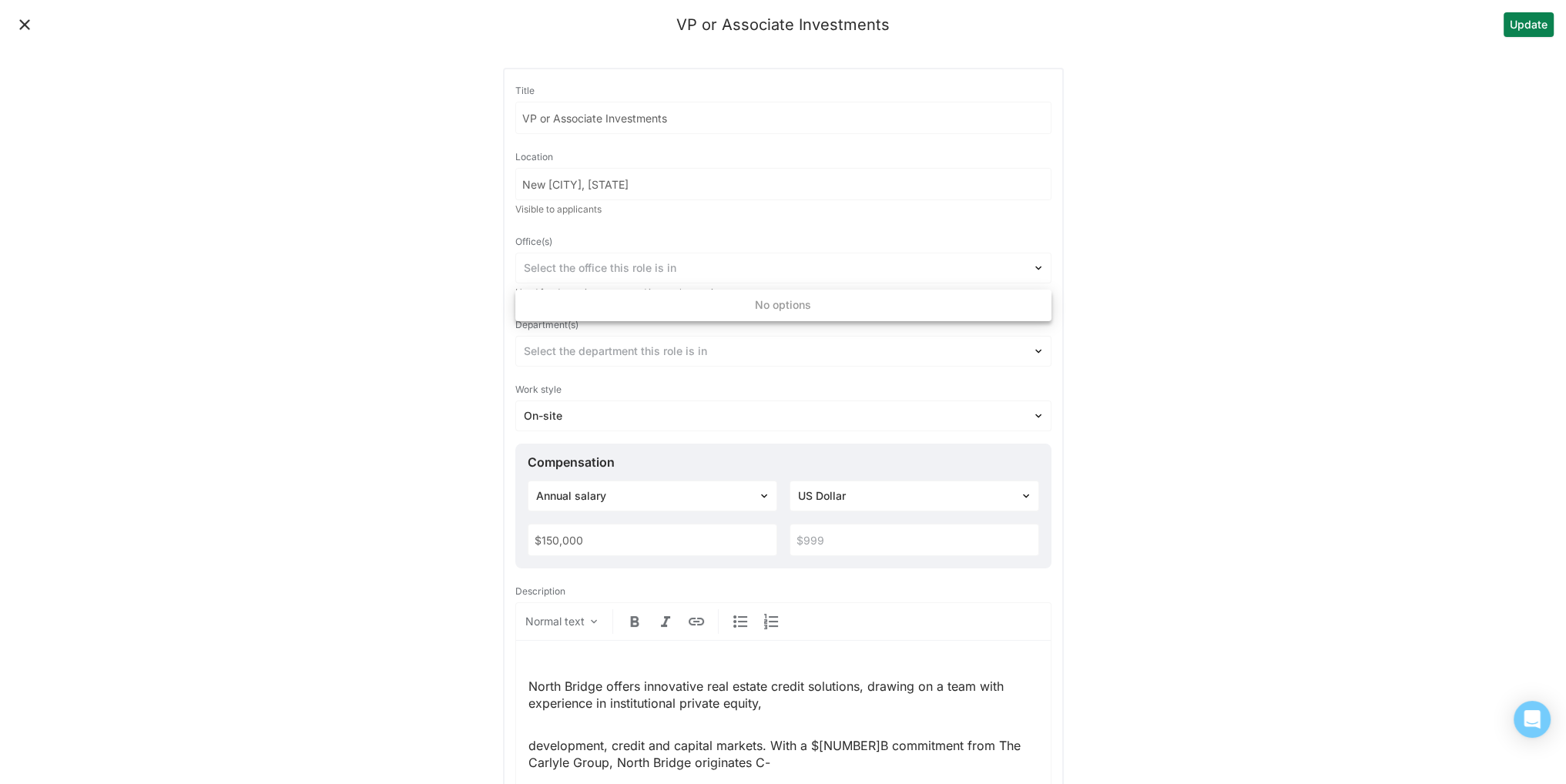 click on "Select the office this role is in" at bounding box center (783, 268) 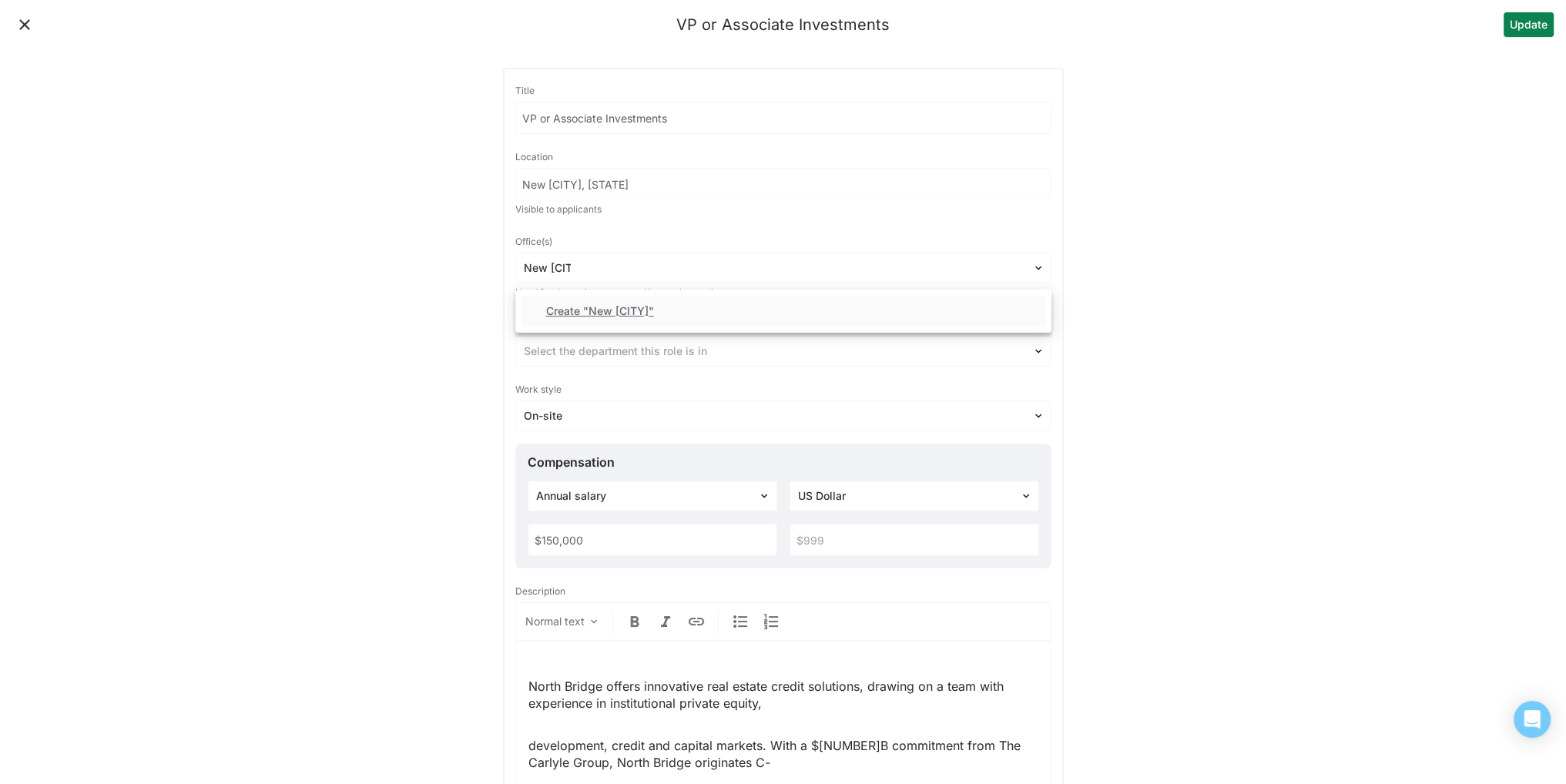type on "New York" 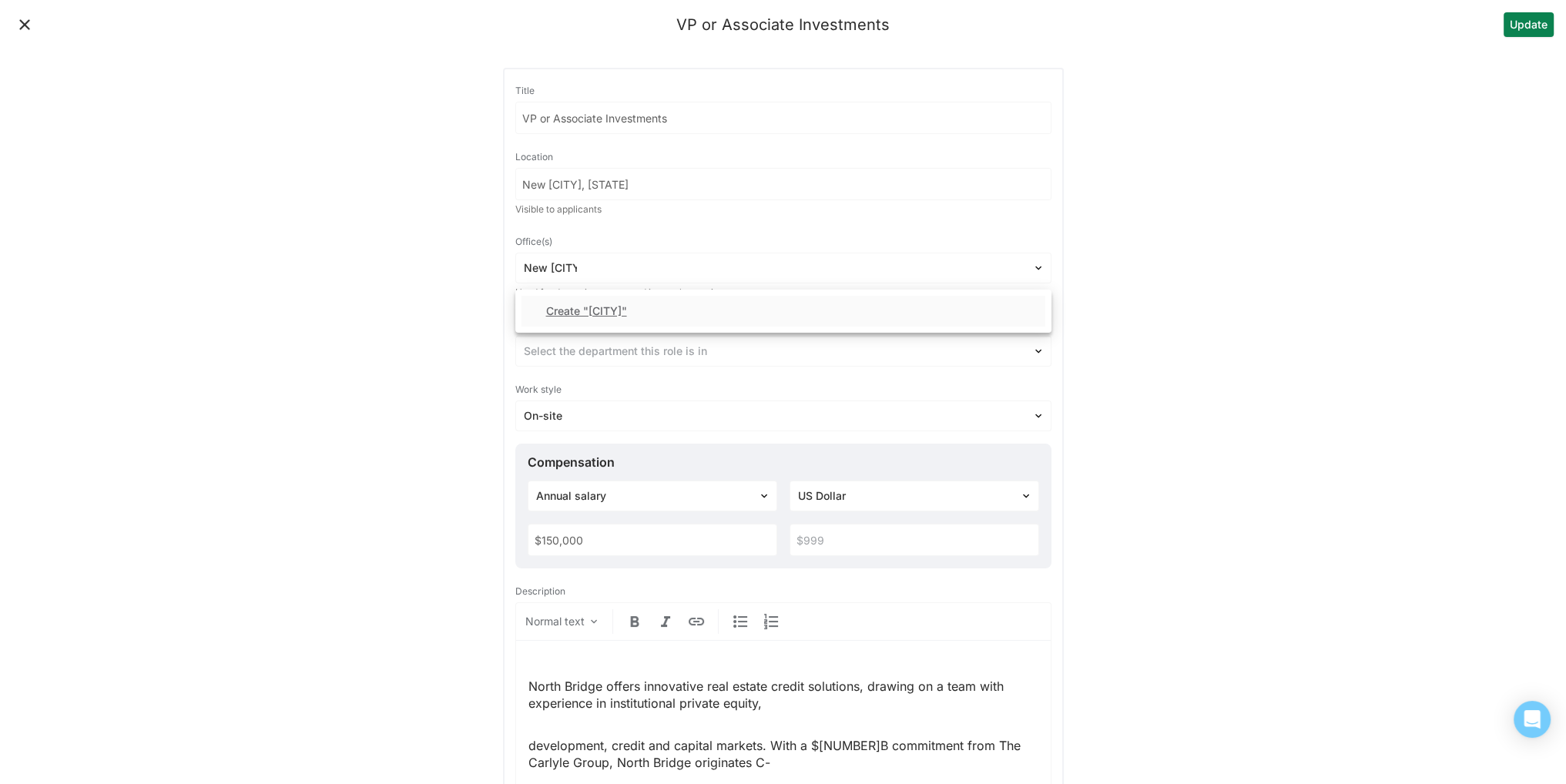 scroll, scrollTop: 15, scrollLeft: 0, axis: vertical 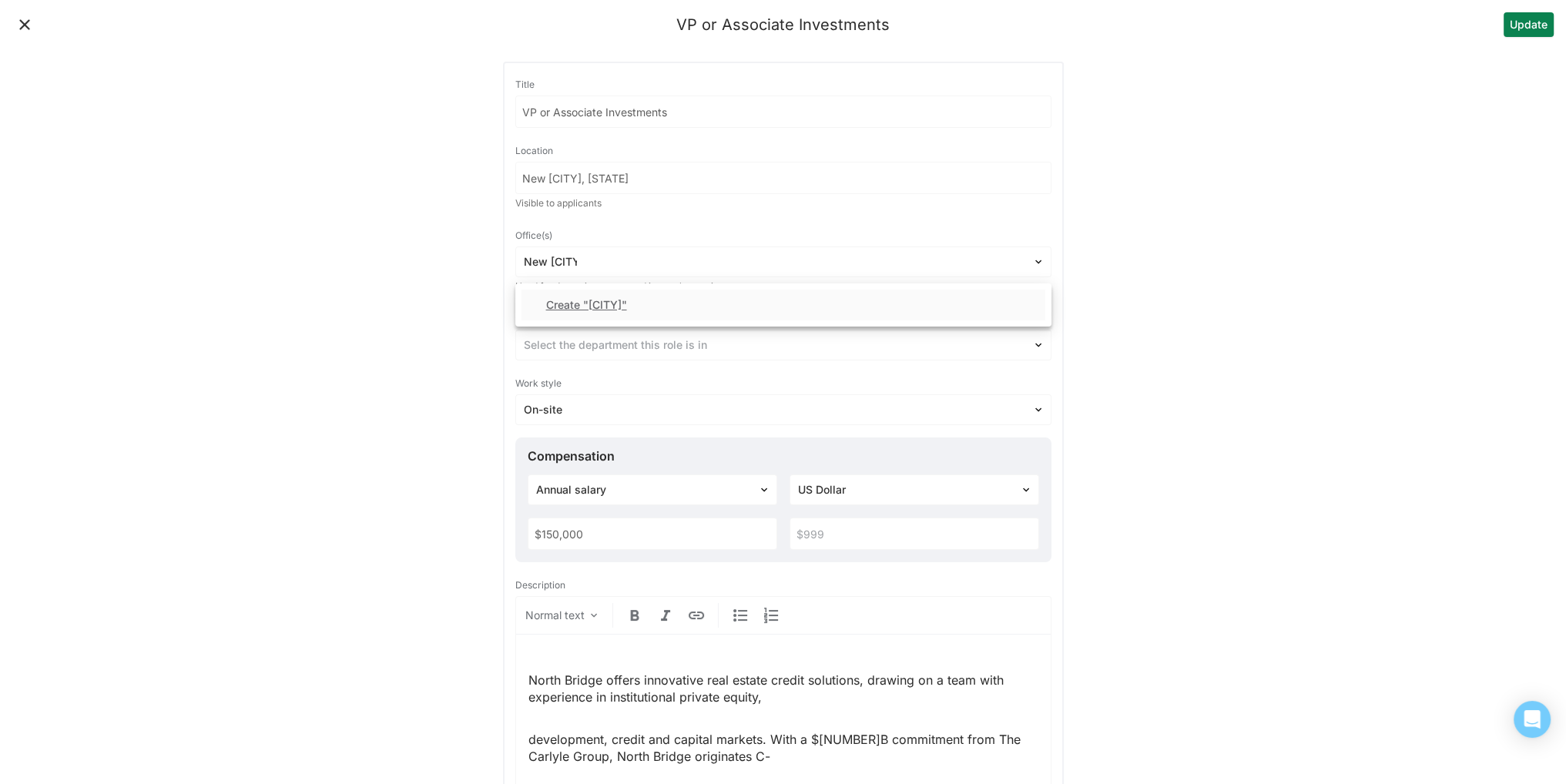 click on "Create "New York"" at bounding box center [586, 305] 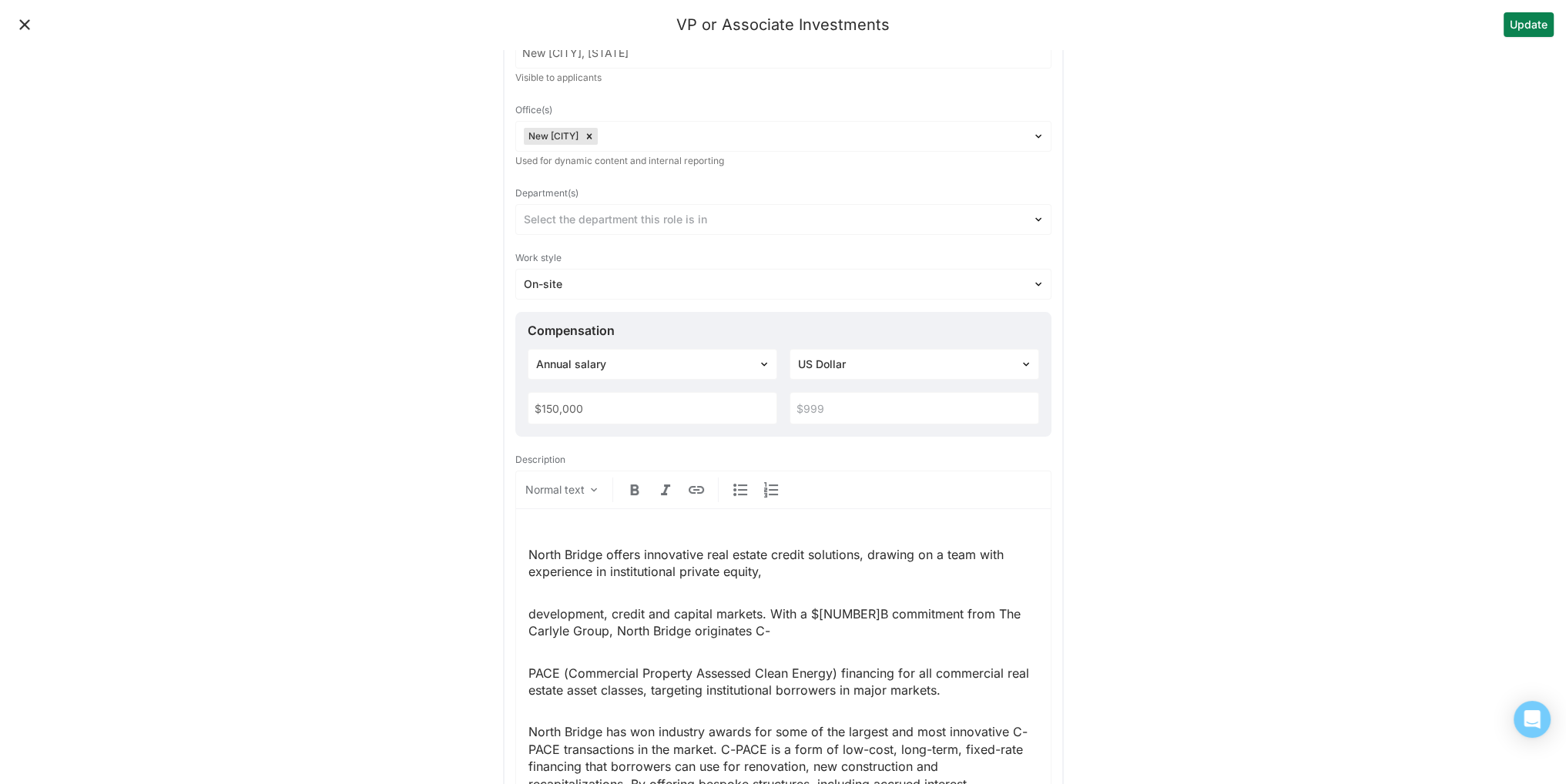 scroll, scrollTop: 145, scrollLeft: 0, axis: vertical 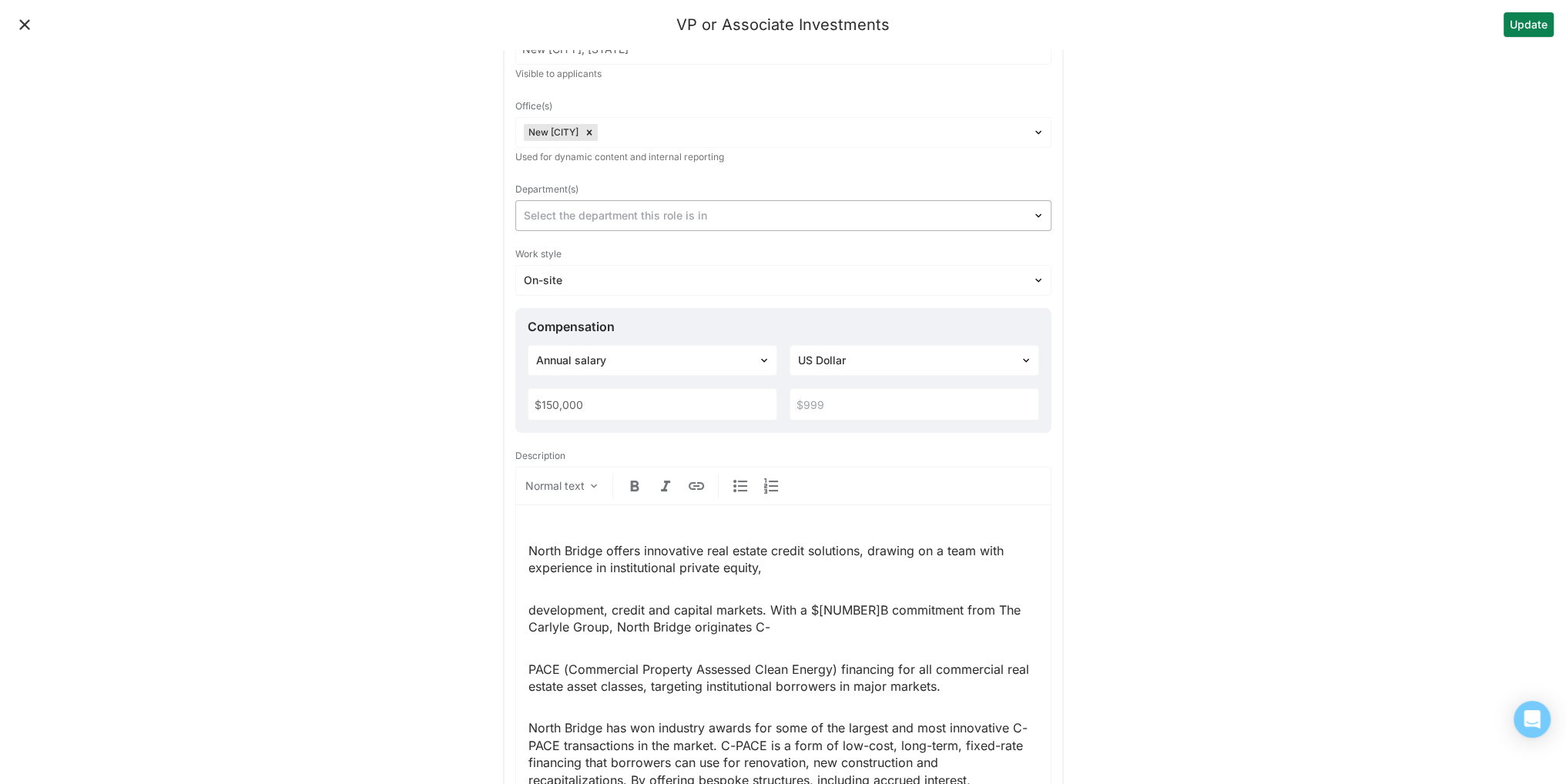 click on "Select the department this role is in" at bounding box center (783, 216) 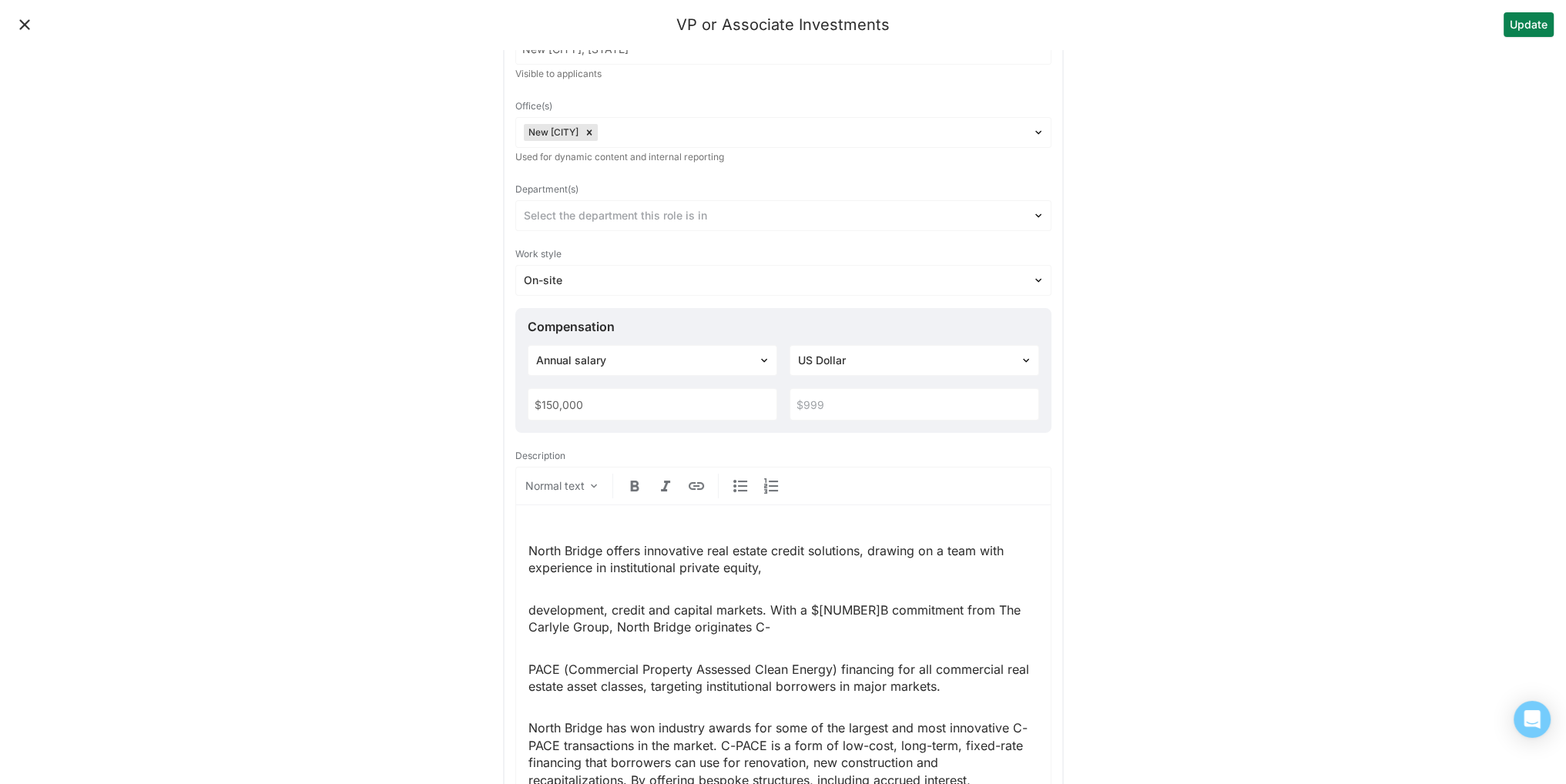 click on "VP or Associate Investments Update Title VP or Associate Investments Location New York City, New York Visible to applicants Office(s) New York Used for dynamic content and internal reporting Department(s) Select the department this role is in Work style On-site Compensation Annual salary US Dollar $150,000 Description Normal text North Bridge offers innovative real estate credit solutions, drawing on a team with experience in institutional private equity, development, credit and capital markets. With a $1B commitment from The Carlyle Group, North Bridge originates C- PACE (Commercial Property Assessed Clean Energy) financing for all commercial real estate asset classes, targeting institutional borrowers in major markets. North Bridge is seeking to hire an associate or a VP with three to eight years of experience in real estate investments, brokerage, real estate capital markets, or investment banking. RESPONSIBILITIES Underwrite transactions from deal origination through execution REQUIREMENTS Form questions" at bounding box center [783, 1338] 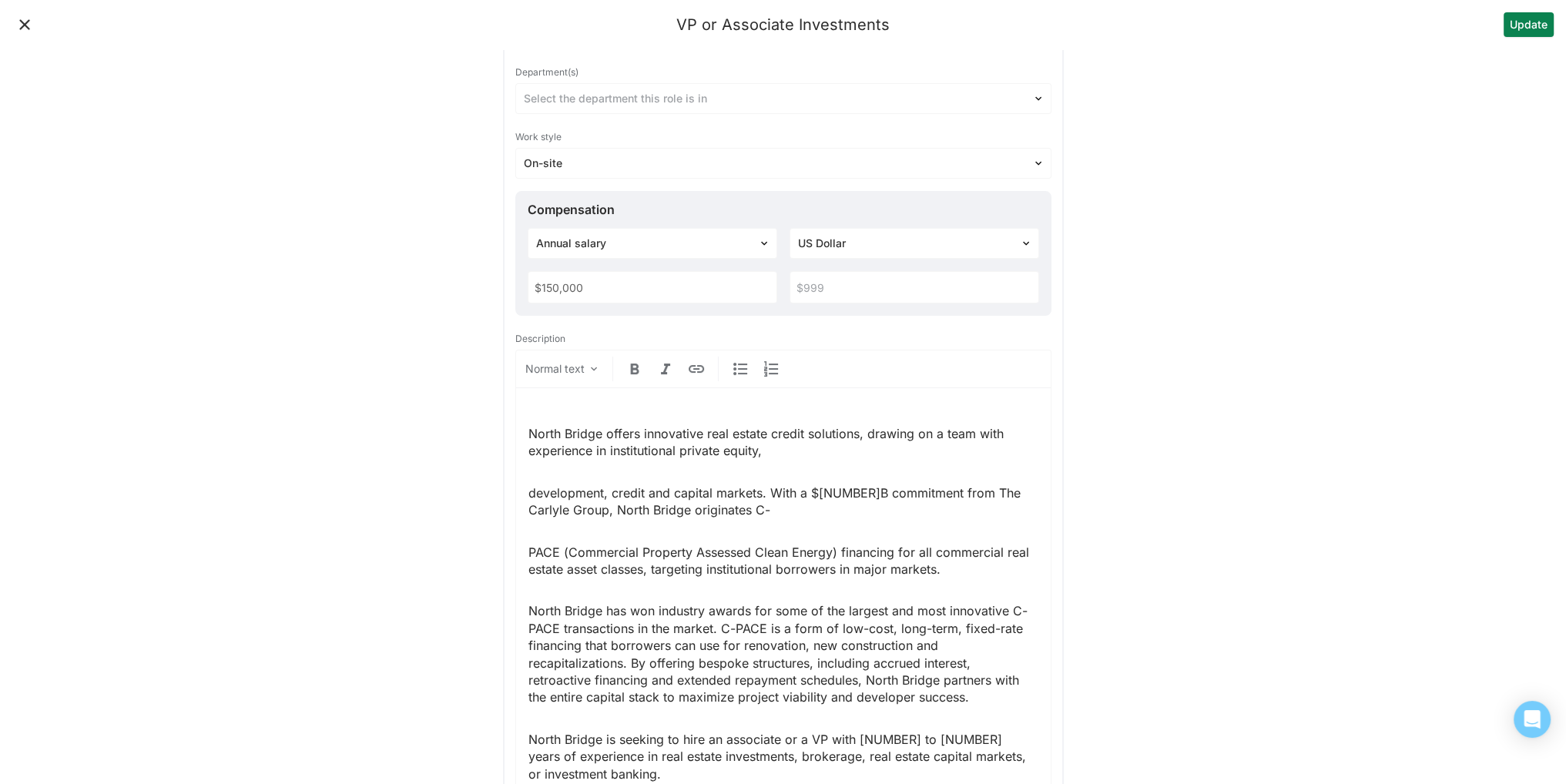 scroll, scrollTop: 263, scrollLeft: 0, axis: vertical 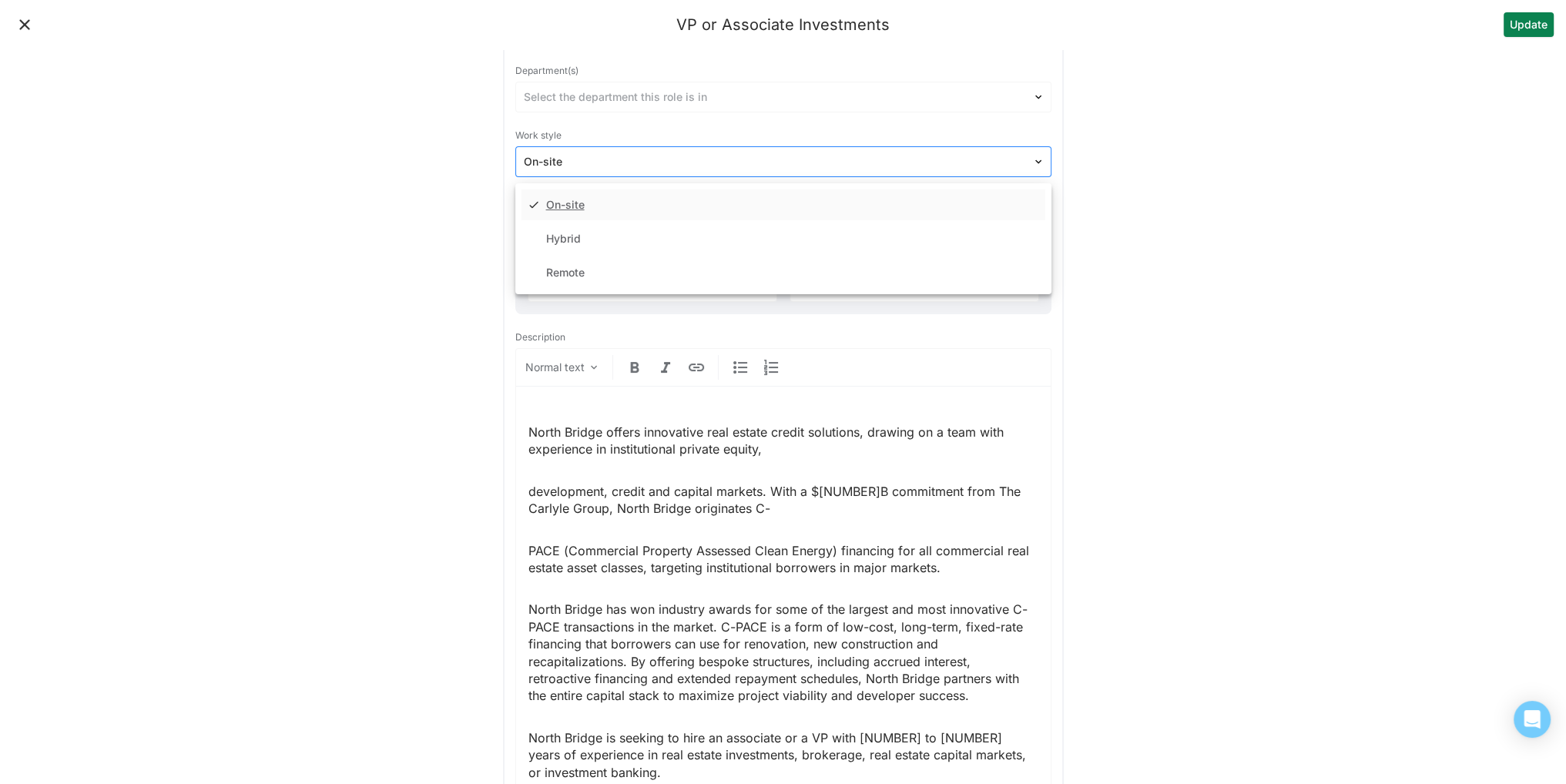 click at bounding box center [774, 162] 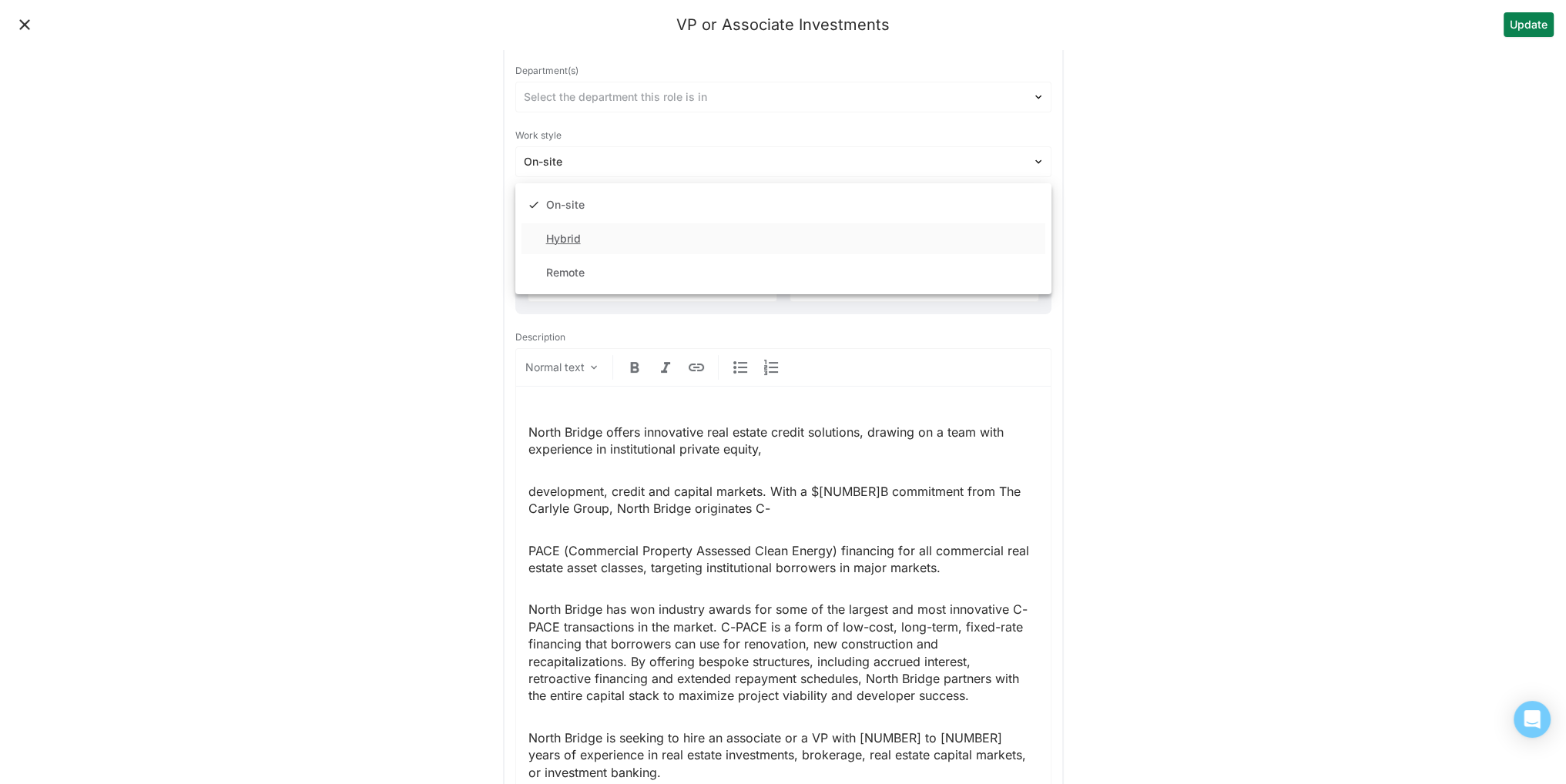 click on "Hybrid" at bounding box center (783, 239) 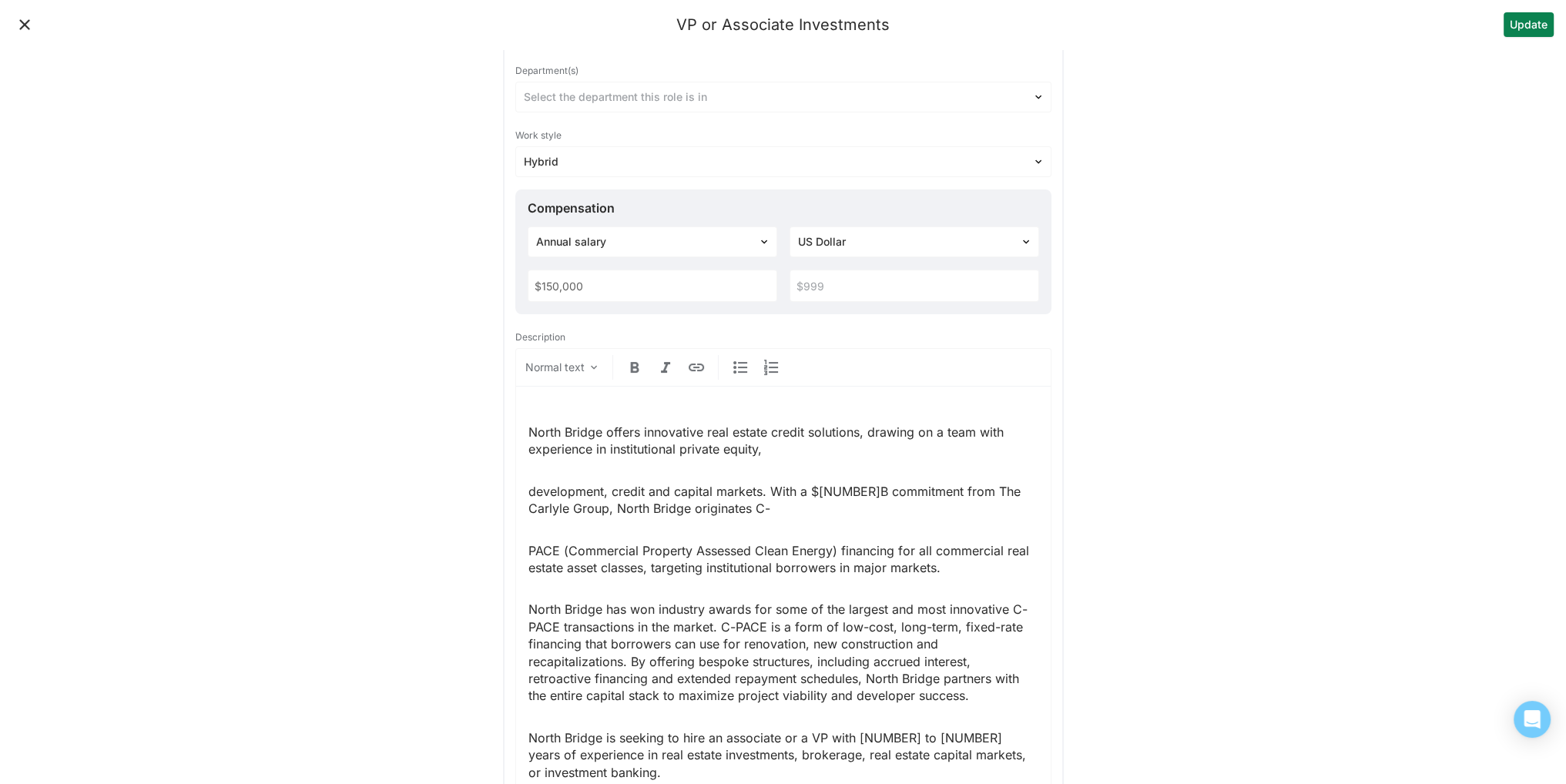 click at bounding box center [914, 286] 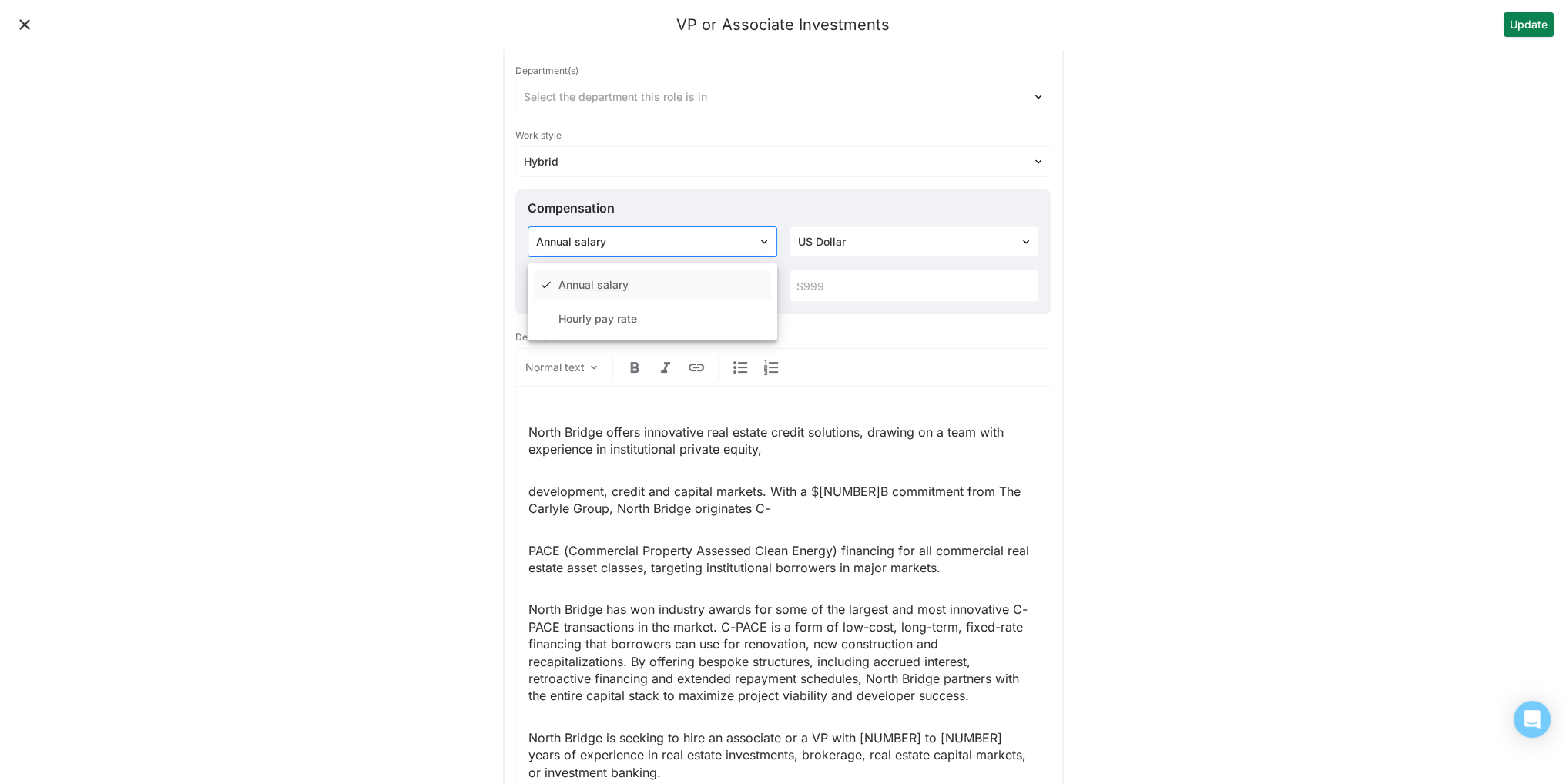 click on "Annual salary" at bounding box center [652, 242] 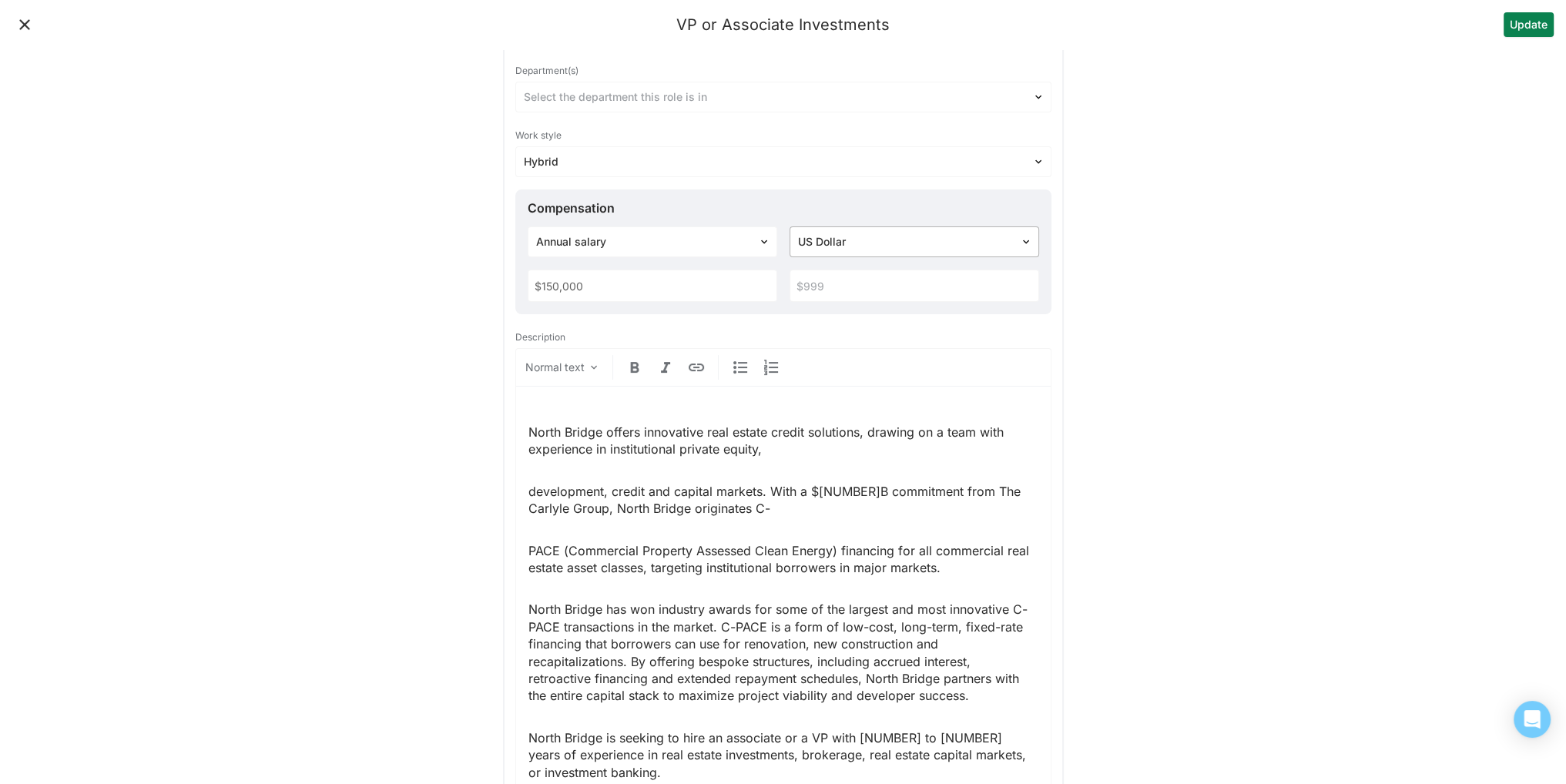 click at bounding box center [905, 242] 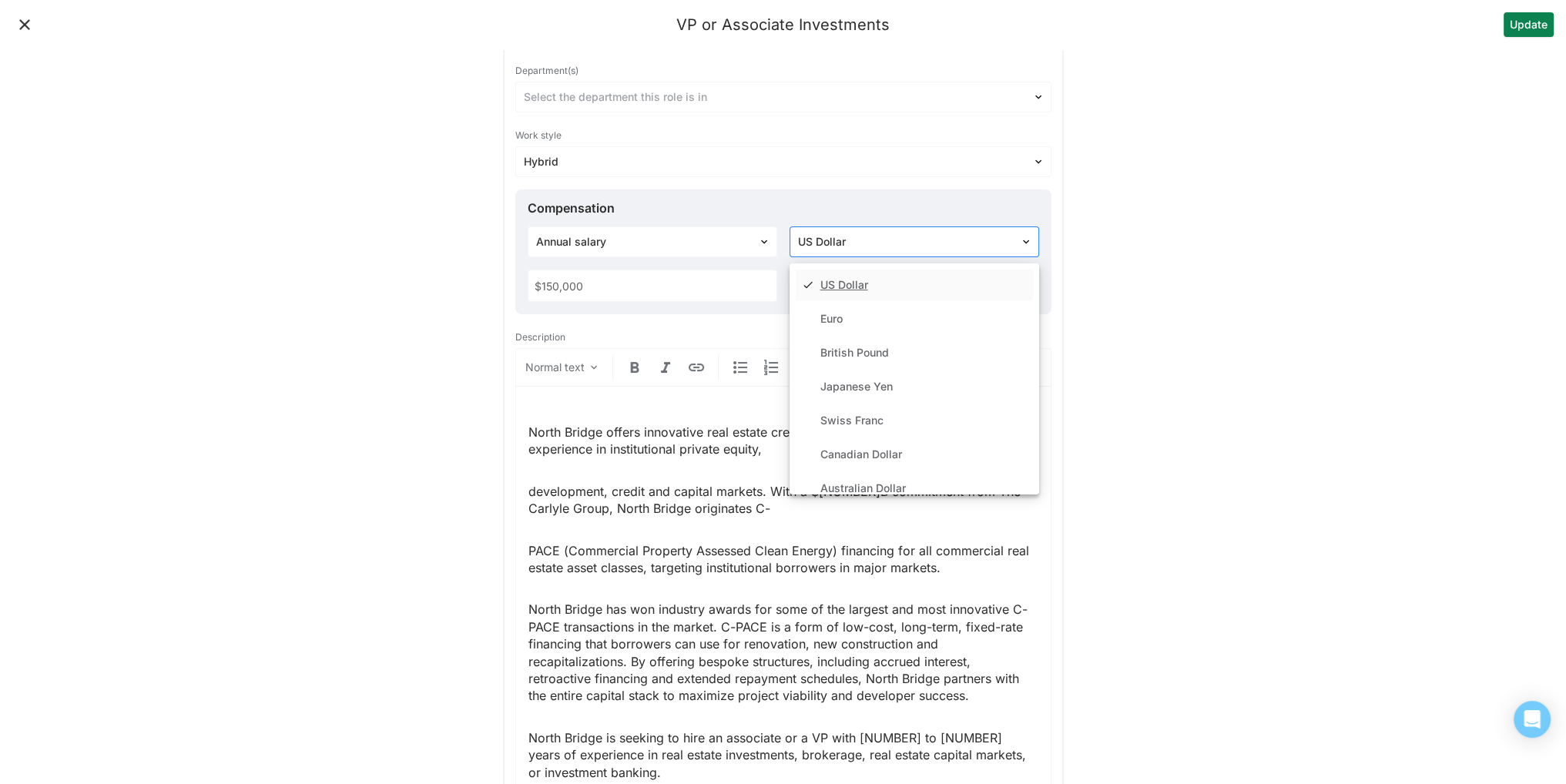 click at bounding box center [905, 242] 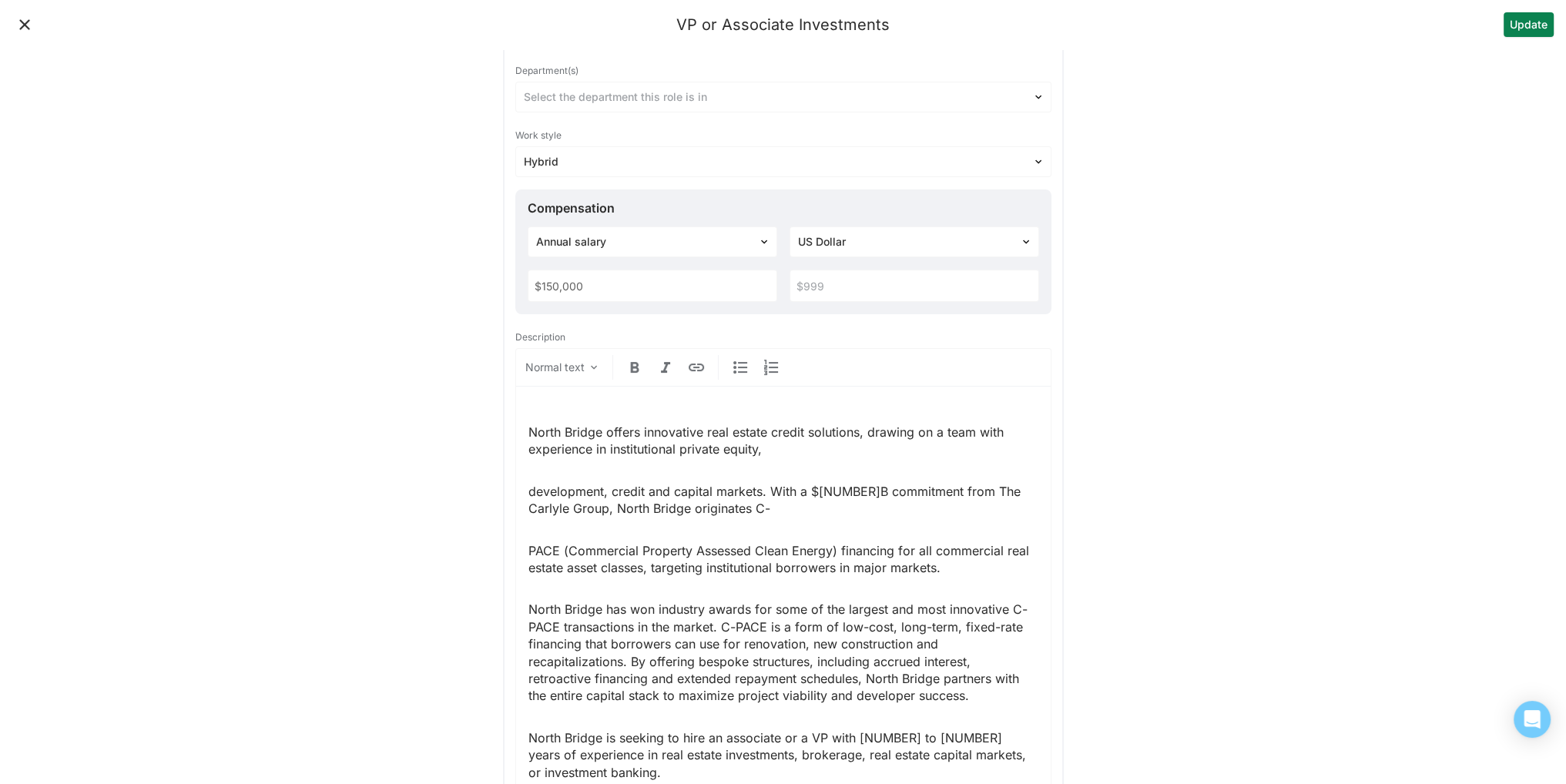 click at bounding box center [914, 286] 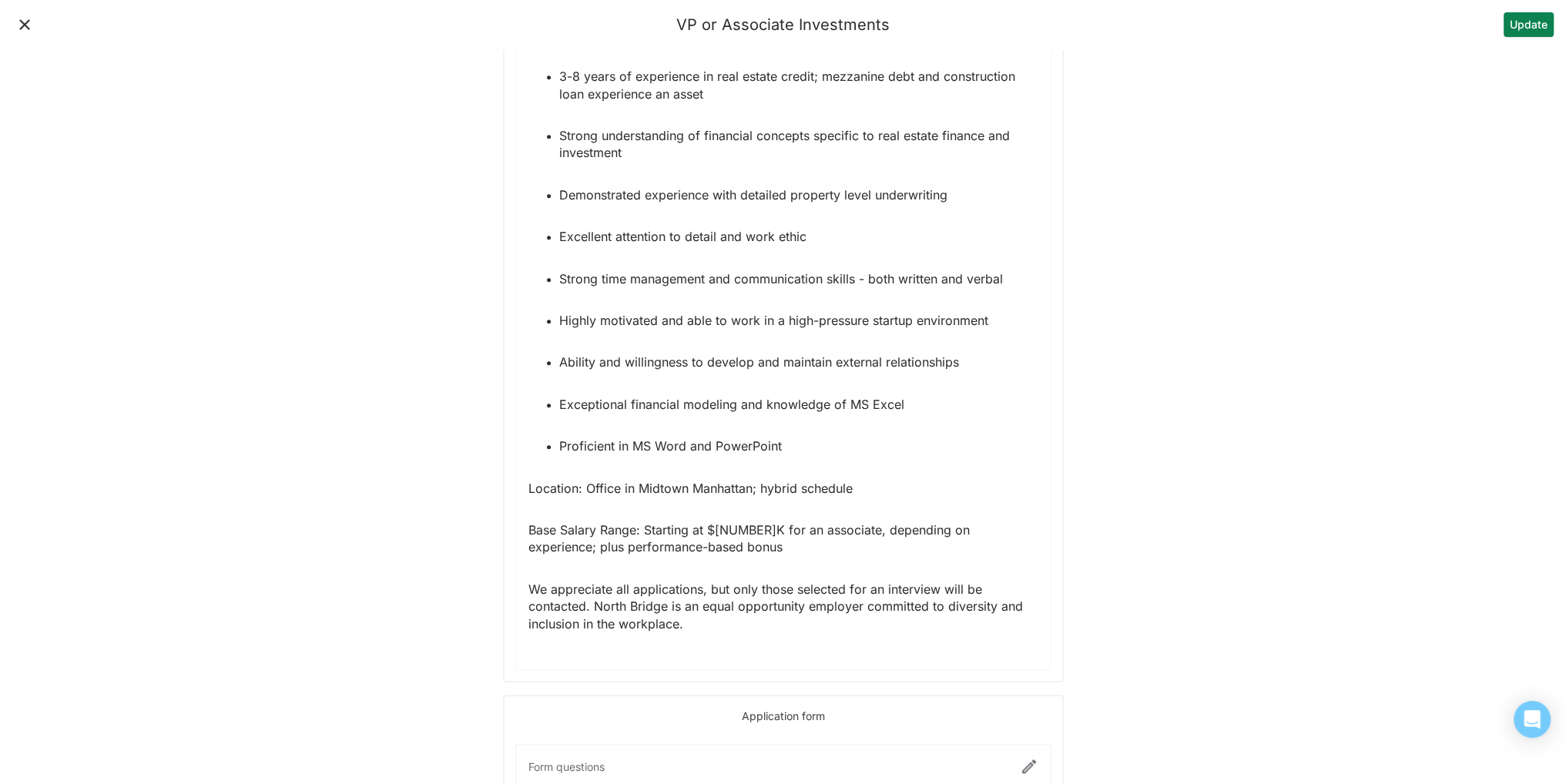 scroll, scrollTop: 1534, scrollLeft: 0, axis: vertical 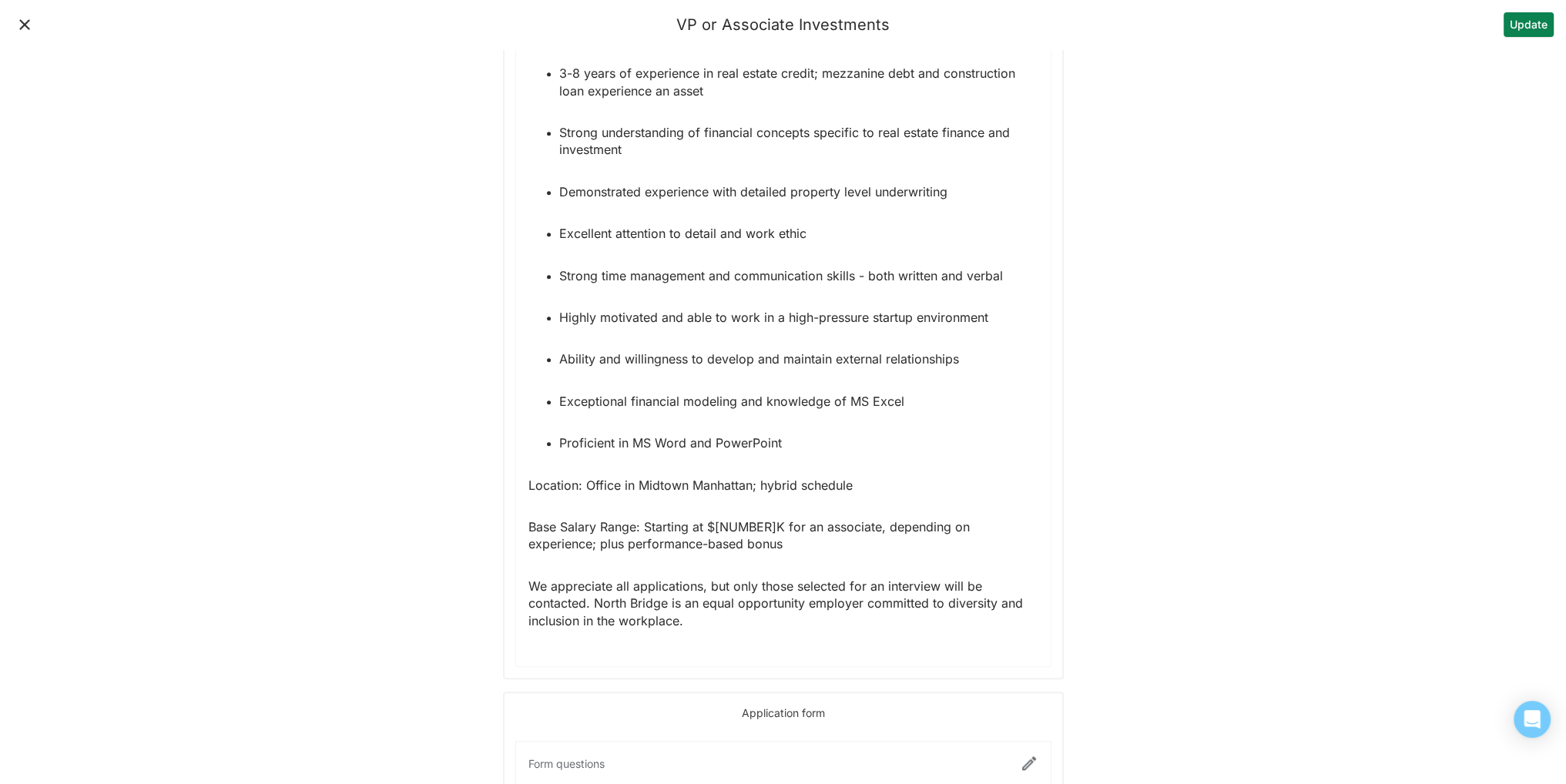 click on "Base Salary Range: Starting at $150K for an associate, depending on experience; plus performance-based bonus" at bounding box center [783, 535] 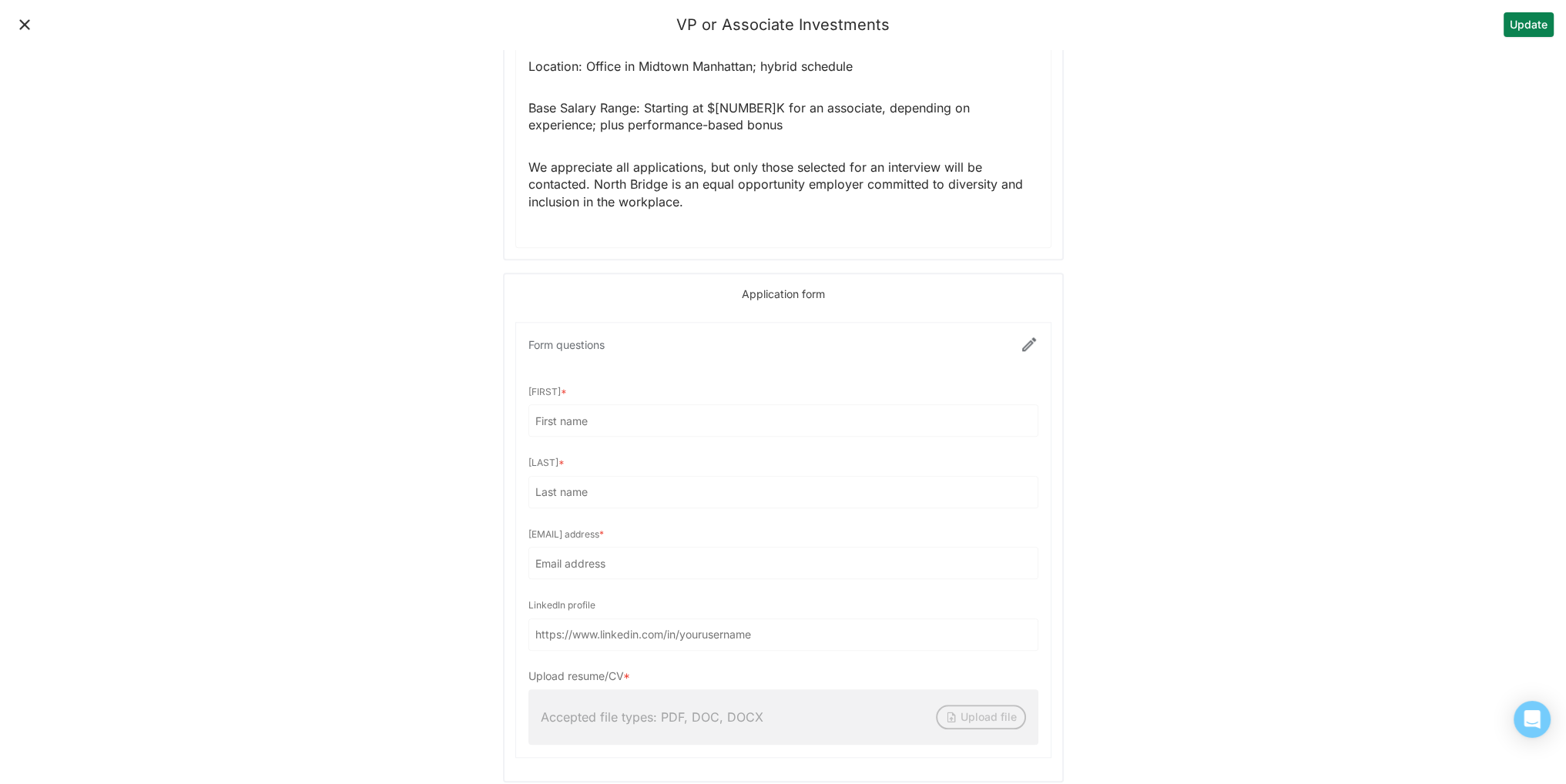 scroll, scrollTop: 1956, scrollLeft: 0, axis: vertical 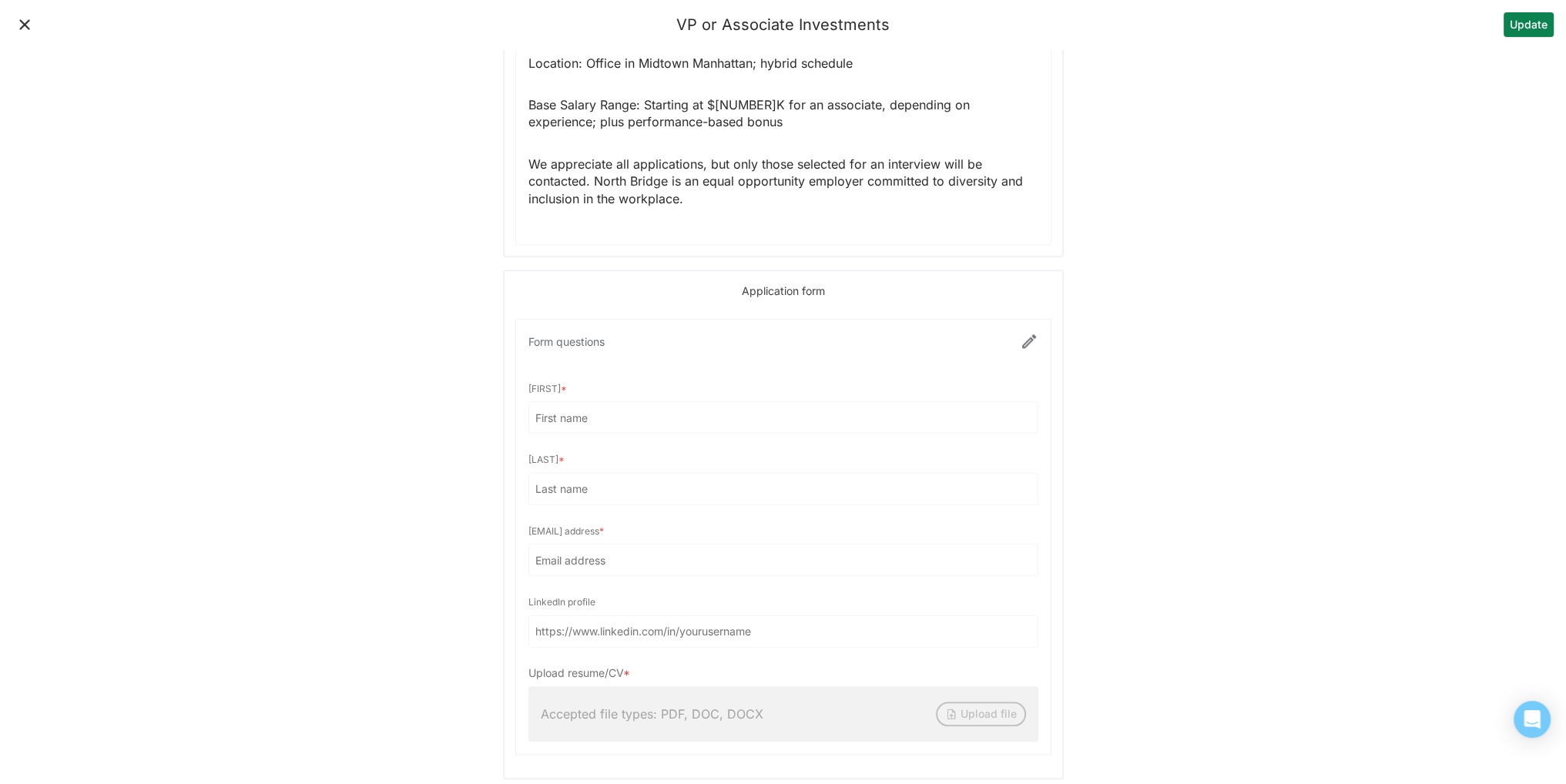 click on "VP or Associate Investments Update Title VP or Associate Investments Location New York City, New York Visible to applicants Office(s) New York Used for dynamic content and internal reporting Department(s) Select the department this role is in Work style Hybrid Compensation Annual salary US Dollar $150,000 Description Normal text North Bridge offers innovative real estate credit solutions, drawing on a team with experience in institutional private equity, development, credit and capital markets. With a $1B commitment from The Carlyle Group, North Bridge originates C- PACE (Commercial Property Assessed Clean Energy) financing for all commercial real estate asset classes, targeting institutional borrowers in major markets. North Bridge is seeking to hire an associate or a VP with three to eight years of experience in real estate investments, brokerage, real estate capital markets, or investment banking. RESPONSIBILITIES Underwrite transactions from deal origination through execution REQUIREMENTS Application form" at bounding box center (783, -473) 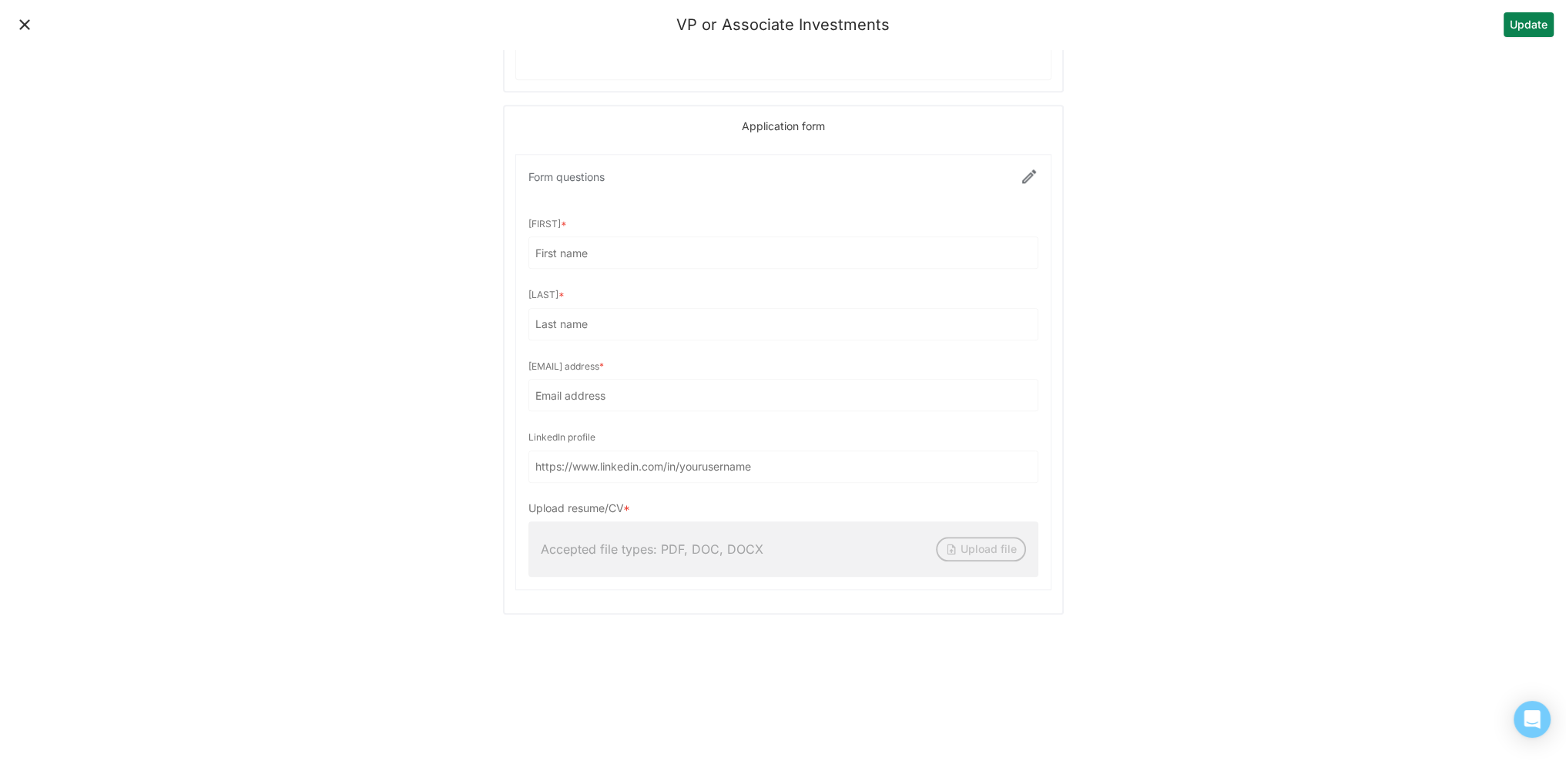 scroll, scrollTop: 2131, scrollLeft: 0, axis: vertical 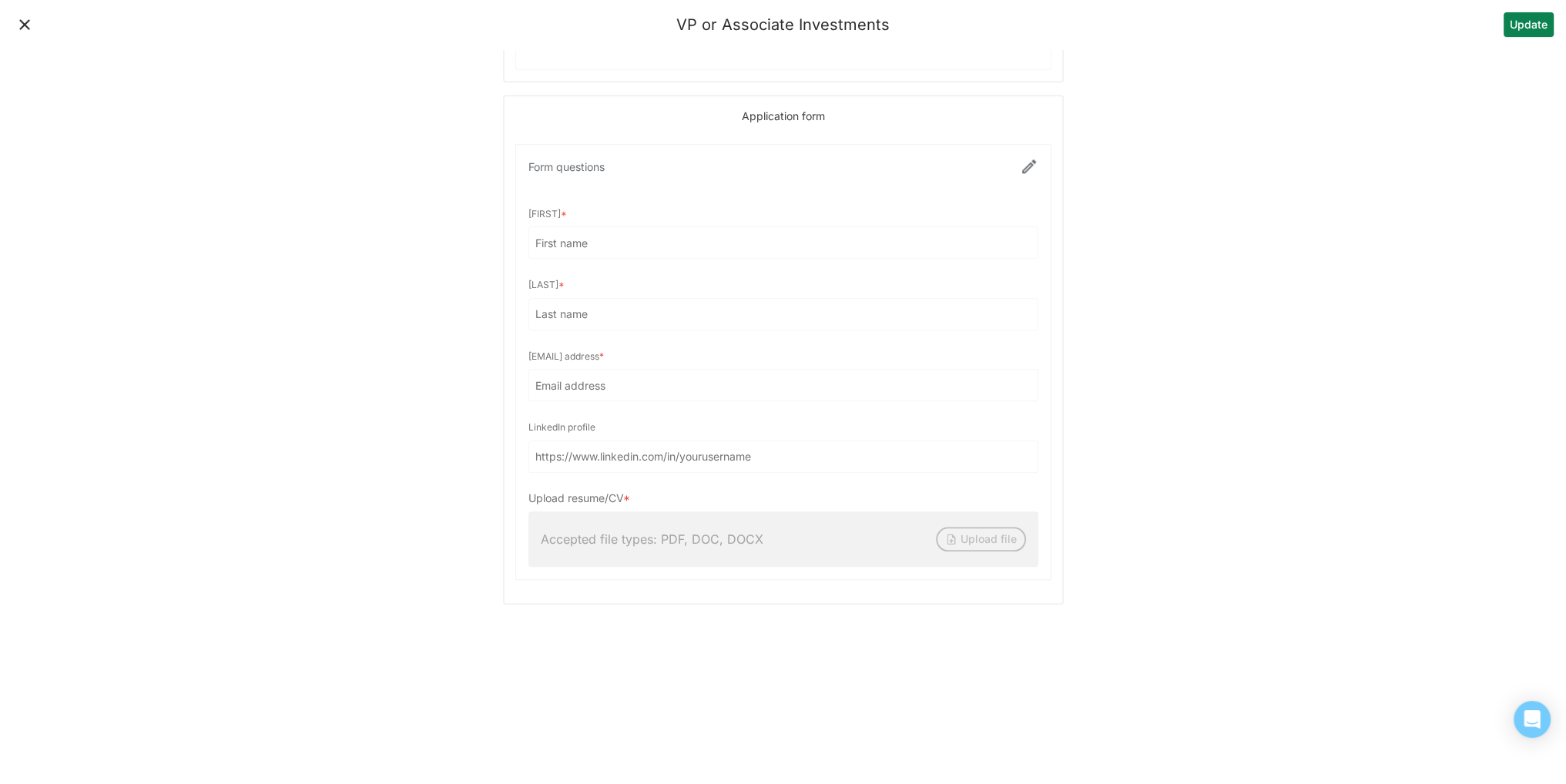 click on "Title VP or Associate Investments Location New York City, New York Visible to applicants Office(s) New York Used for dynamic content and internal reporting Department(s) Select the department this role is in Work style Hybrid Compensation Annual salary US Dollar $150,000 Description Normal text North Bridge offers innovative real estate credit solutions, drawing on a team with experience in institutional private equity, development, credit and capital markets. With a $1B commitment from The Carlyle Group, North Bridge originates C- PACE (Commercial Property Assessed Clean Energy) financing for all commercial real estate asset classes, targeting institutional borrowers in major markets. North Bridge is seeking to hire an associate or a VP with three to eight years of experience in real estate investments, brokerage, real estate capital markets, or investment banking. RESPONSIBILITIES Underwrite transactions from deal origination through execution Evaluate prospective financing opportunities REQUIREMENTS * * *" at bounding box center [783, -648] 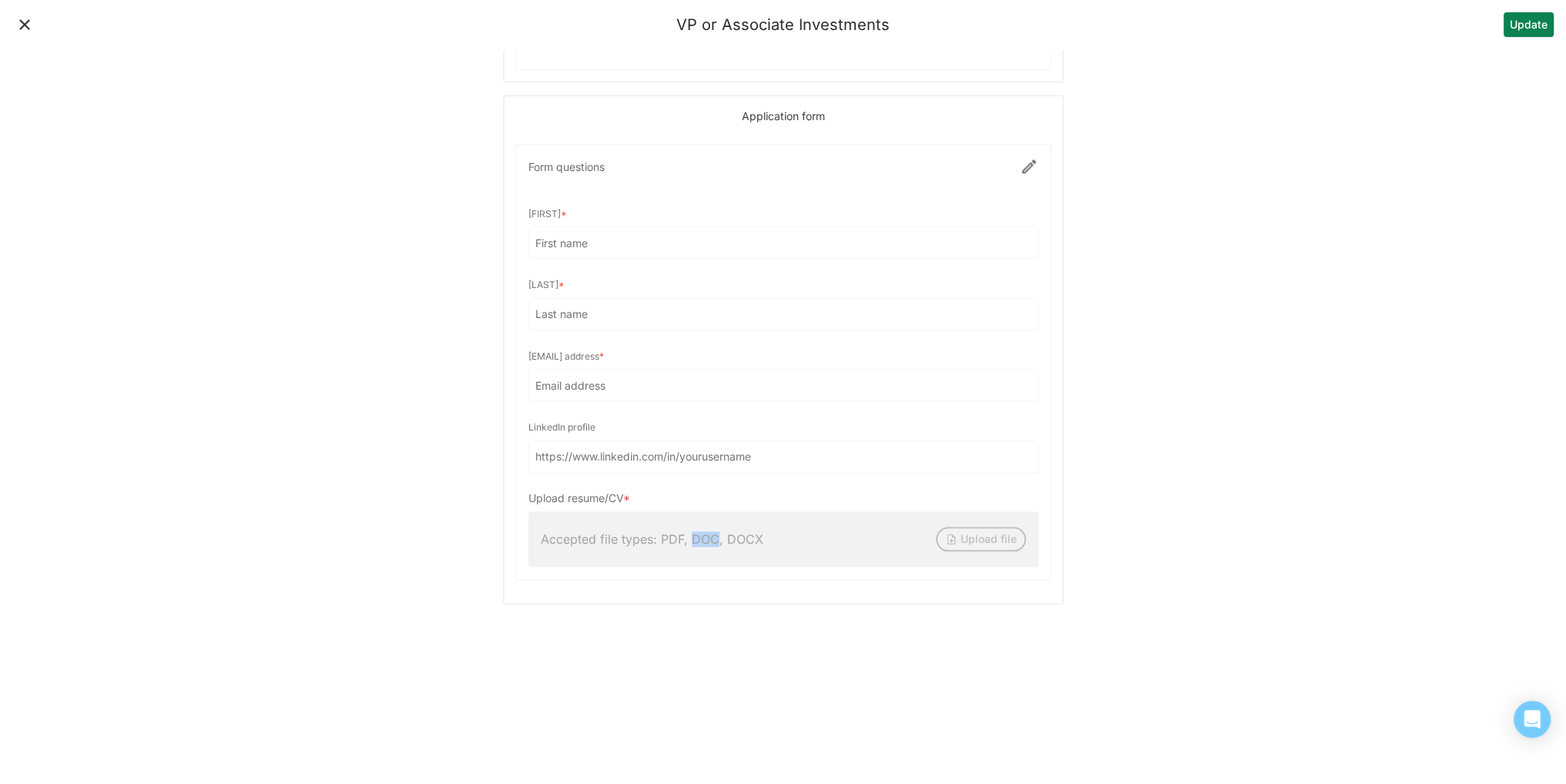 click on "Title VP or Associate Investments Location New York City, New York Visible to applicants Office(s) New York Used for dynamic content and internal reporting Department(s) Select the department this role is in Work style Hybrid Compensation Annual salary US Dollar $150,000 Description Normal text North Bridge offers innovative real estate credit solutions, drawing on a team with experience in institutional private equity, development, credit and capital markets. With a $1B commitment from The Carlyle Group, North Bridge originates C- PACE (Commercial Property Assessed Clean Energy) financing for all commercial real estate asset classes, targeting institutional borrowers in major markets. North Bridge is seeking to hire an associate or a VP with three to eight years of experience in real estate investments, brokerage, real estate capital markets, or investment banking. RESPONSIBILITIES Underwrite transactions from deal origination through execution Evaluate prospective financing opportunities REQUIREMENTS * * *" at bounding box center [783, -648] 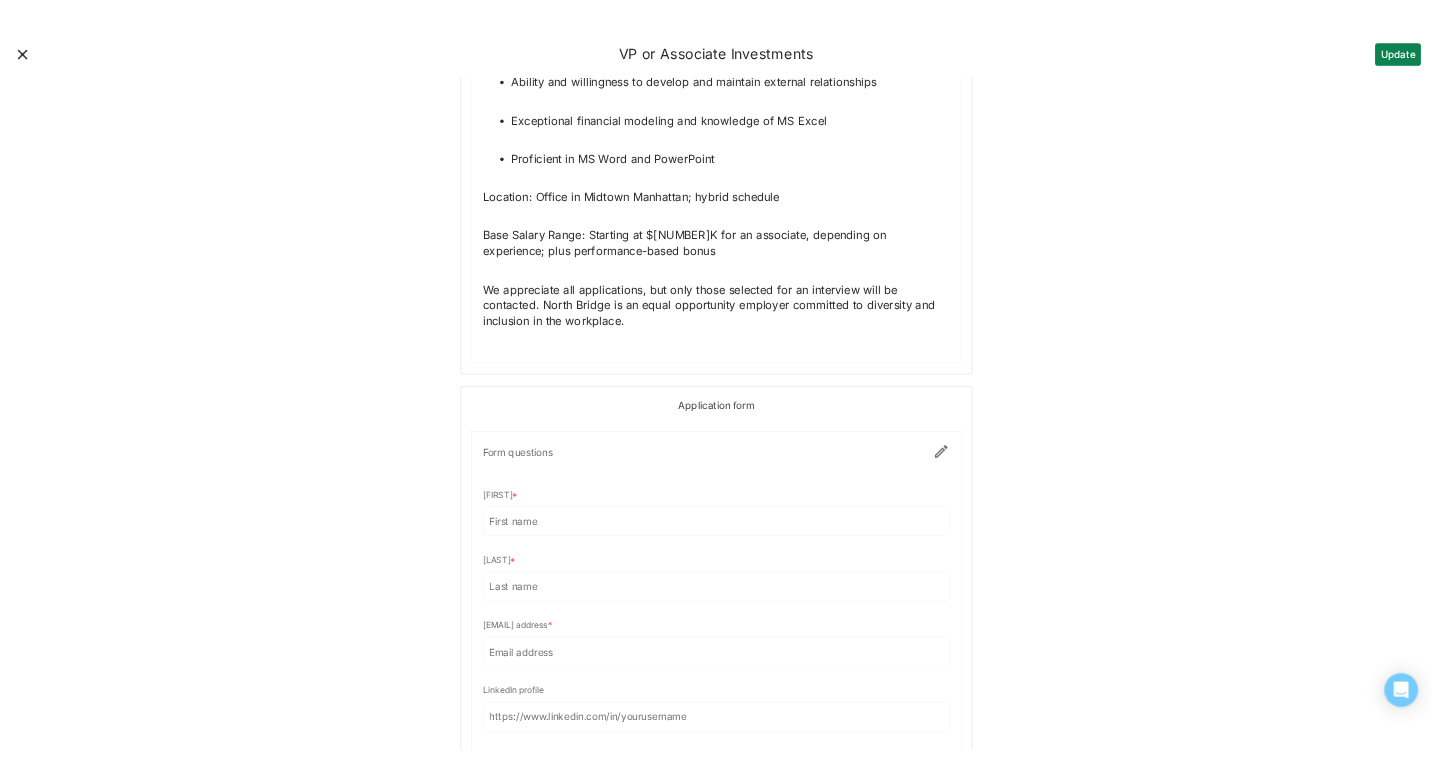 scroll, scrollTop: 2390, scrollLeft: 0, axis: vertical 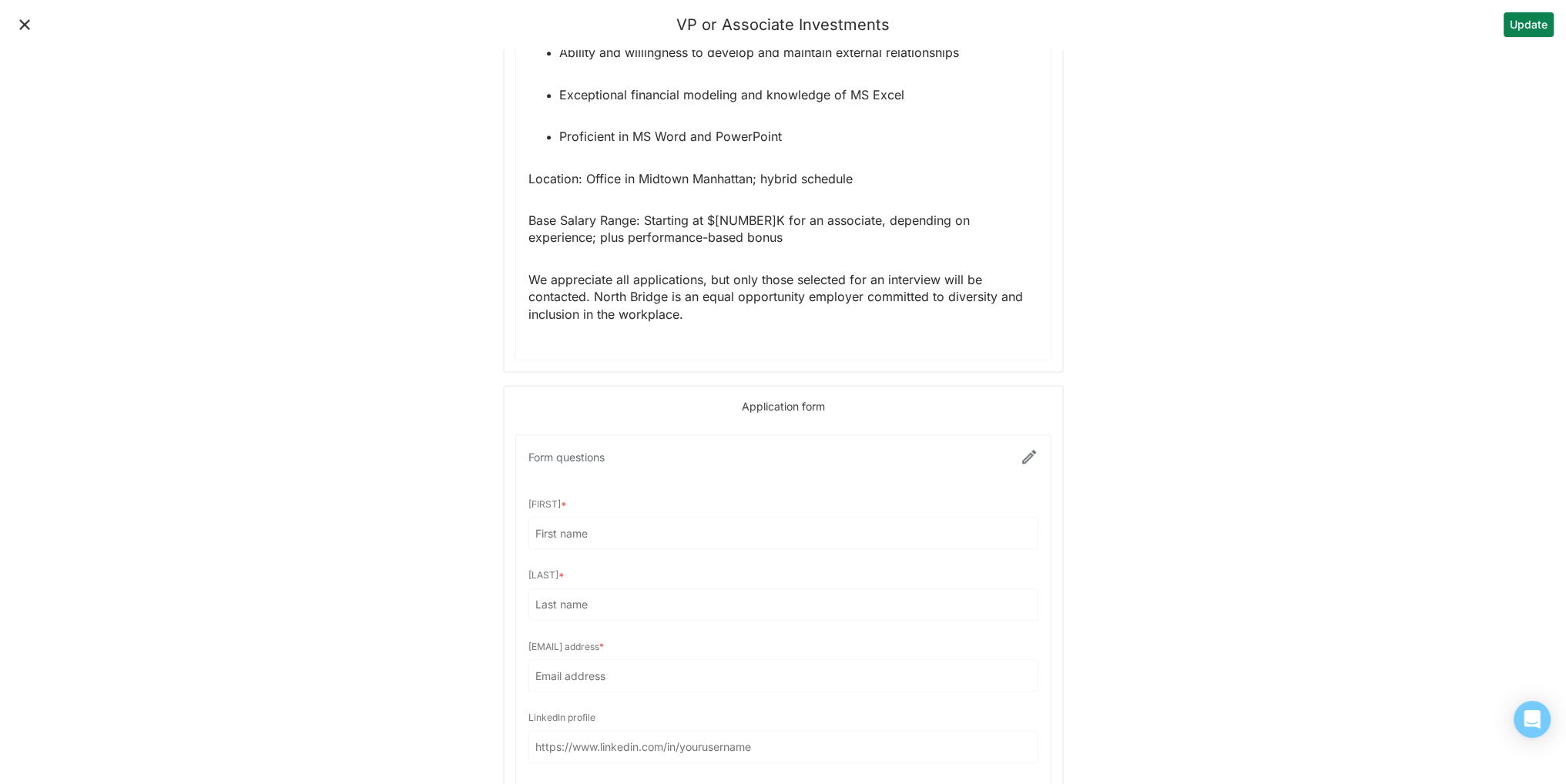click on "North Bridge offers innovative real estate credit solutions, drawing on a team with experience in institutional private equity, development, credit and capital markets. With a $1B commitment from The Carlyle Group, North Bridge originates C- PACE (Commercial Property Assessed Clean Energy) financing for all commercial real estate asset classes, targeting institutional borrowers in major markets. North Bridge has won industry awards for some of the largest and most innovative C-PACE transactions in the market. C-PACE is a form of low-cost, long-term, fixed-rate financing that borrowers can use for renovation, new construction and recapitalizations. By offering bespoke structures, including accrued interest, retroactive financing and extended repayment schedules, North Bridge partners with the entire capital stack to maximize project viability and developer success. RESPONSIBILITIES Underwrite transactions from deal origination through execution Evaluate prospective financing opportunities REQUIREMENTS" at bounding box center (783, -416) 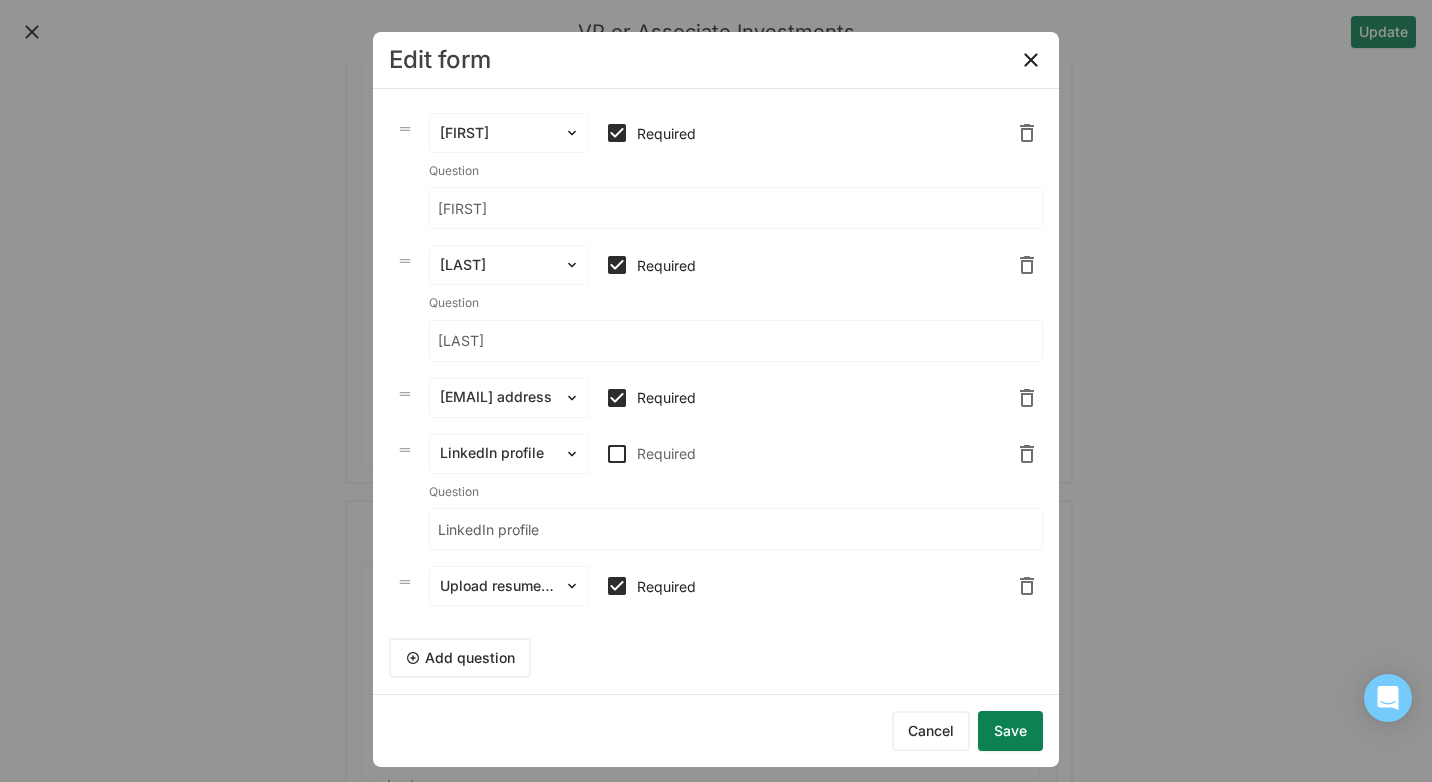 scroll, scrollTop: 15, scrollLeft: 0, axis: vertical 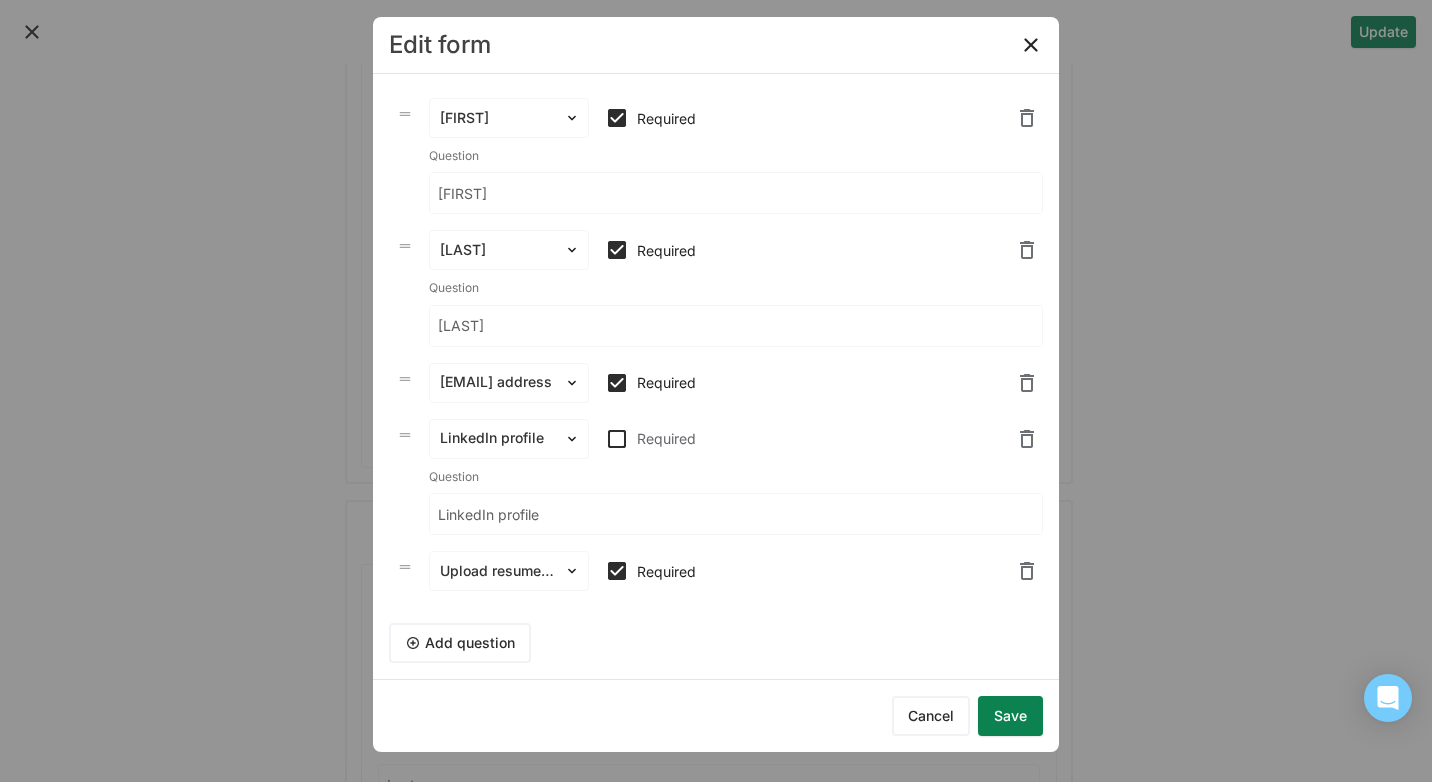 click on "Add question" at bounding box center [460, 643] 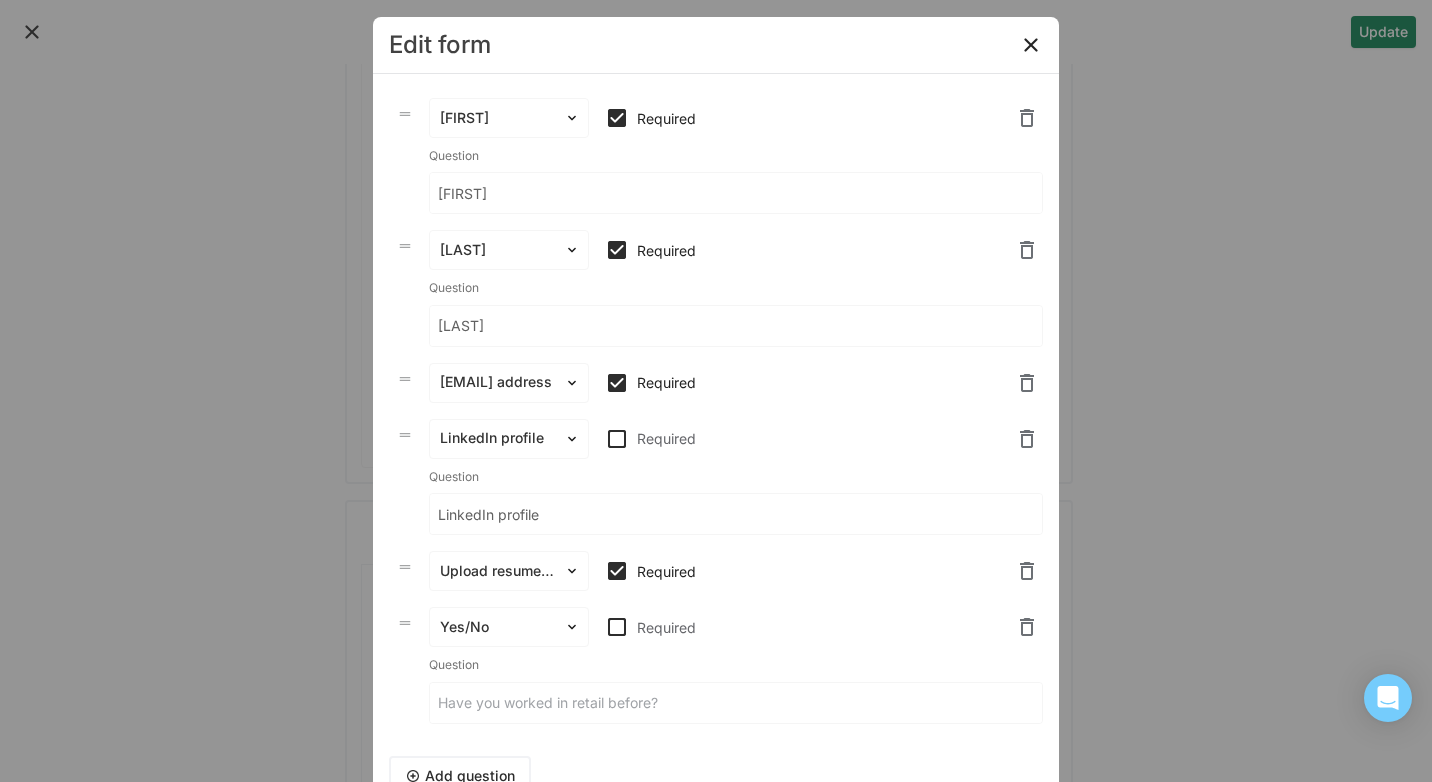 scroll, scrollTop: 147, scrollLeft: 0, axis: vertical 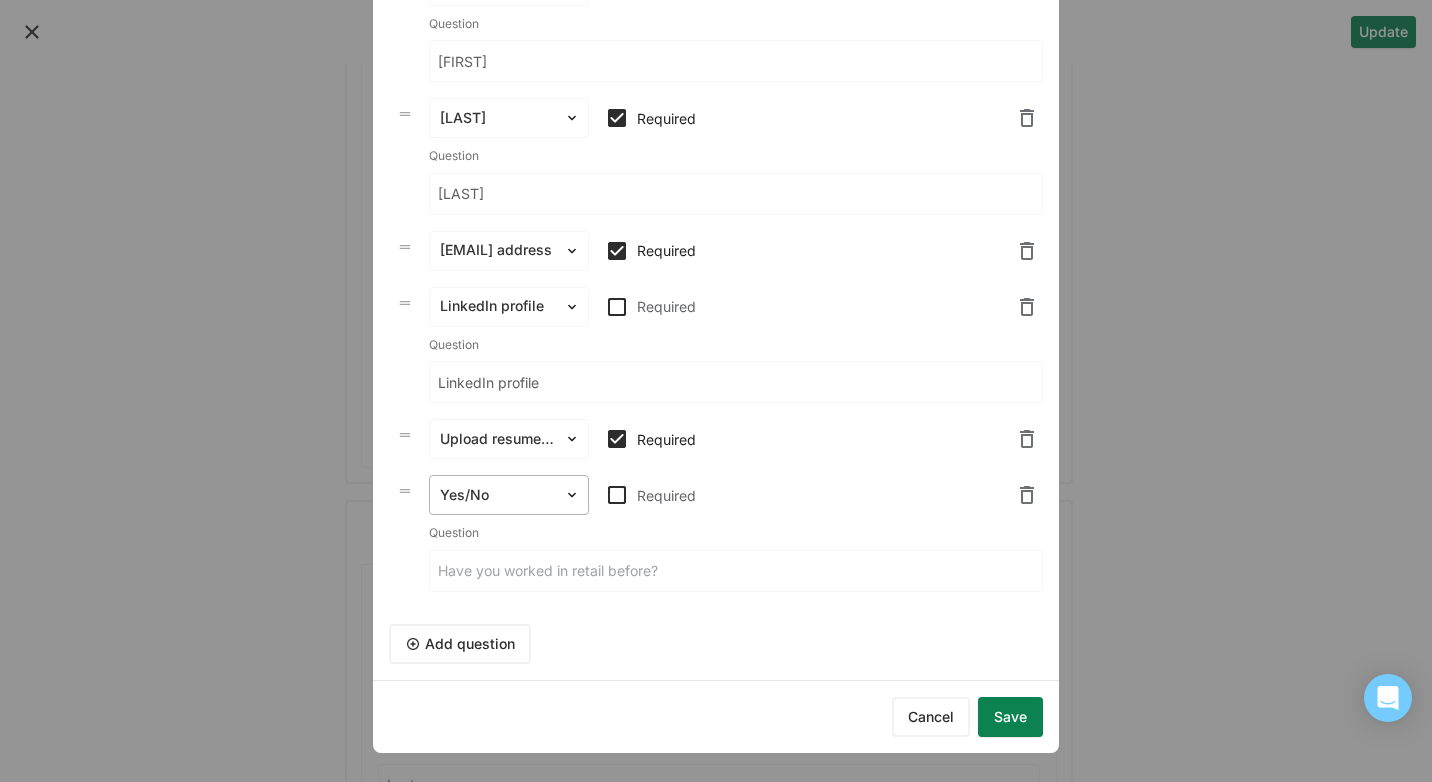 click on "Yes/No" at bounding box center (509, 495) 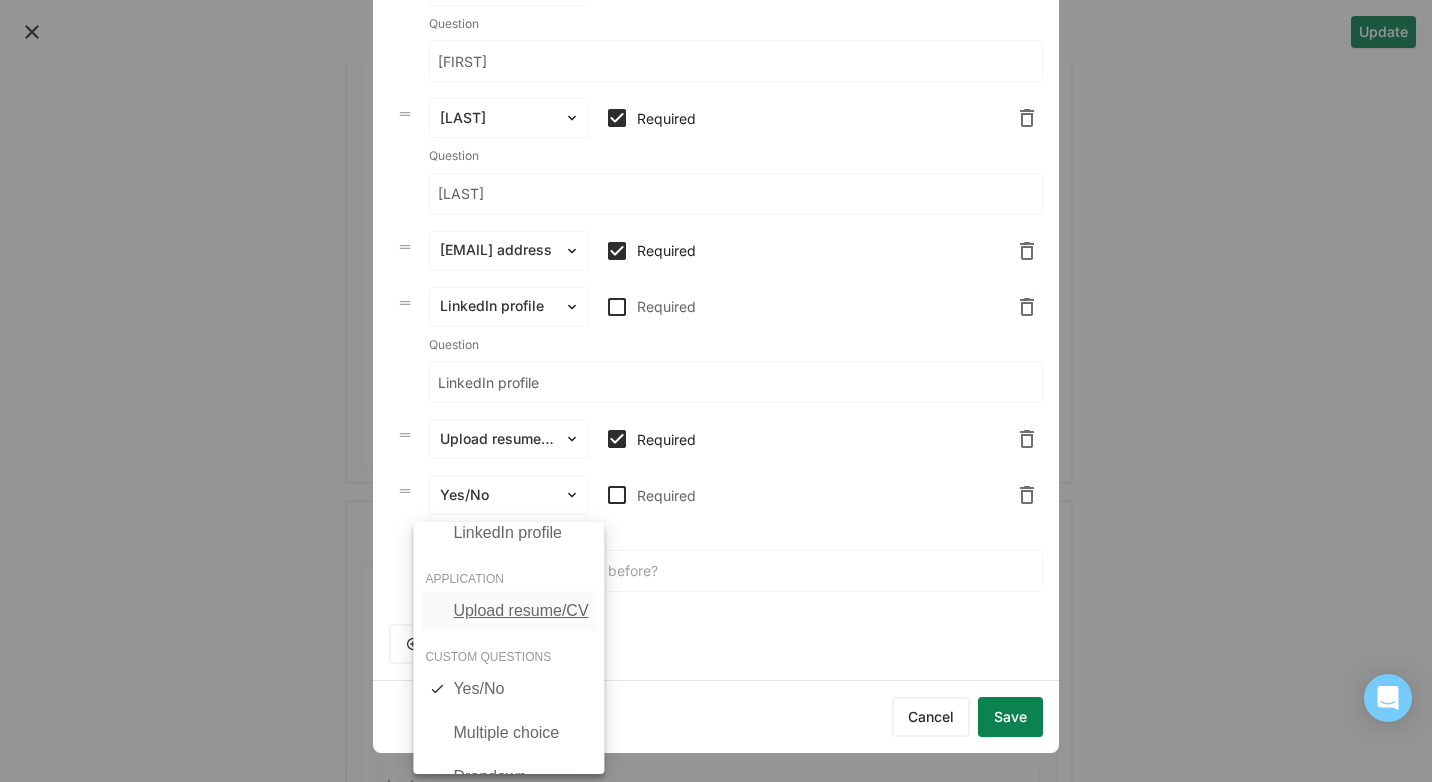 scroll, scrollTop: 213, scrollLeft: 0, axis: vertical 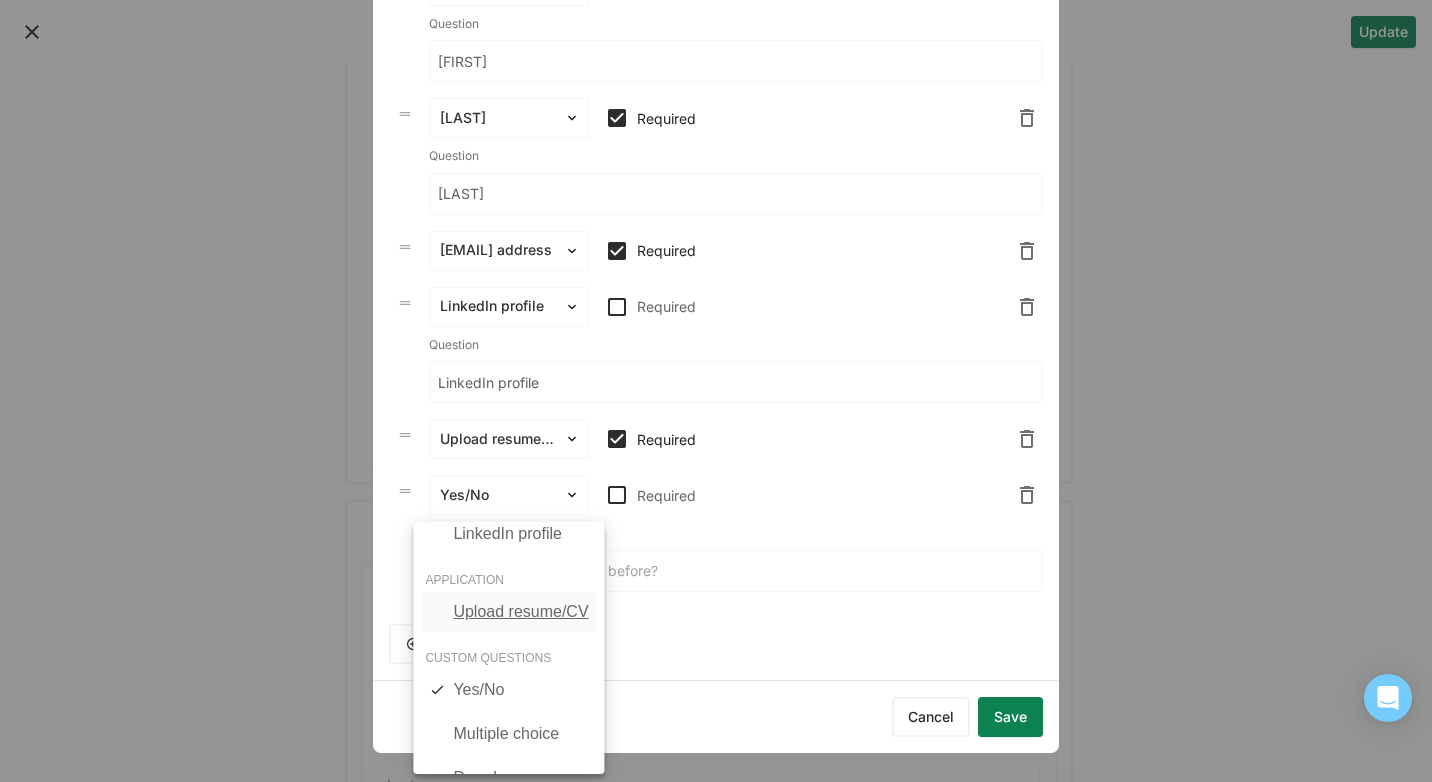 click on "Upload resume/CV" at bounding box center (508, 612) 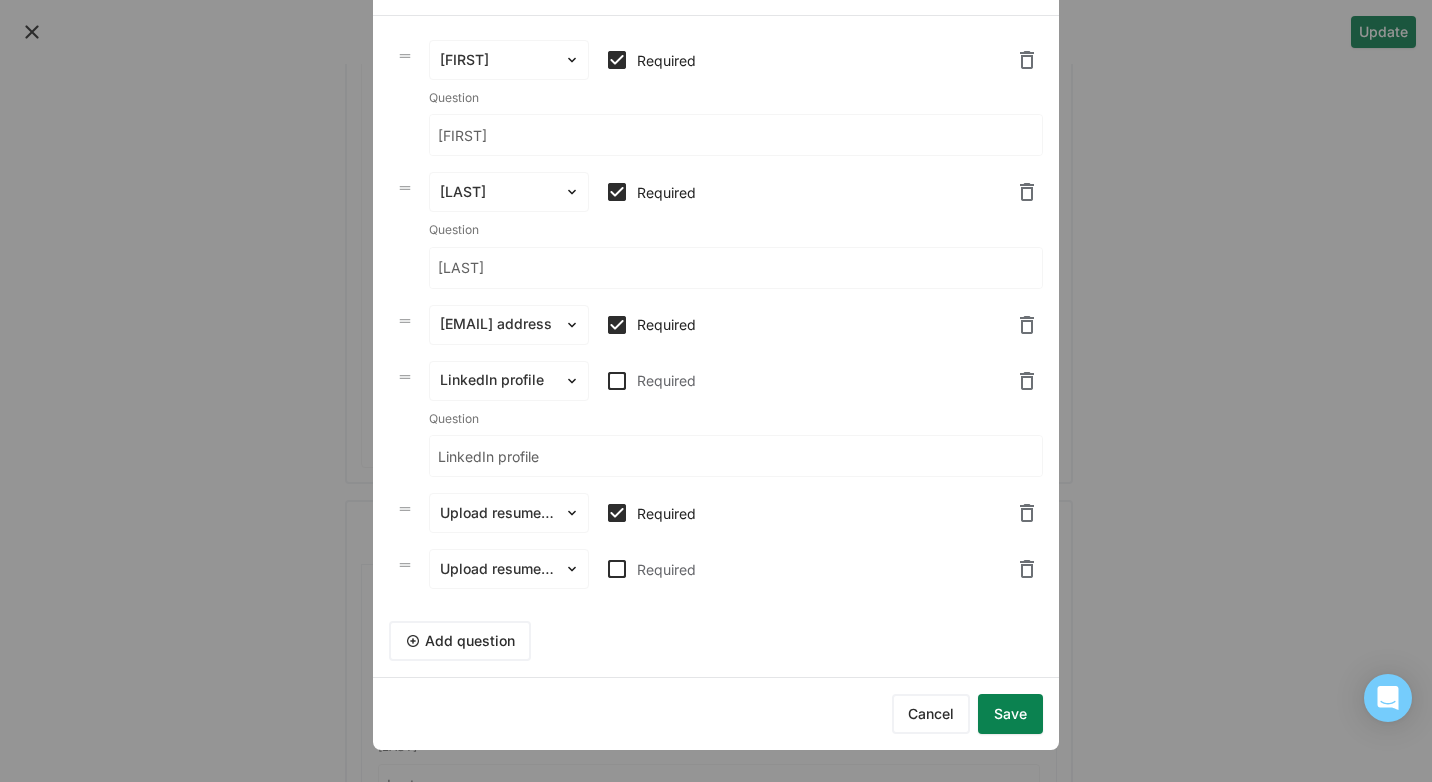 scroll, scrollTop: 71, scrollLeft: 0, axis: vertical 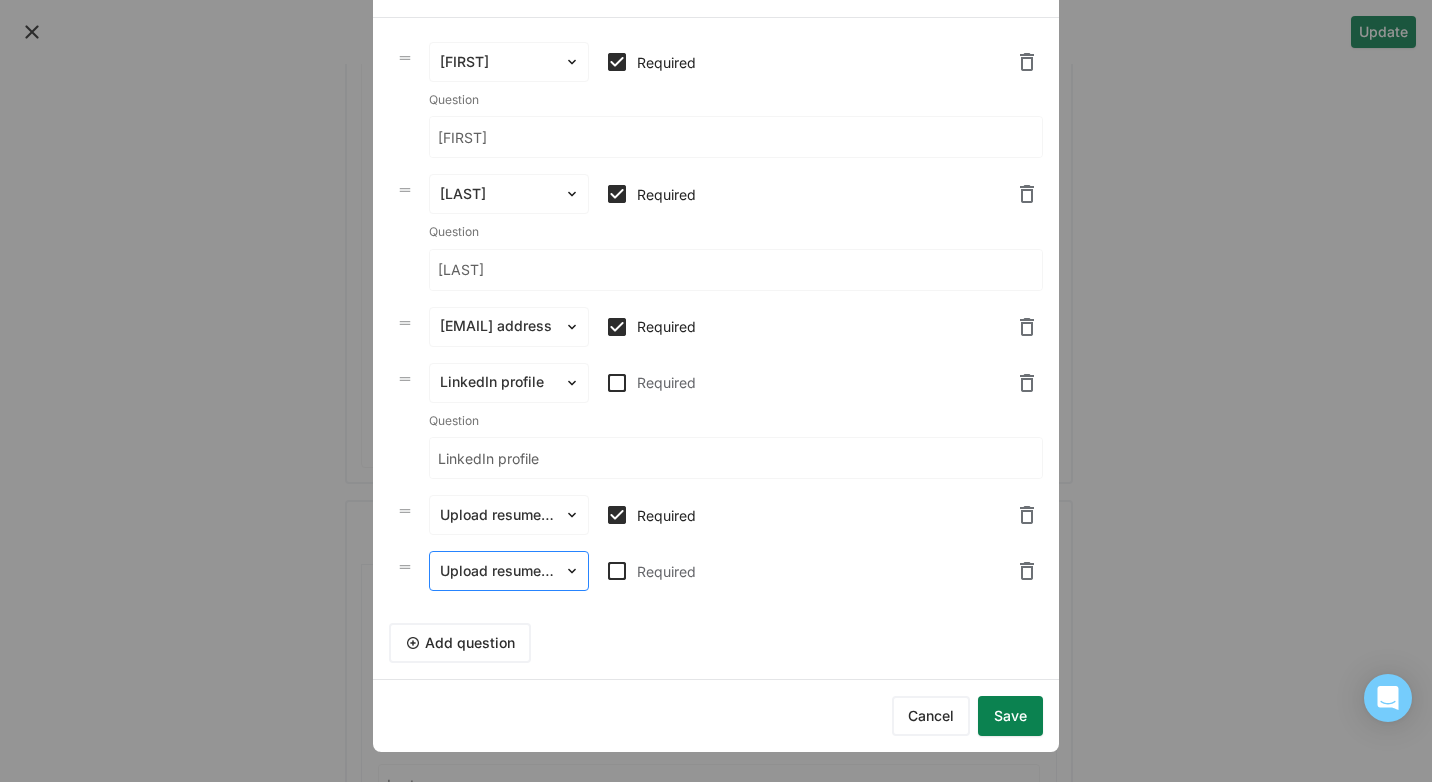 click at bounding box center (497, 571) 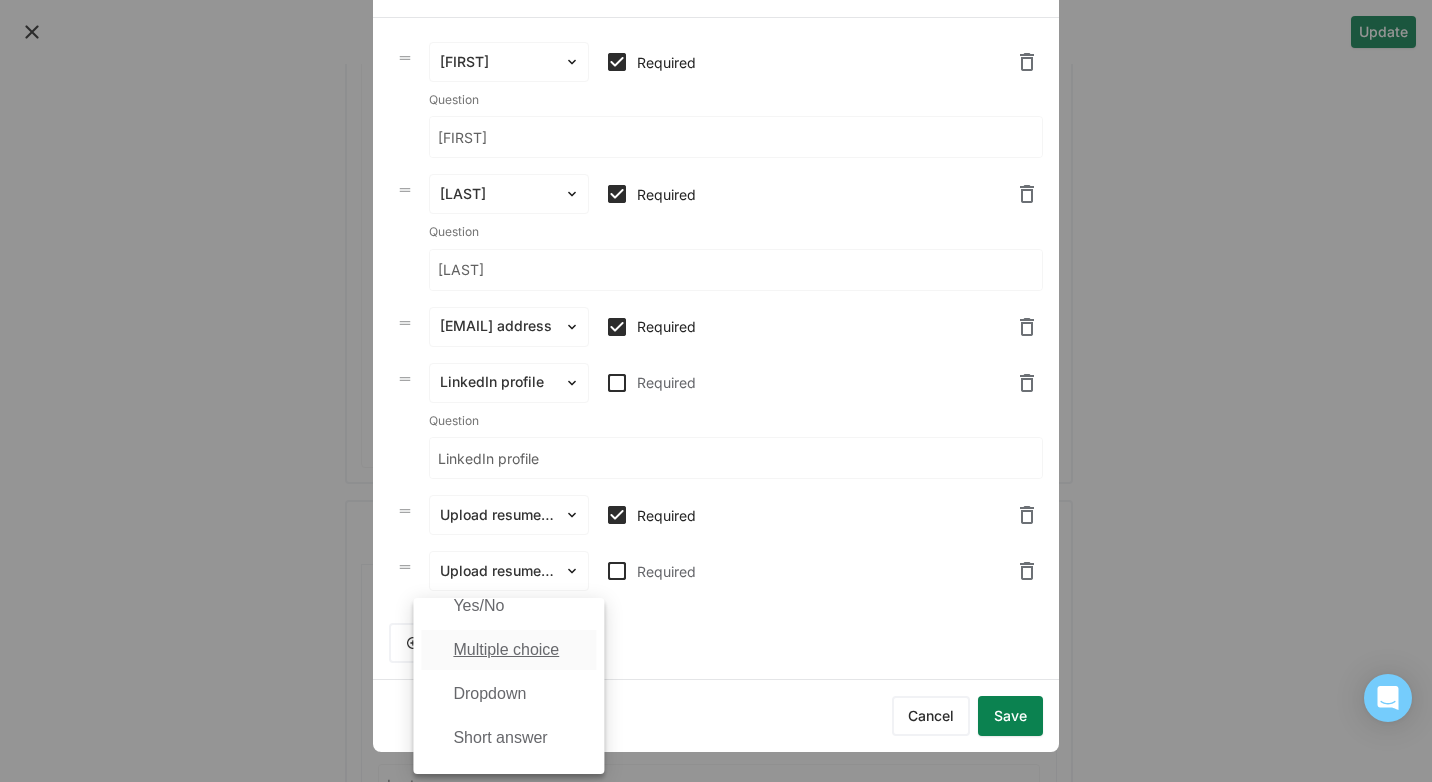 scroll, scrollTop: 372, scrollLeft: 0, axis: vertical 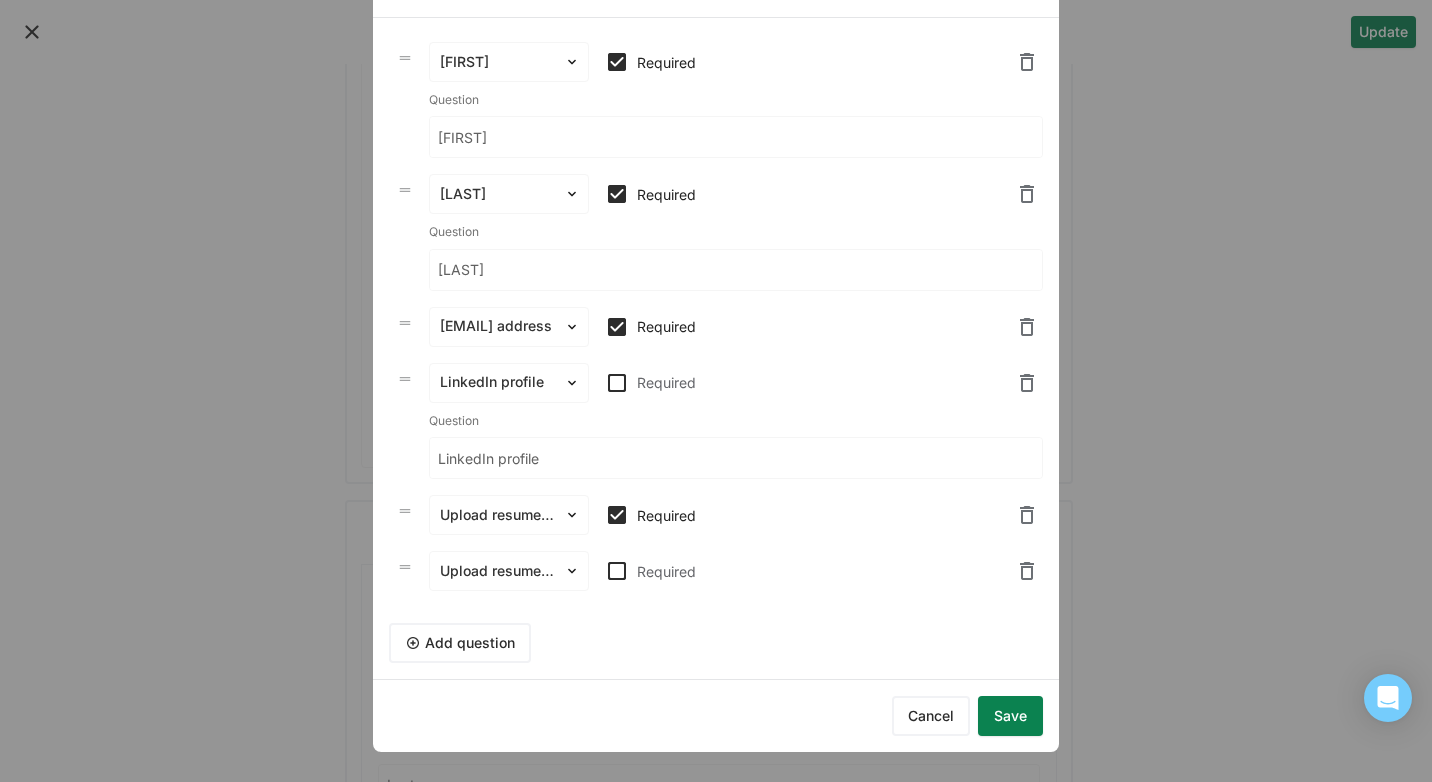 click on "First name Required Question First name Last name Required Question Last name Email address Required LinkedIn profile Required Question LinkedIn profile Upload resume/CV Required Upload resume/CV Required Add question" at bounding box center (716, 348) 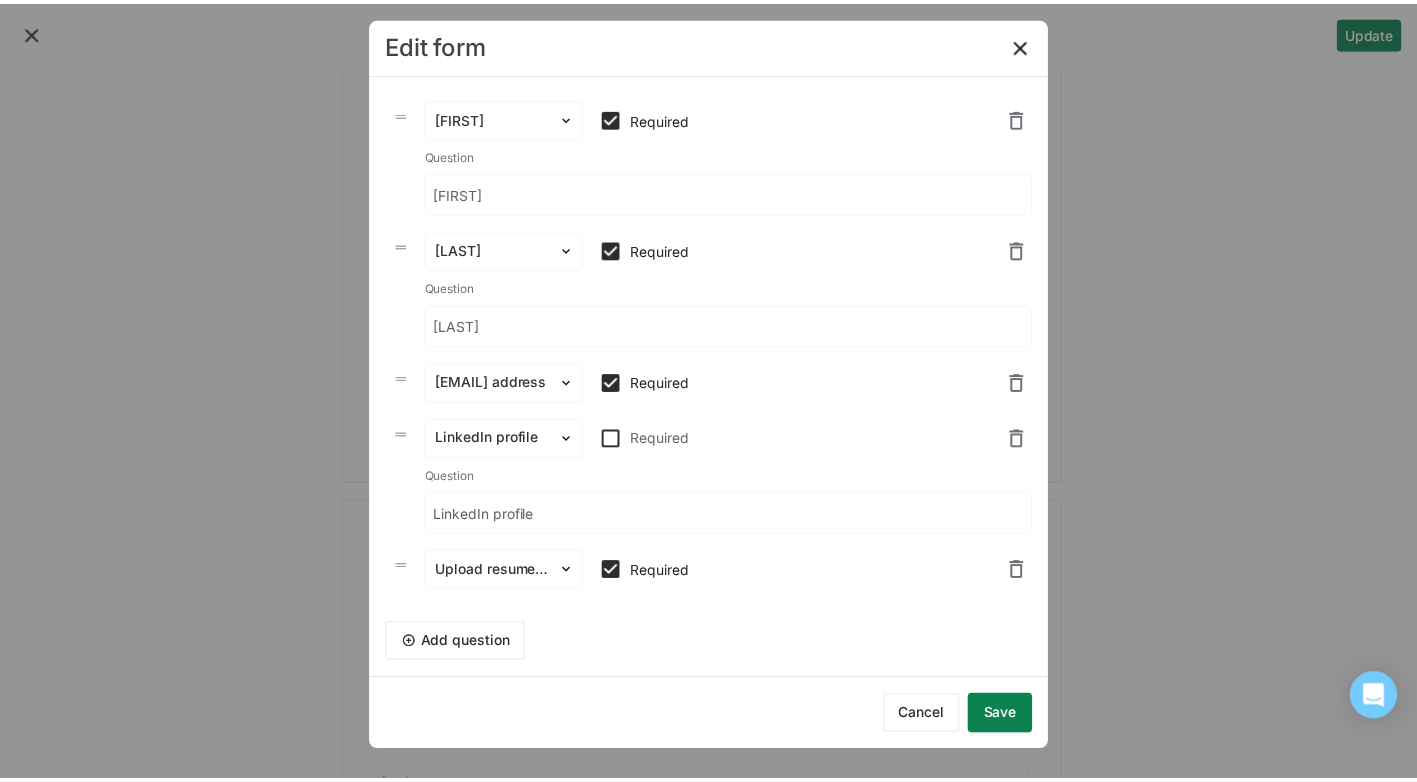 scroll, scrollTop: 0, scrollLeft: 0, axis: both 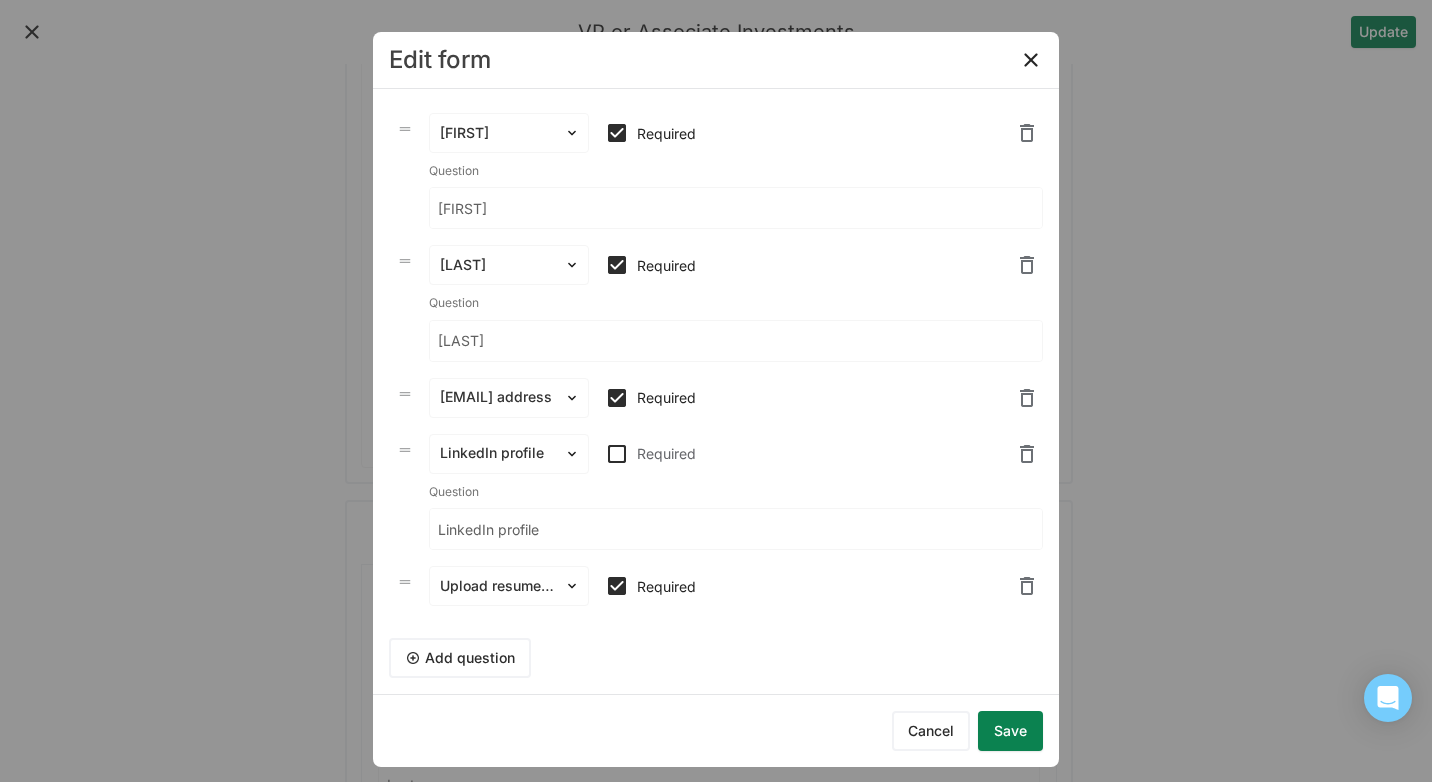 click on "Save" at bounding box center [1010, 731] 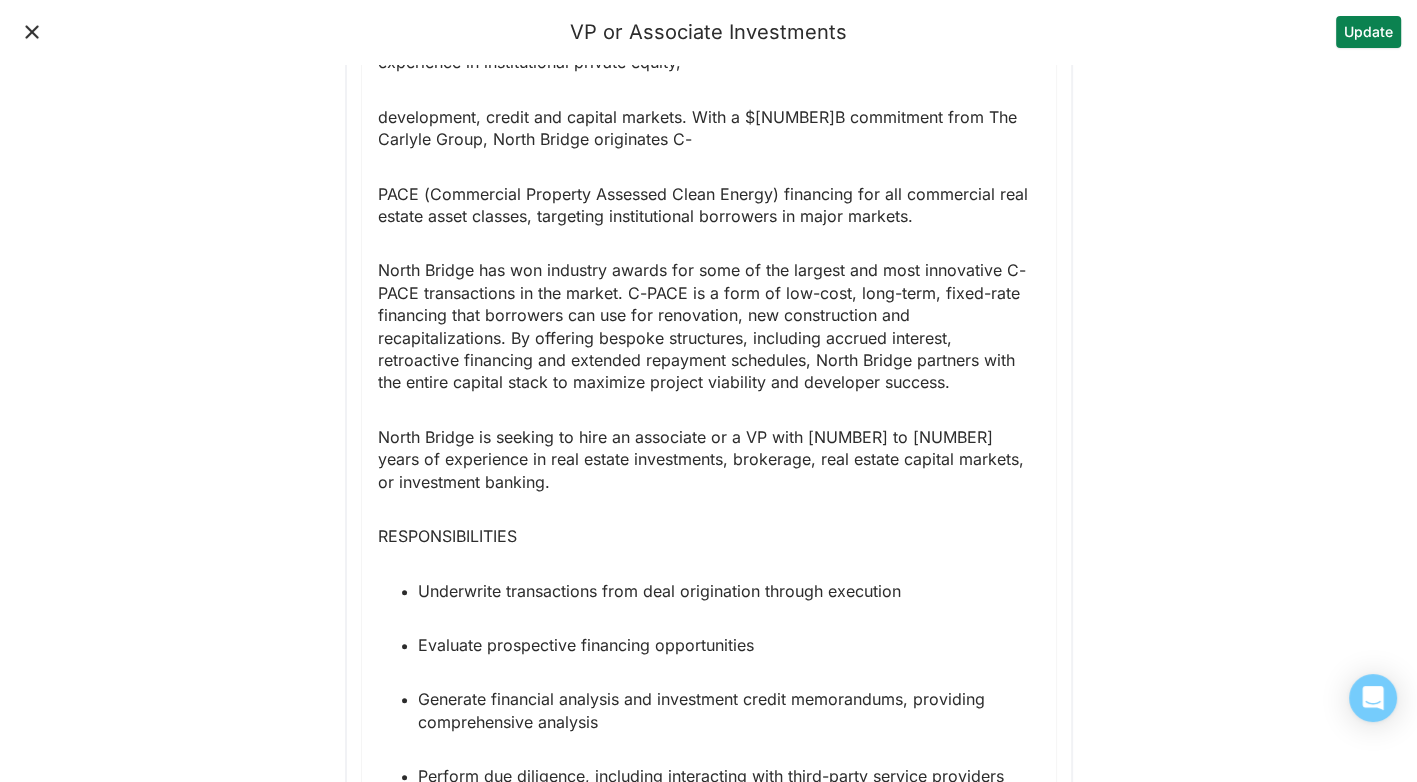 scroll, scrollTop: 559, scrollLeft: 0, axis: vertical 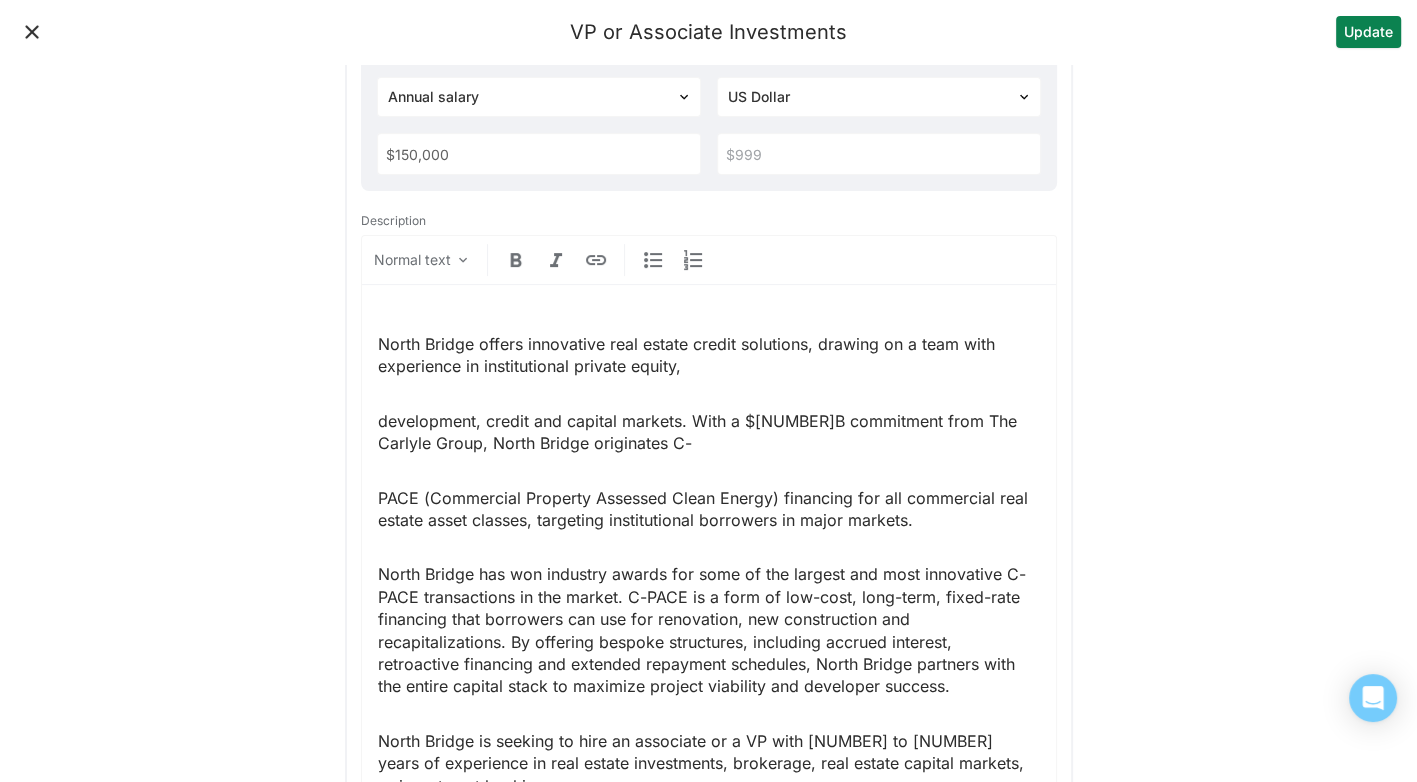 click on "North Bridge offers innovative real estate credit solutions, drawing on a team with experience in institutional private equity, development, credit and capital markets. With a $1B commitment from The Carlyle Group, North Bridge originates C- PACE (Commercial Property Assessed Clean Energy) financing for all commercial real estate asset classes, targeting institutional borrowers in major markets. North Bridge has won industry awards for some of the largest and most innovative C-PACE transactions in the market. C-PACE is a form of low-cost, long-term, fixed-rate financing that borrowers can use for renovation, new construction and recapitalizations. By offering bespoke structures, including accrued interest, retroactive financing and extended repayment schedules, North Bridge partners with the entire capital stack to maximize project viability and developer success. RESPONSIBILITIES Underwrite transactions from deal origination through execution Evaluate prospective financing opportunities REQUIREMENTS" at bounding box center [709, 1291] 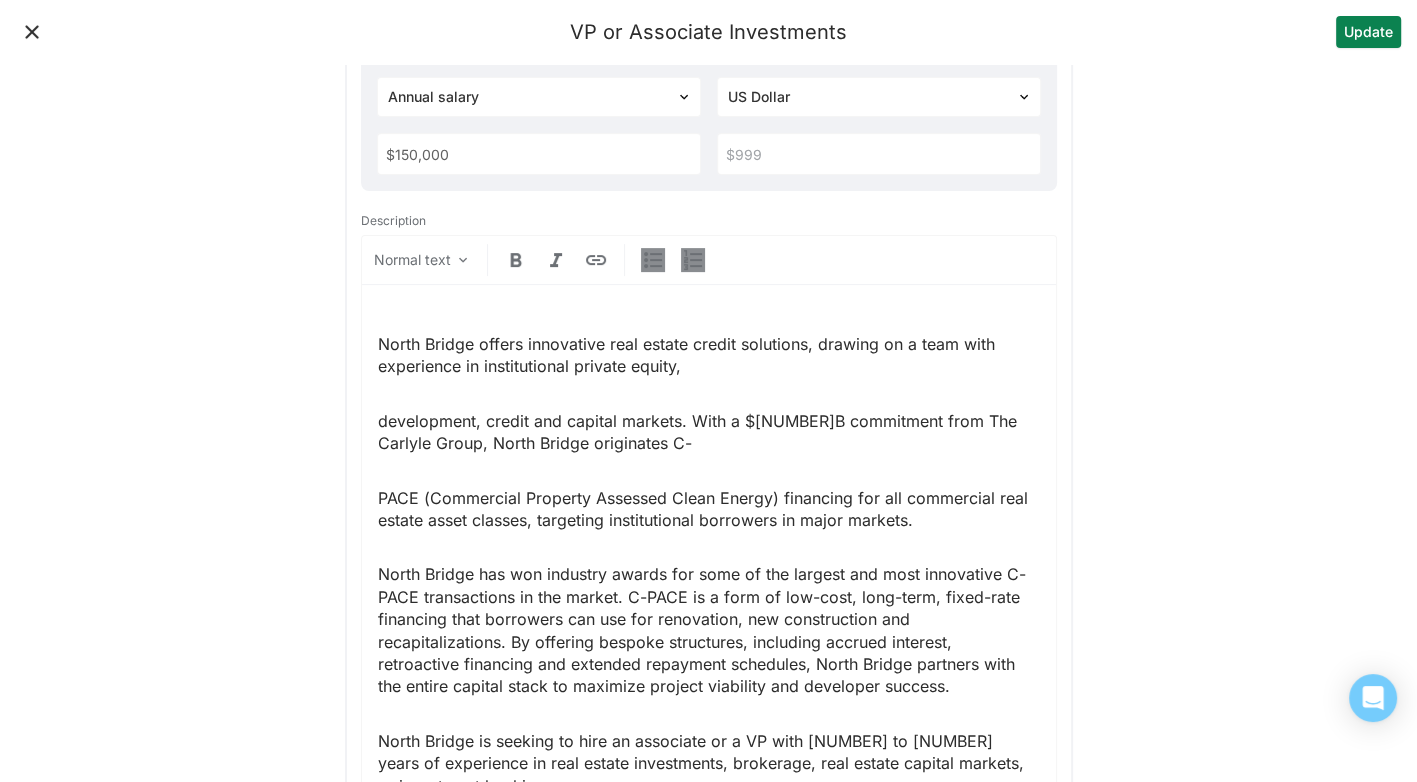 click on "North Bridge offers innovative real estate credit solutions, drawing on a team with experience in institutional private equity, development, credit and capital markets. With a $1B commitment from The Carlyle Group, North Bridge originates C- PACE (Commercial Property Assessed Clean Energy) financing for all commercial real estate asset classes, targeting institutional borrowers in major markets. North Bridge has won industry awards for some of the largest and most innovative C-PACE transactions in the market. C-PACE is a form of low-cost, long-term, fixed-rate financing that borrowers can use for renovation, new construction and recapitalizations. By offering bespoke structures, including accrued interest, retroactive financing and extended repayment schedules, North Bridge partners with the entire capital stack to maximize project viability and developer success. RESPONSIBILITIES Underwrite transactions from deal origination through execution Evaluate prospective financing opportunities REQUIREMENTS" at bounding box center [709, 1291] 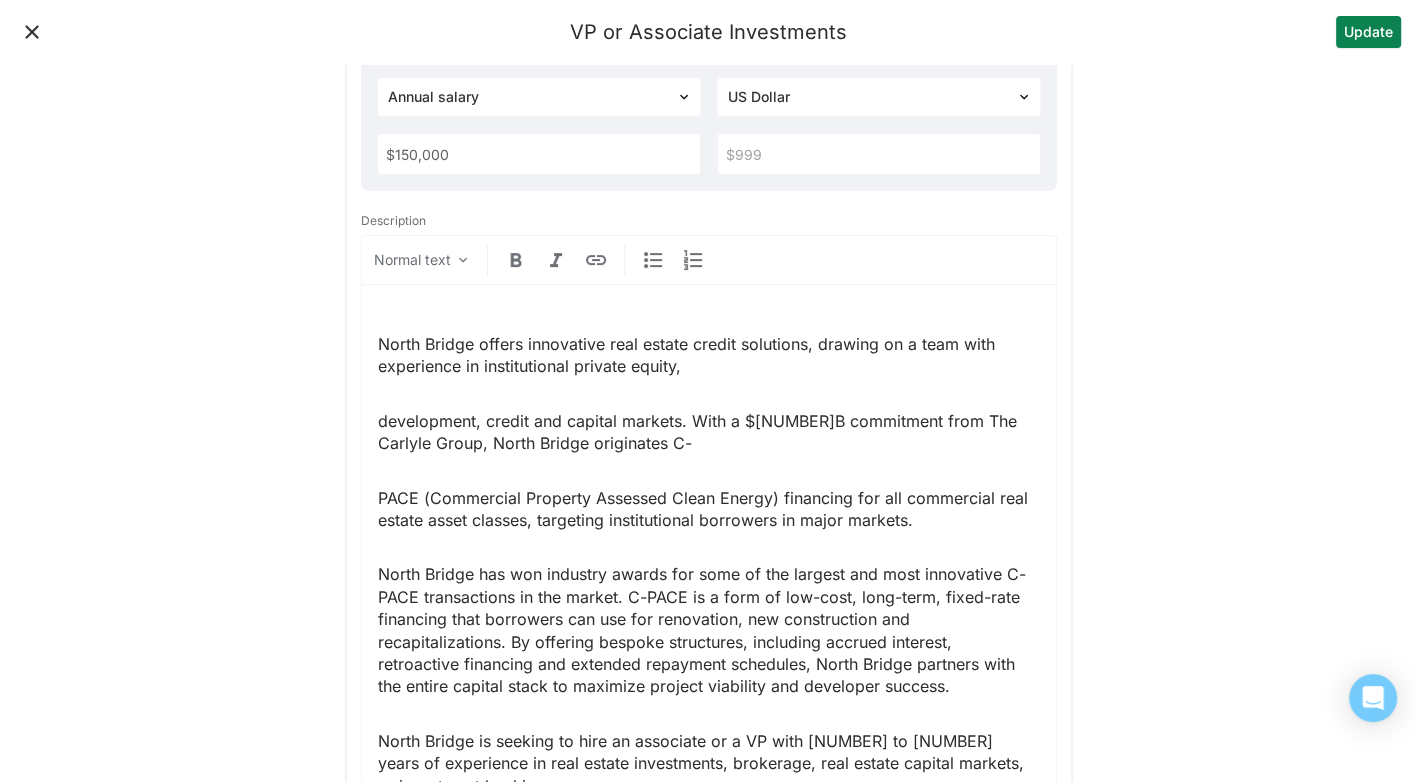 click on "development, credit and capital markets. With a $1B commitment from The Carlyle Group, North Bridge originates C-" at bounding box center [709, 432] 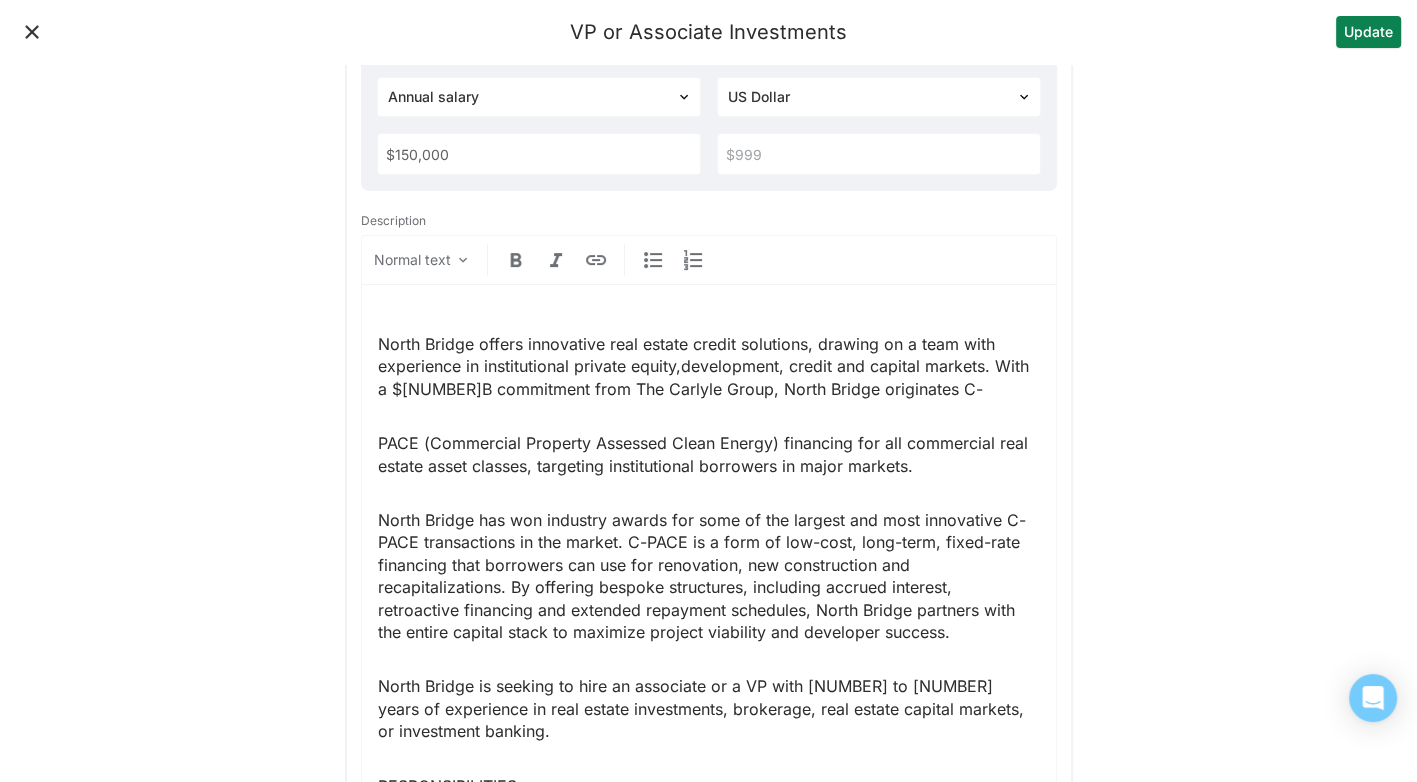 type 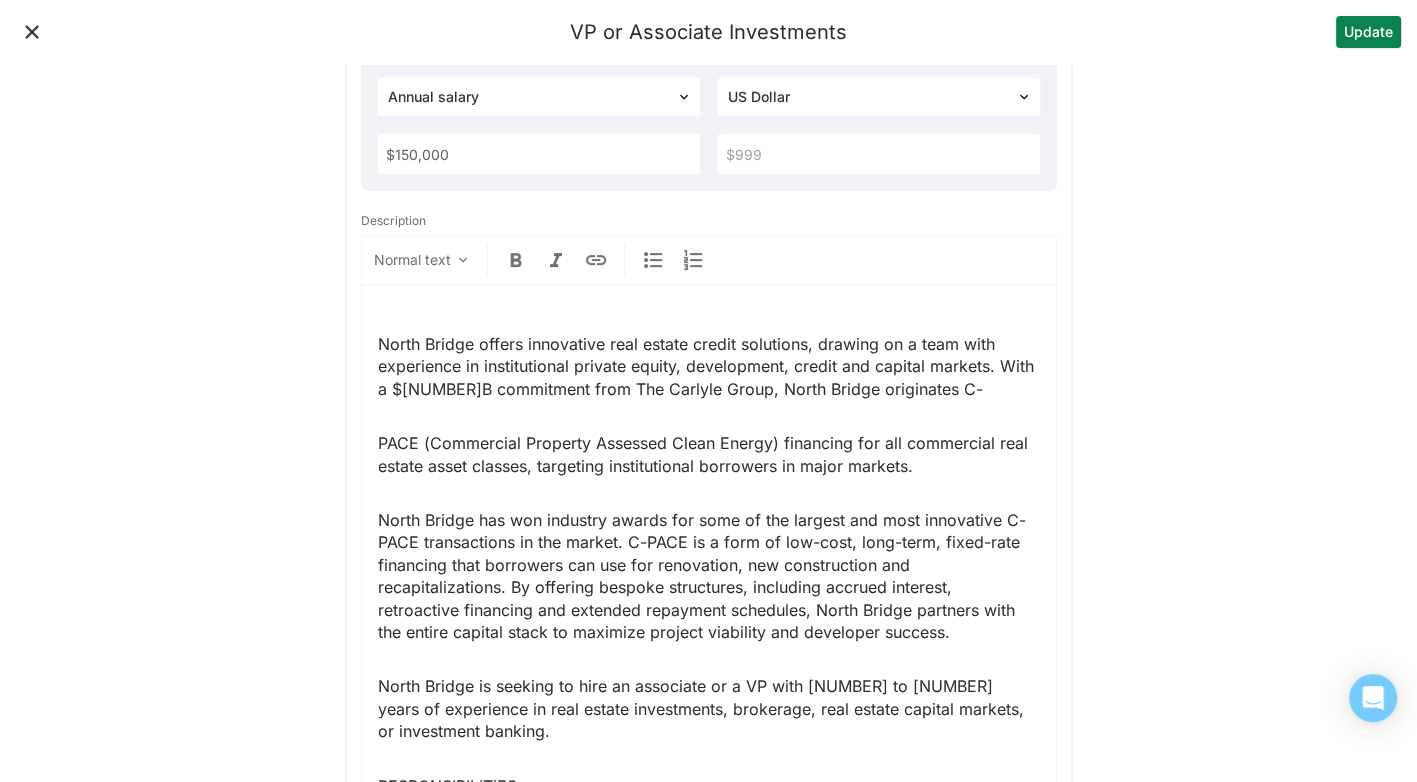 click on "North Bridge offers innovative real estate credit solutions, drawing on a team with experience in institutional private equity, development, credit and capital markets. With a $1B commitment from The Carlyle Group, North Bridge originates C- PACE (Commercial Property Assessed Clean Energy) financing for all commercial real estate asset classes, targeting institutional borrowers in major markets. North Bridge has won industry awards for some of the largest and most innovative C-PACE transactions in the market. C-PACE is a form of low-cost, long-term, fixed-rate financing that borrowers can use for renovation, new construction and recapitalizations. By offering bespoke structures, including accrued interest, retroactive financing and extended repayment schedules, North Bridge partners with the entire capital stack to maximize project viability and developer success. RESPONSIBILITIES Underwrite transactions from deal origination through execution Evaluate prospective financing opportunities REQUIREMENTS" at bounding box center [709, 1264] 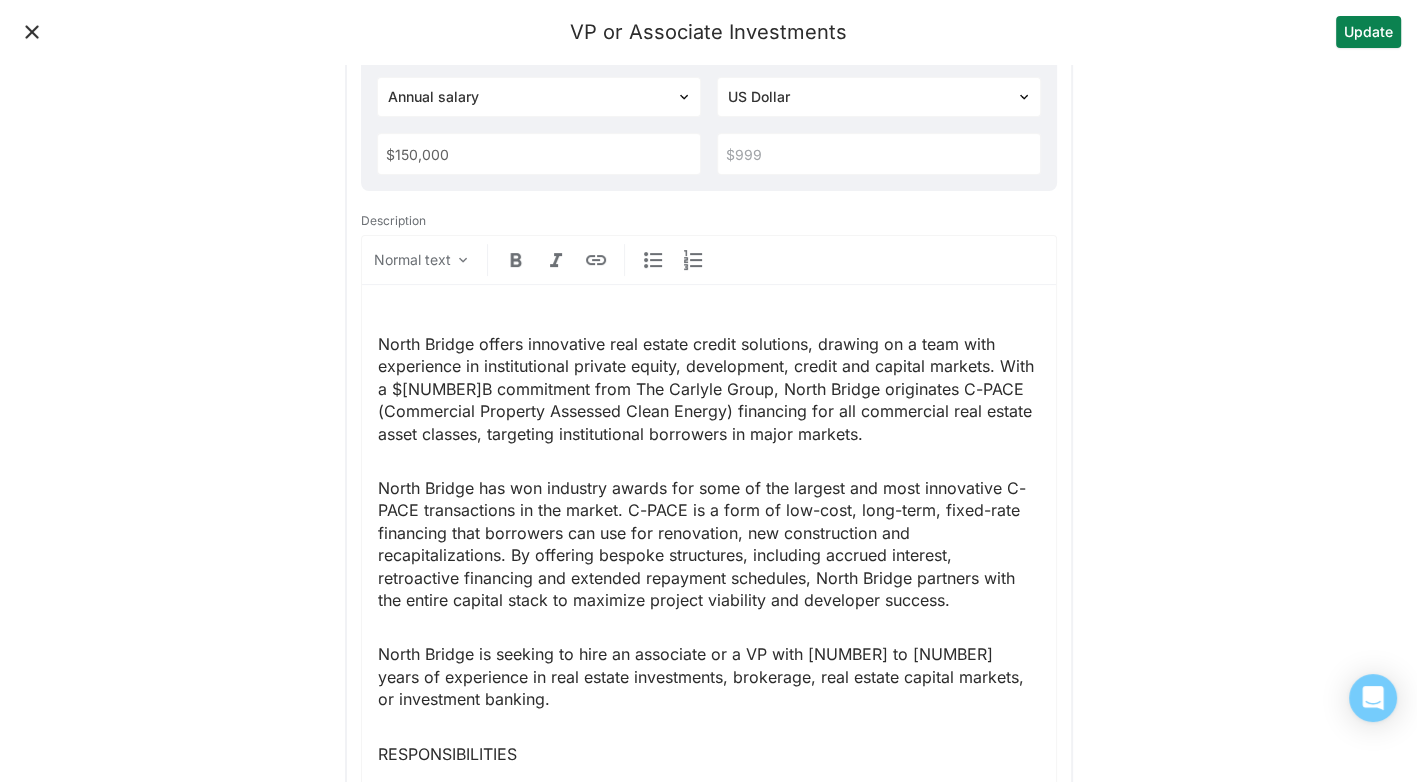 click on "North Bridge offers innovative real estate credit solutions, drawing on a team with experience in institutional private equity, development, credit and capital markets. With a $1B commitment from The Carlyle Group, North Bridge originates C-PACE (Commercial Property Assessed Clean Energy) financing for all commercial real estate asset classes, targeting institutional borrowers in major markets." at bounding box center (709, 389) 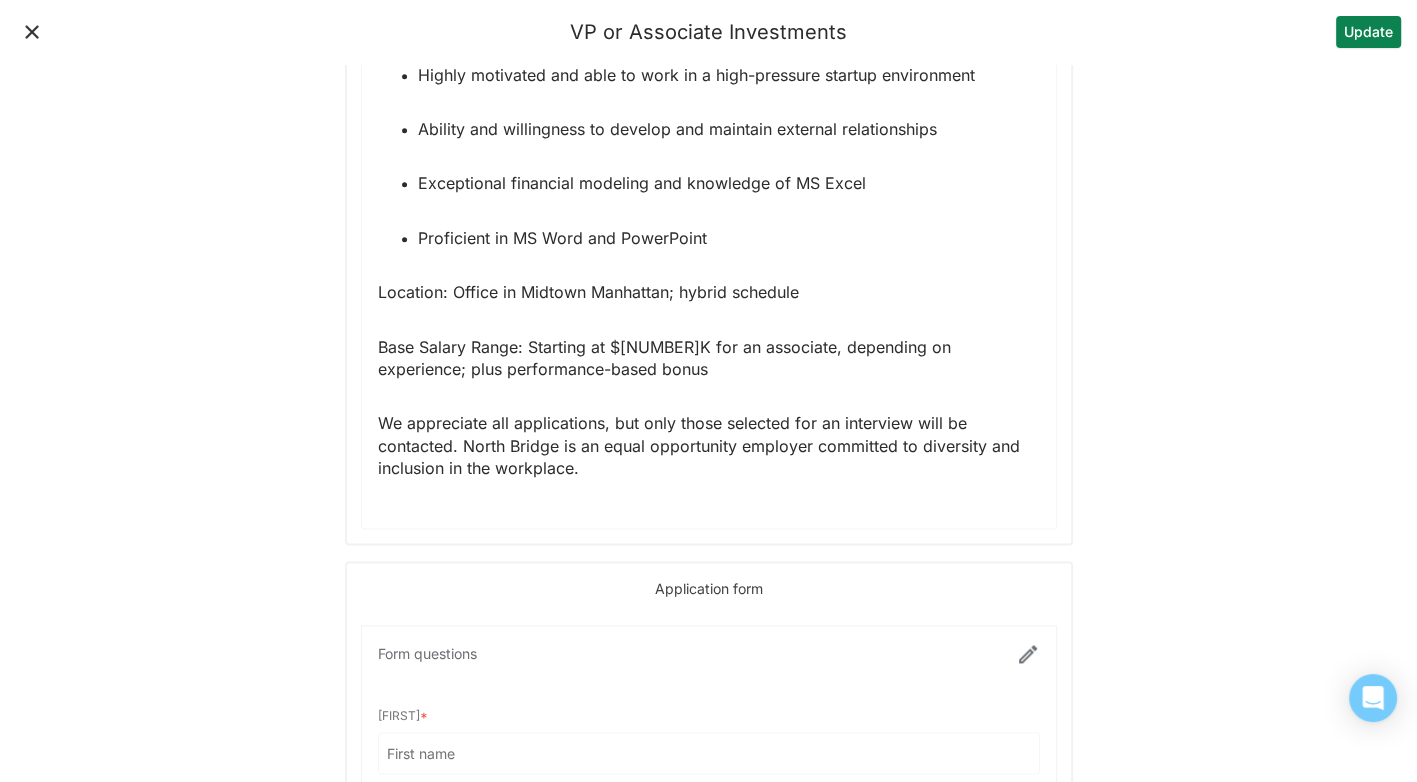 scroll, scrollTop: 2222, scrollLeft: 0, axis: vertical 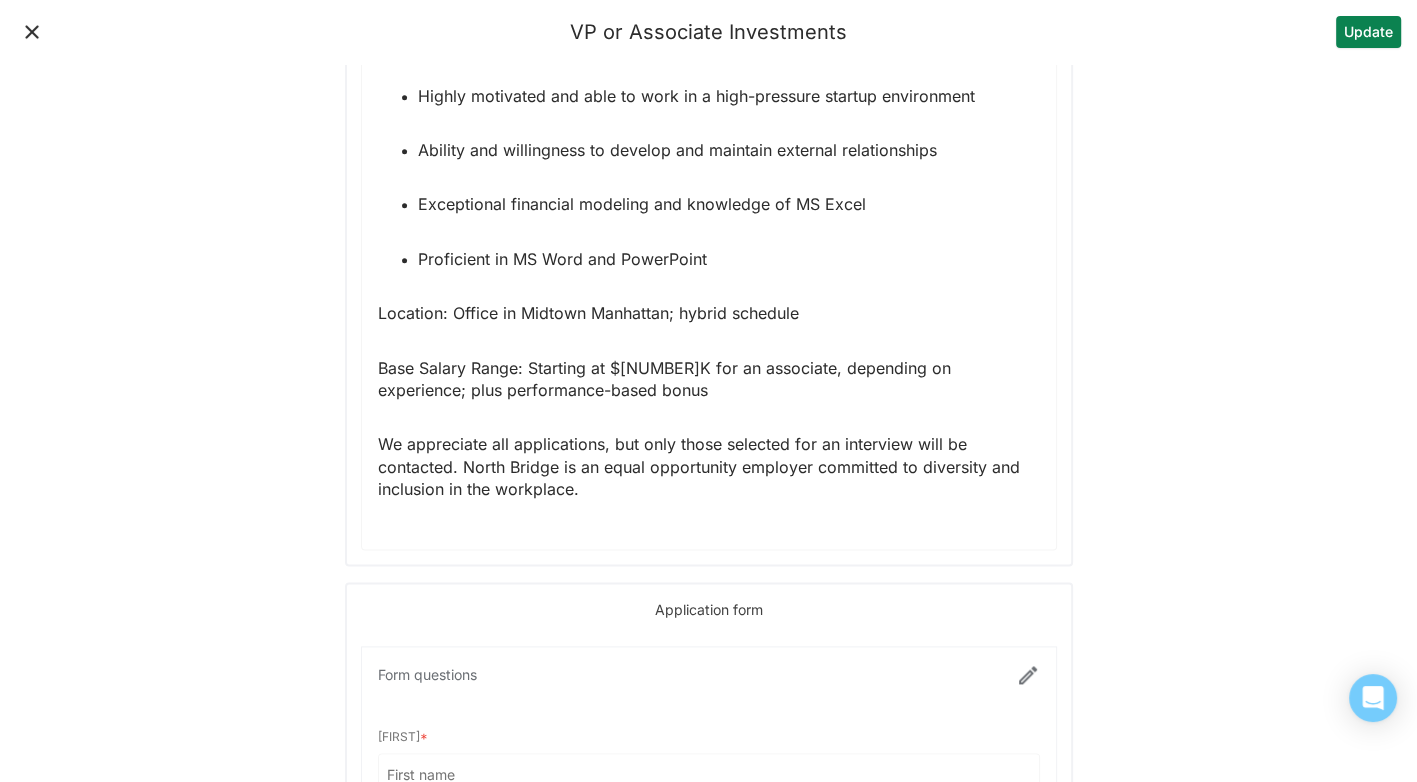 click on "North Bridge offers innovative real estate credit solutions, drawing on a team with experience in institutional private equity, development, credit and capital markets. With a $1B commitment from The Carlyle Group, North Bridge originates C-PACE (Commercial Property Assessed Clean Energy) financing for all commercial real estate asset classes, targeting institutional borrowers in major markets. North Bridge has won industry awards for some of the largest and most innovative C-PACE transactions in the market. C-PACE is a form of low-cost, long-term, fixed-rate financing that borrowers can use for renovation, new construction and recapitalizations. By offering bespoke structures, including accrued interest, retroactive financing and extended repayment schedules, North Bridge partners with the entire capital stack to maximize project viability and developer success. RESPONSIBILITIES Underwrite transactions from deal origination through execution Evaluate prospective financing opportunities REQUIREMENTS" at bounding box center (709, -415) 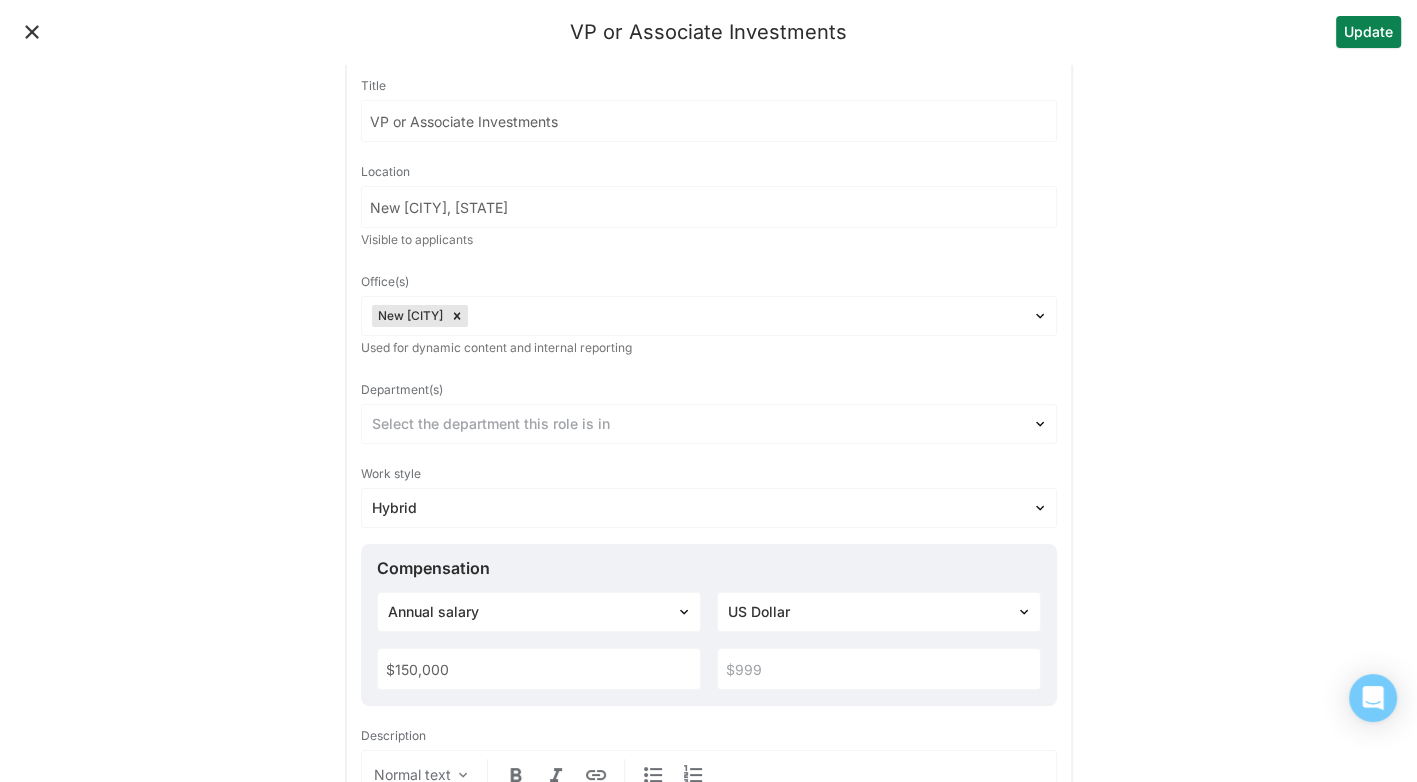 scroll, scrollTop: 0, scrollLeft: 0, axis: both 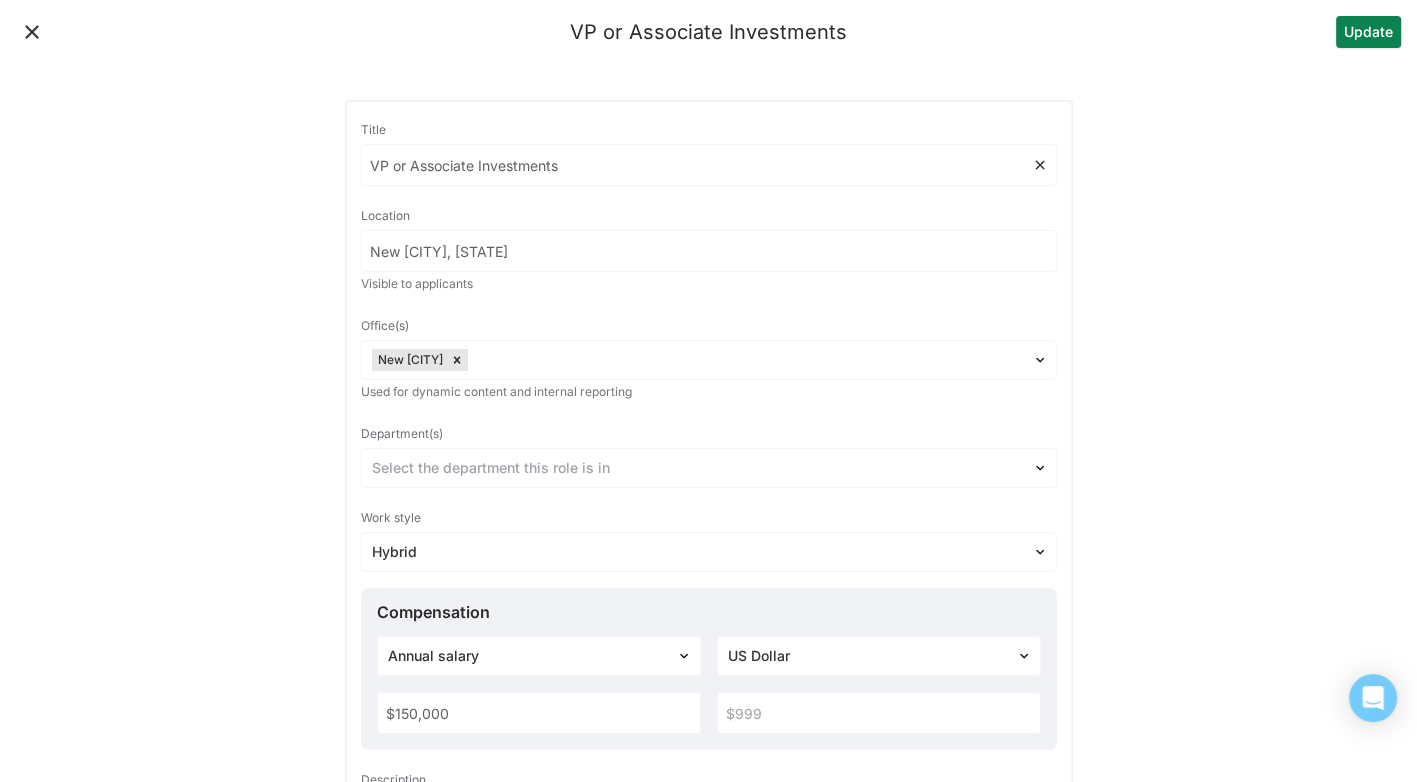 click on "VP or Associate Investments" at bounding box center (697, 165) 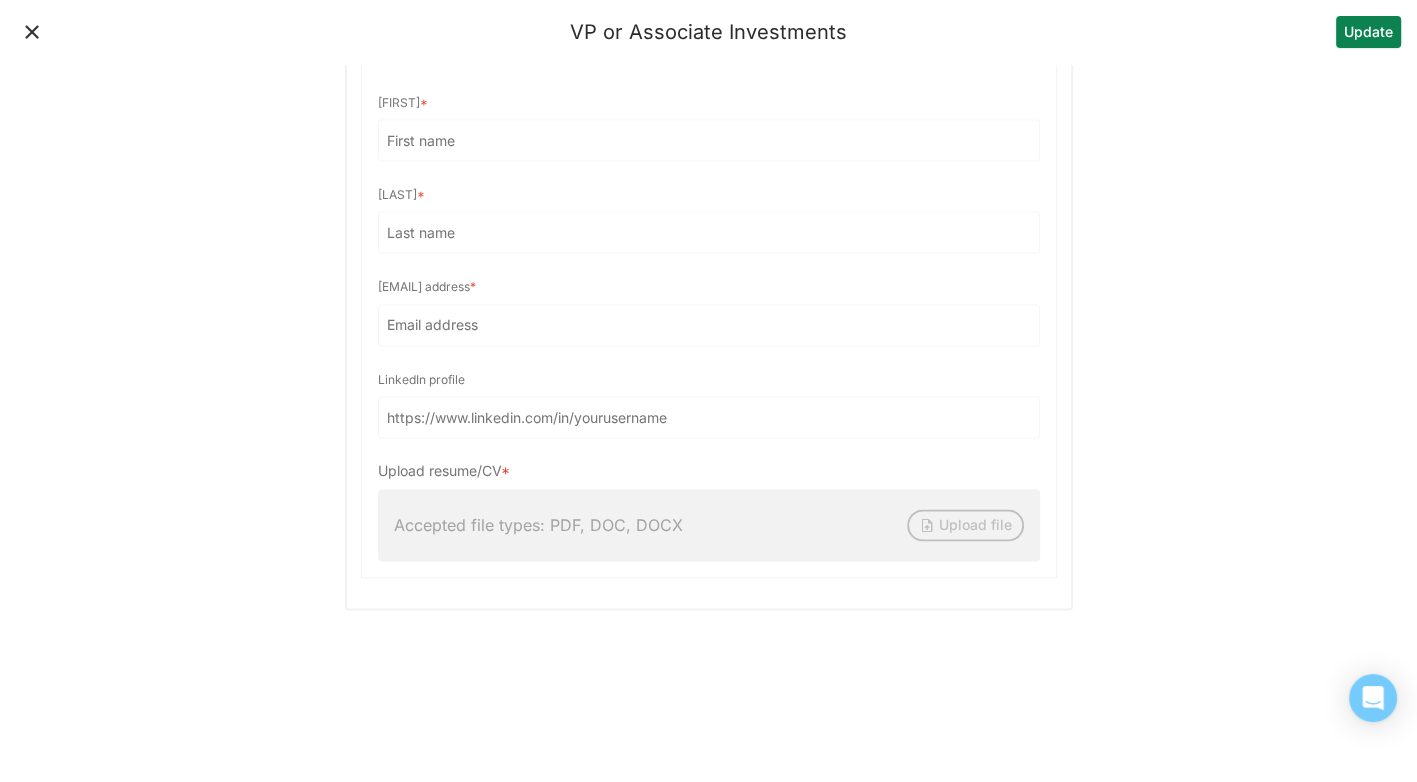 scroll, scrollTop: 2946, scrollLeft: 0, axis: vertical 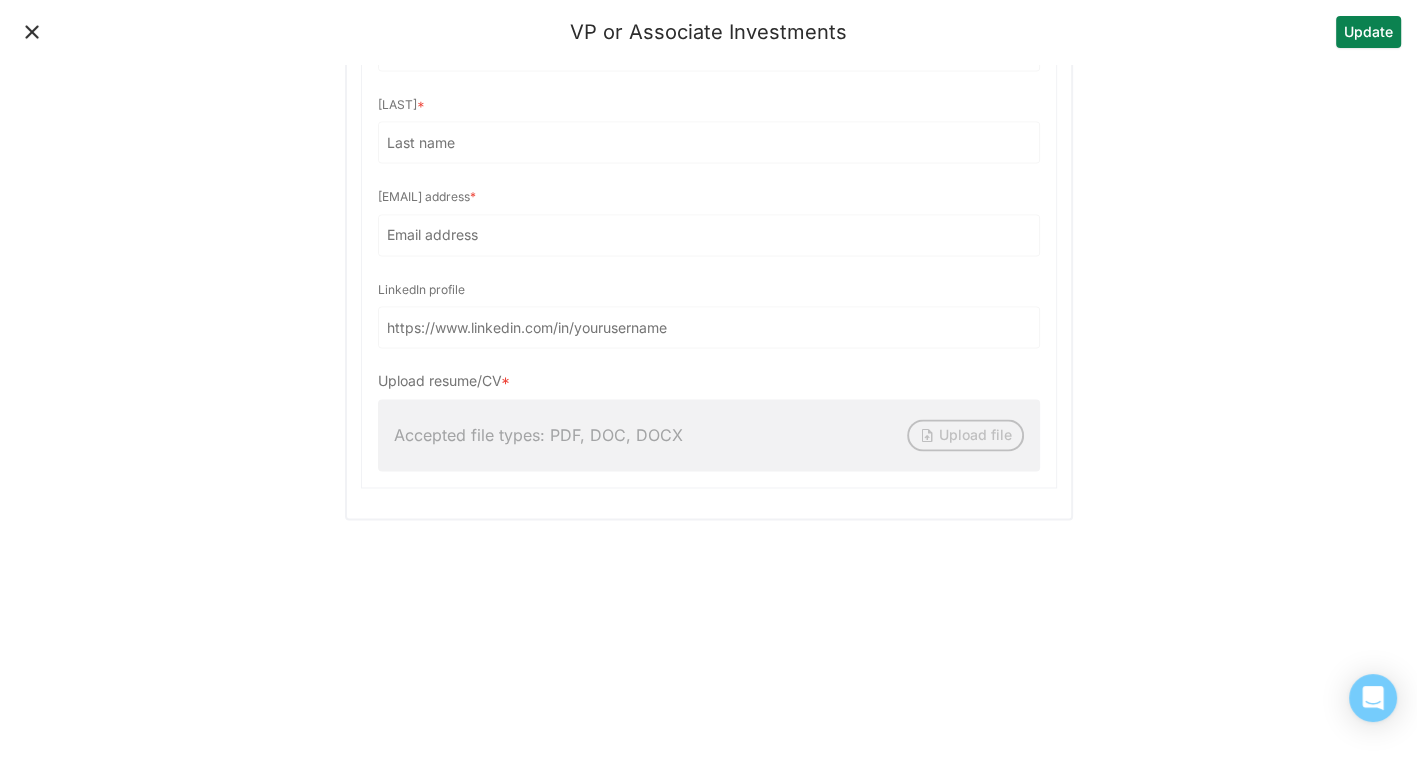 type on "VP or Associate, Investments" 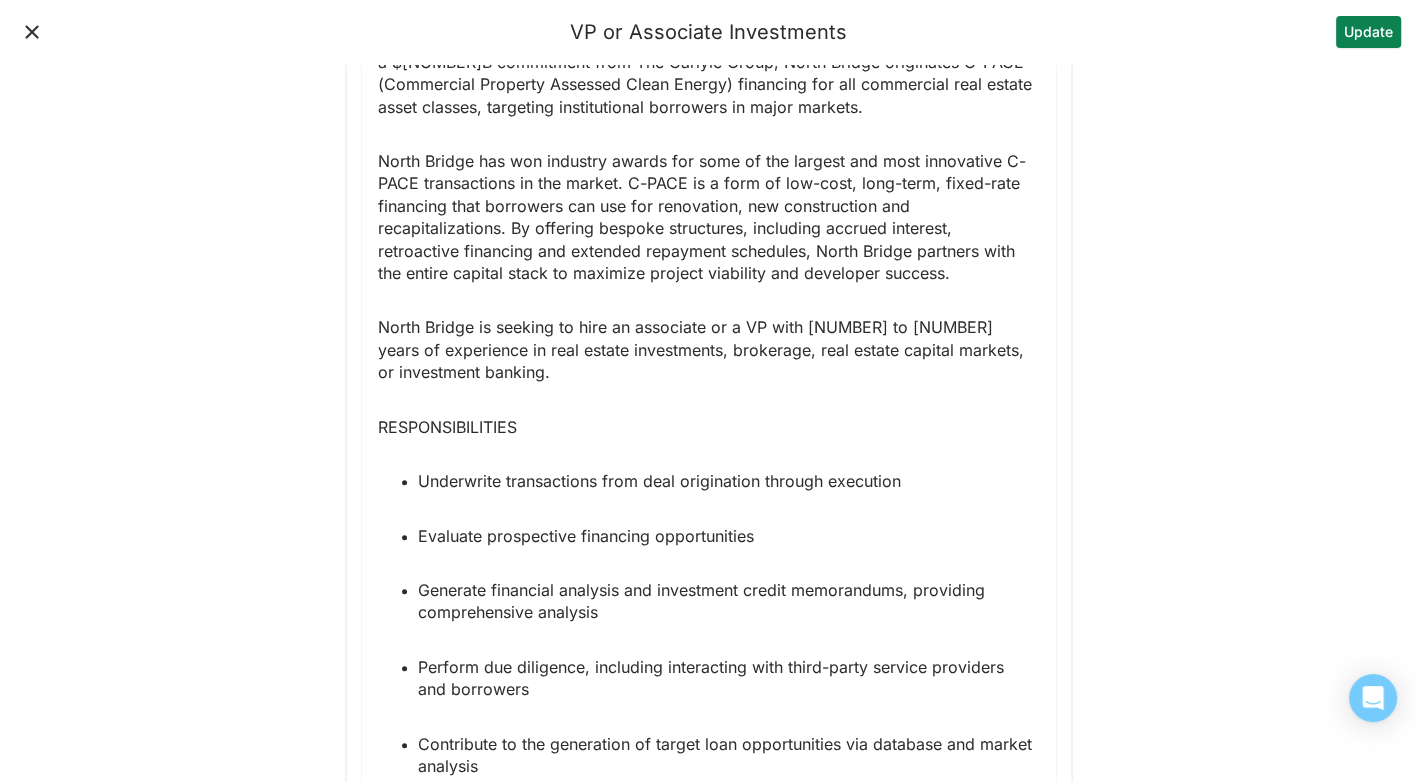 scroll, scrollTop: 846, scrollLeft: 0, axis: vertical 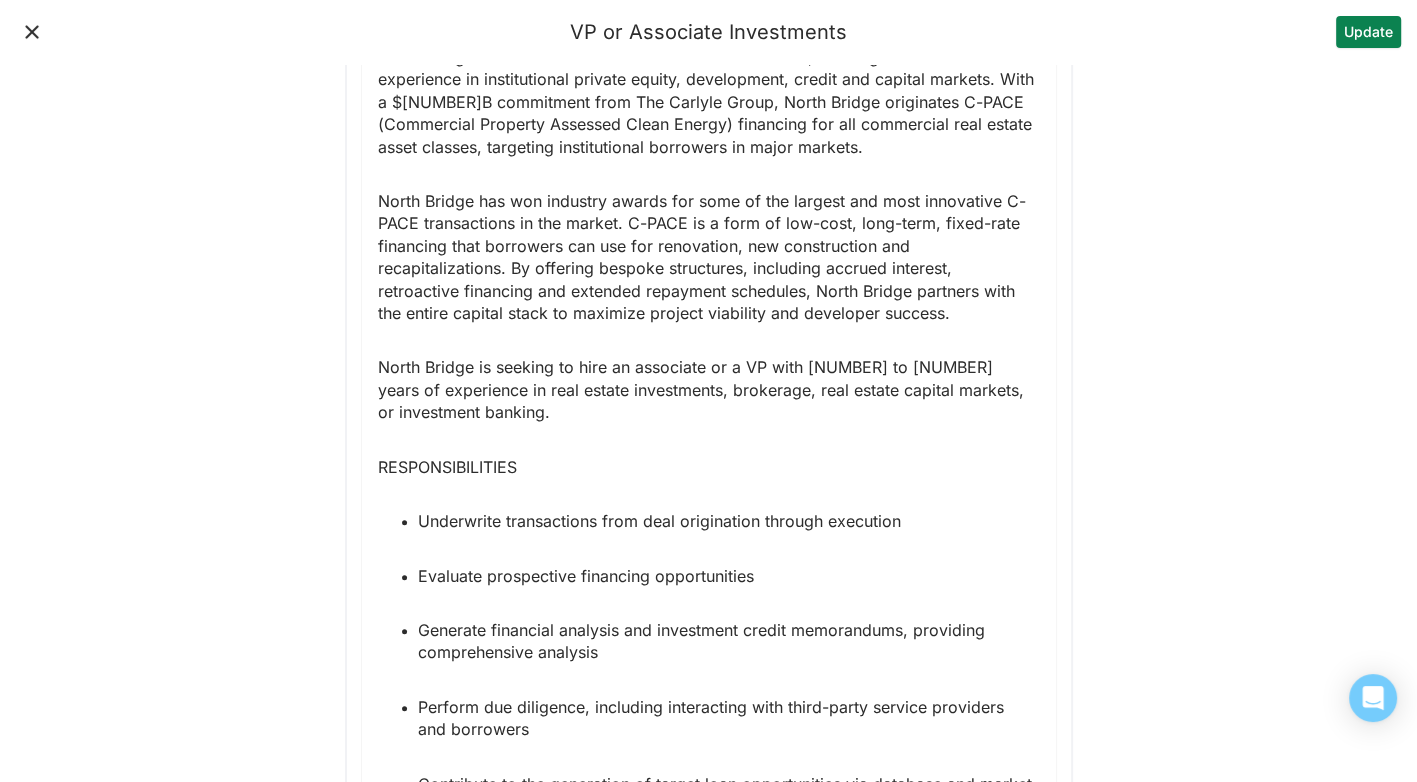 click on "VP or Associate Investments Update" at bounding box center (708, 32) 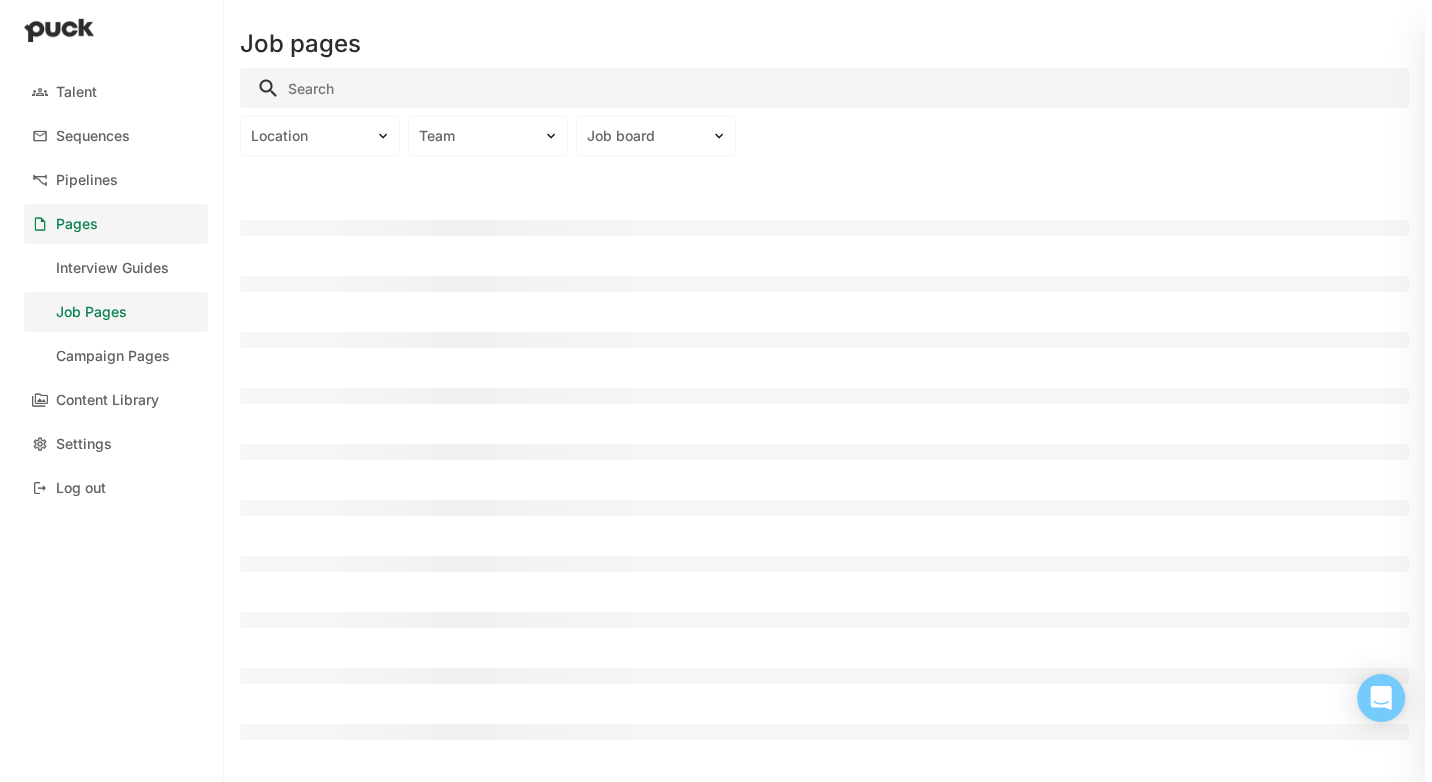 scroll, scrollTop: 0, scrollLeft: 0, axis: both 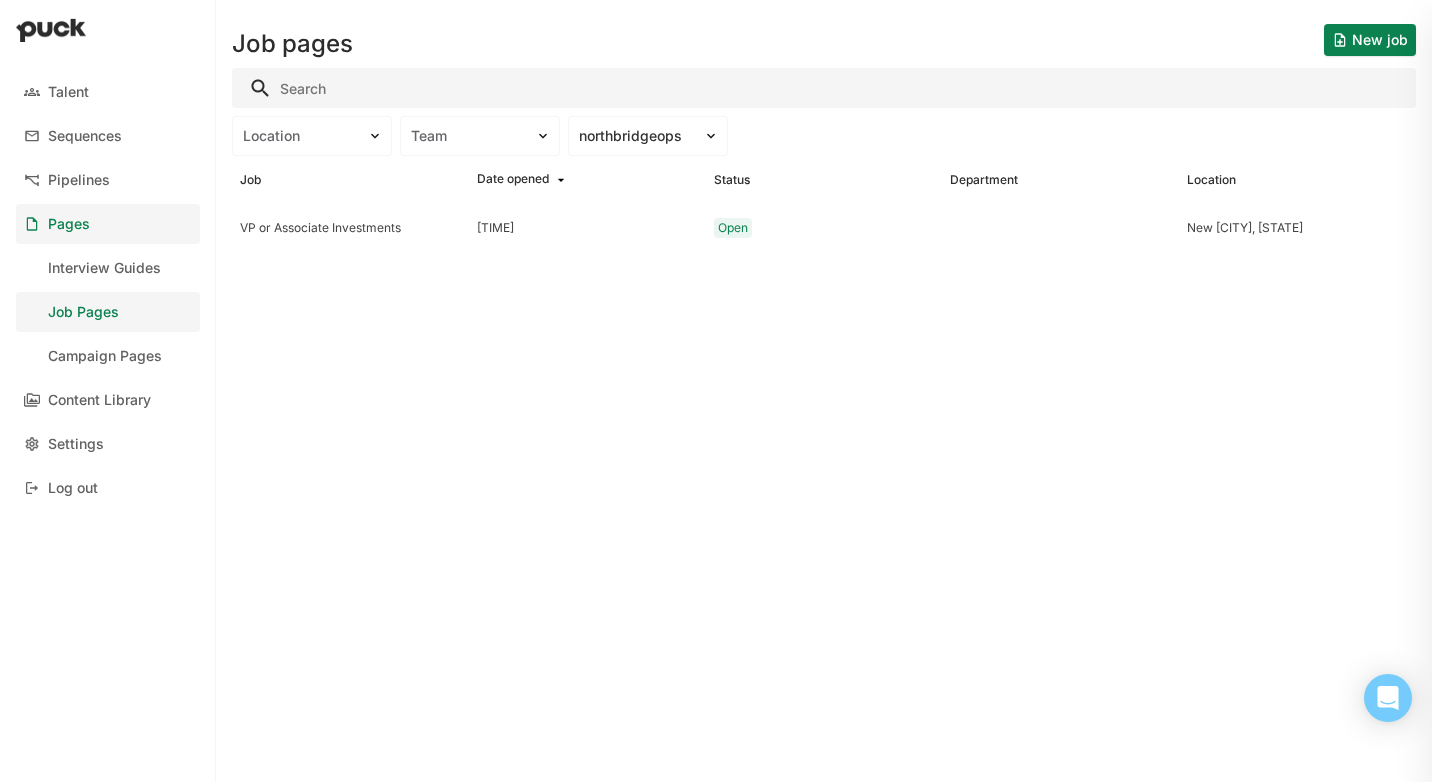click at bounding box center [51, 30] 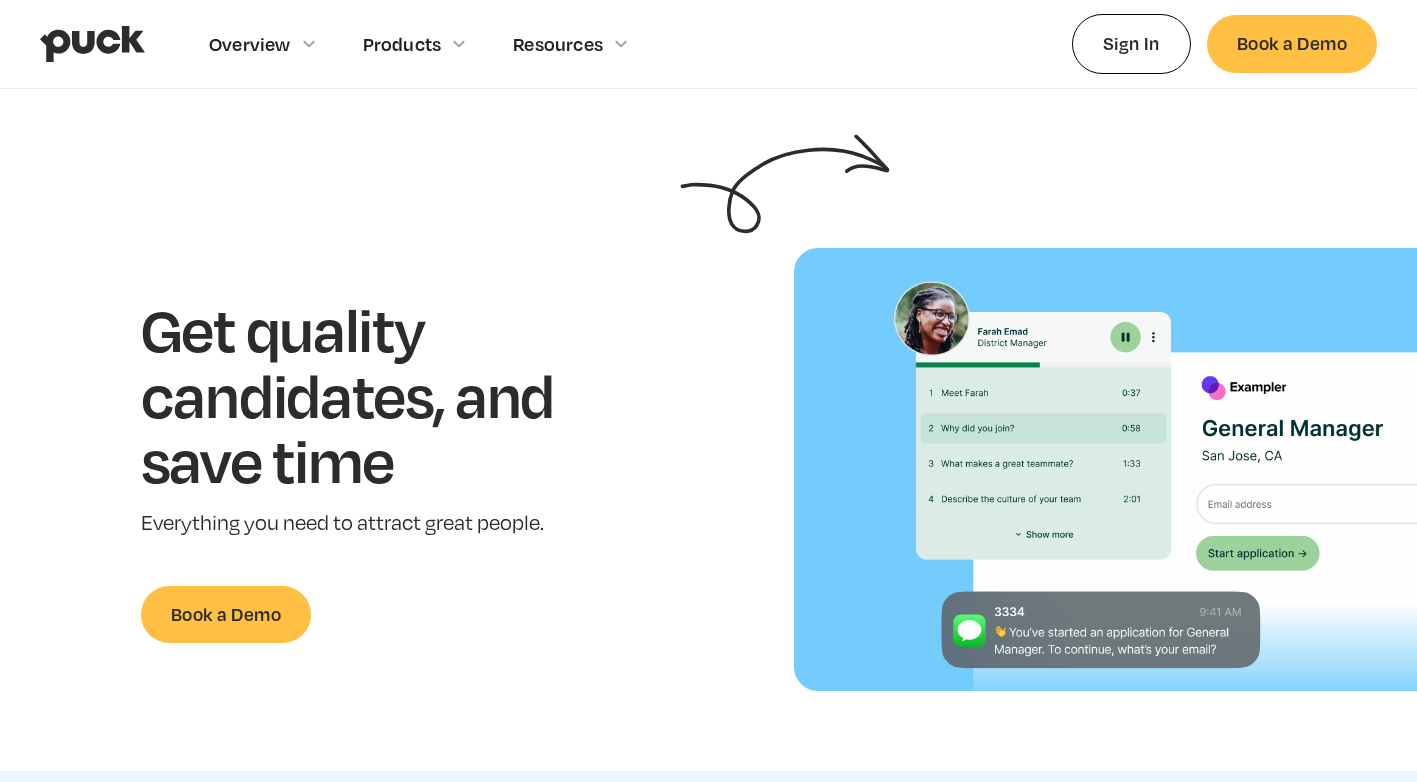 scroll, scrollTop: 0, scrollLeft: 0, axis: both 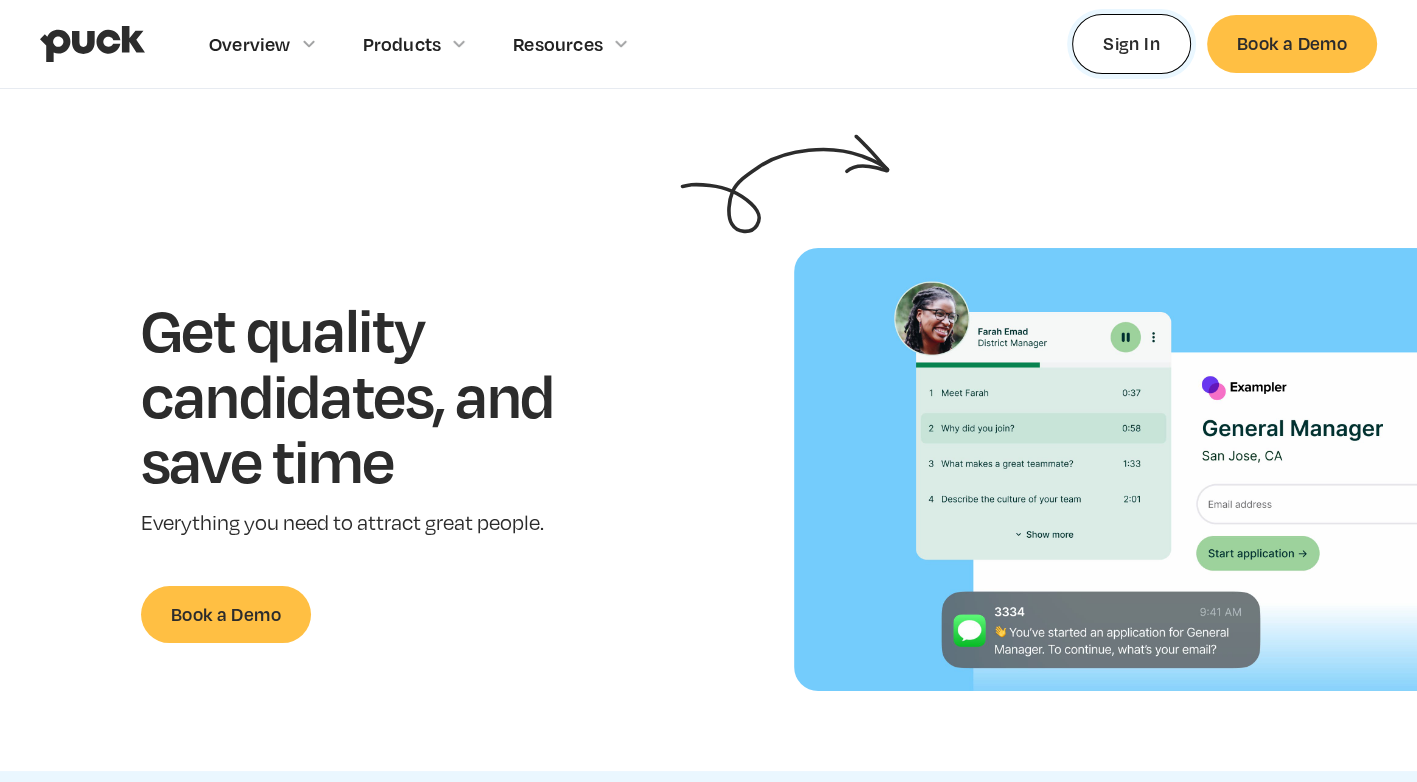 click on "Sign In" at bounding box center (1131, 43) 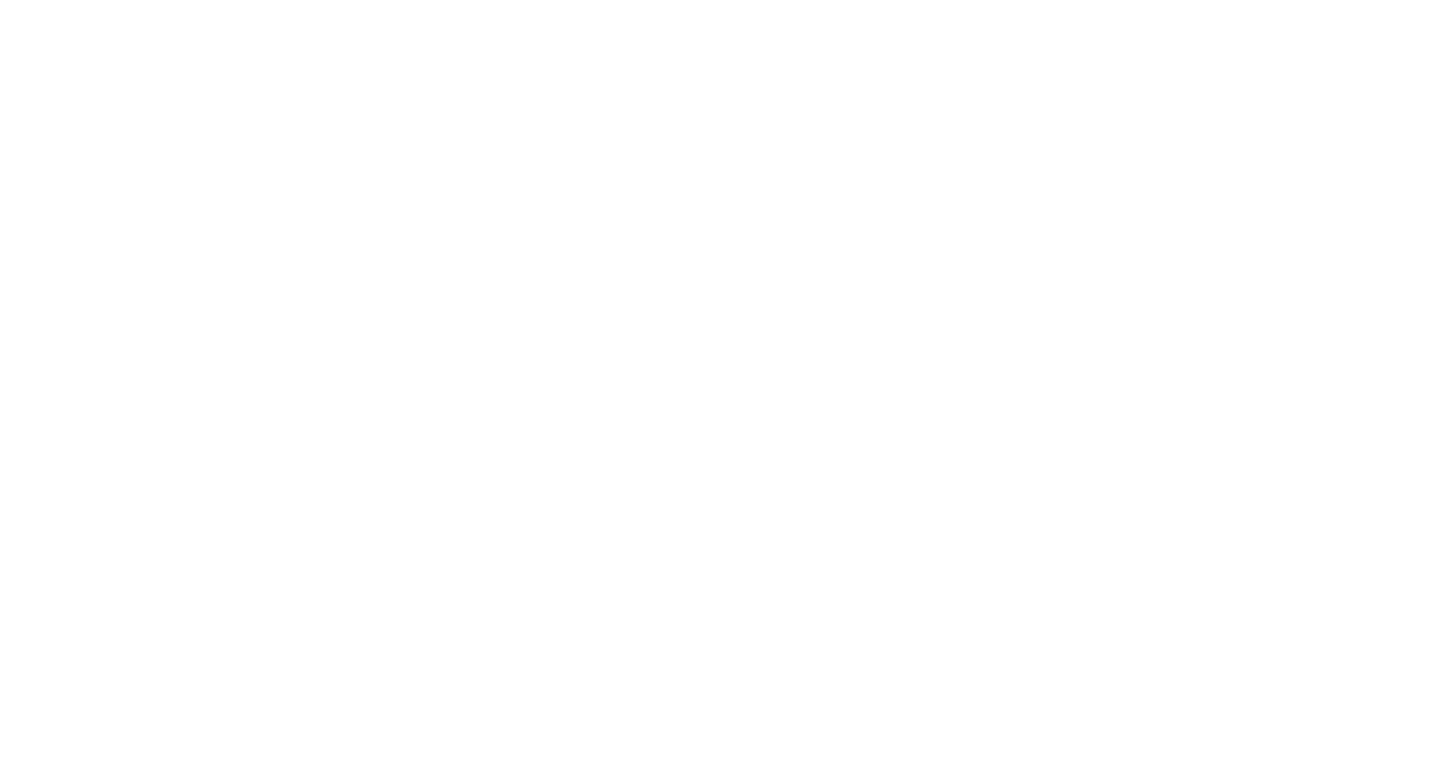 scroll, scrollTop: 0, scrollLeft: 0, axis: both 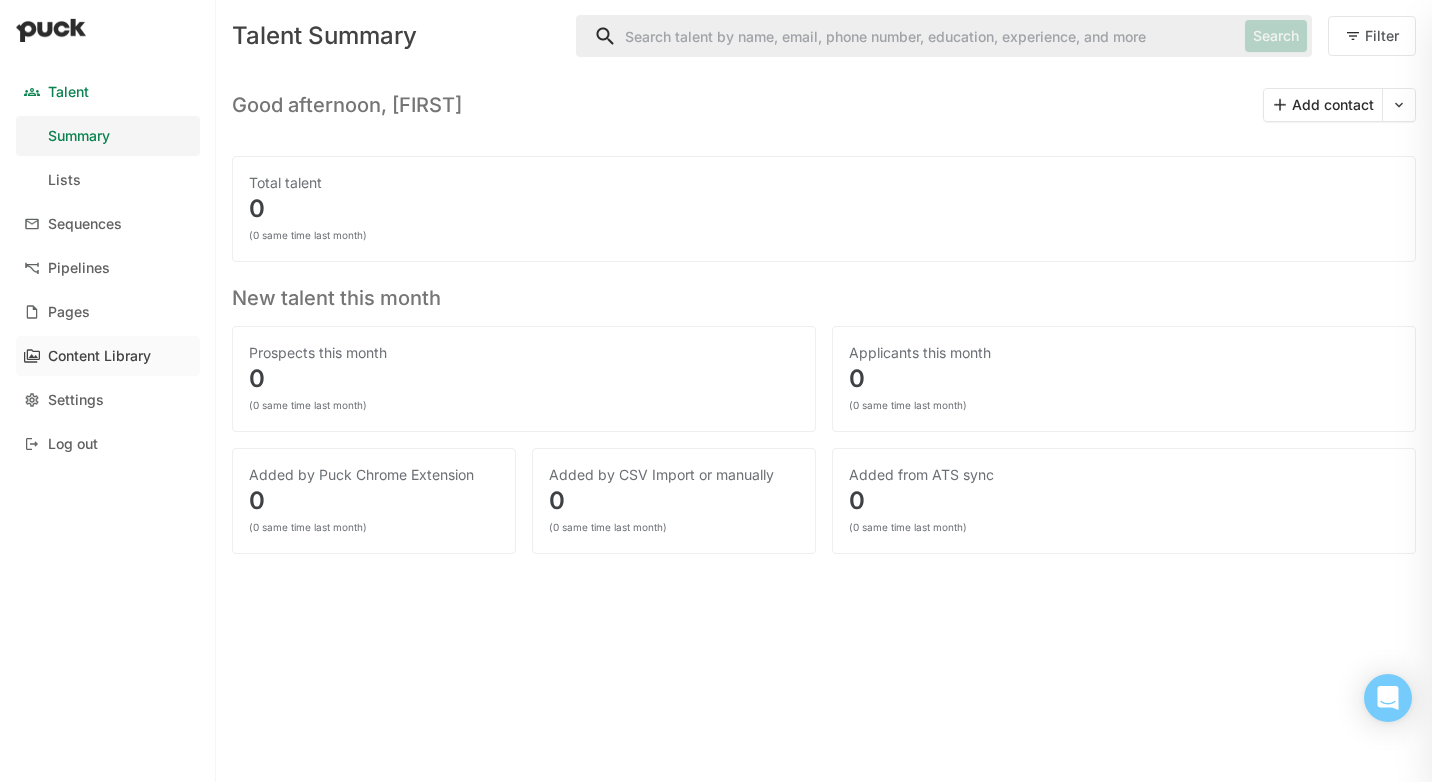 click on "Content Library" at bounding box center (108, 356) 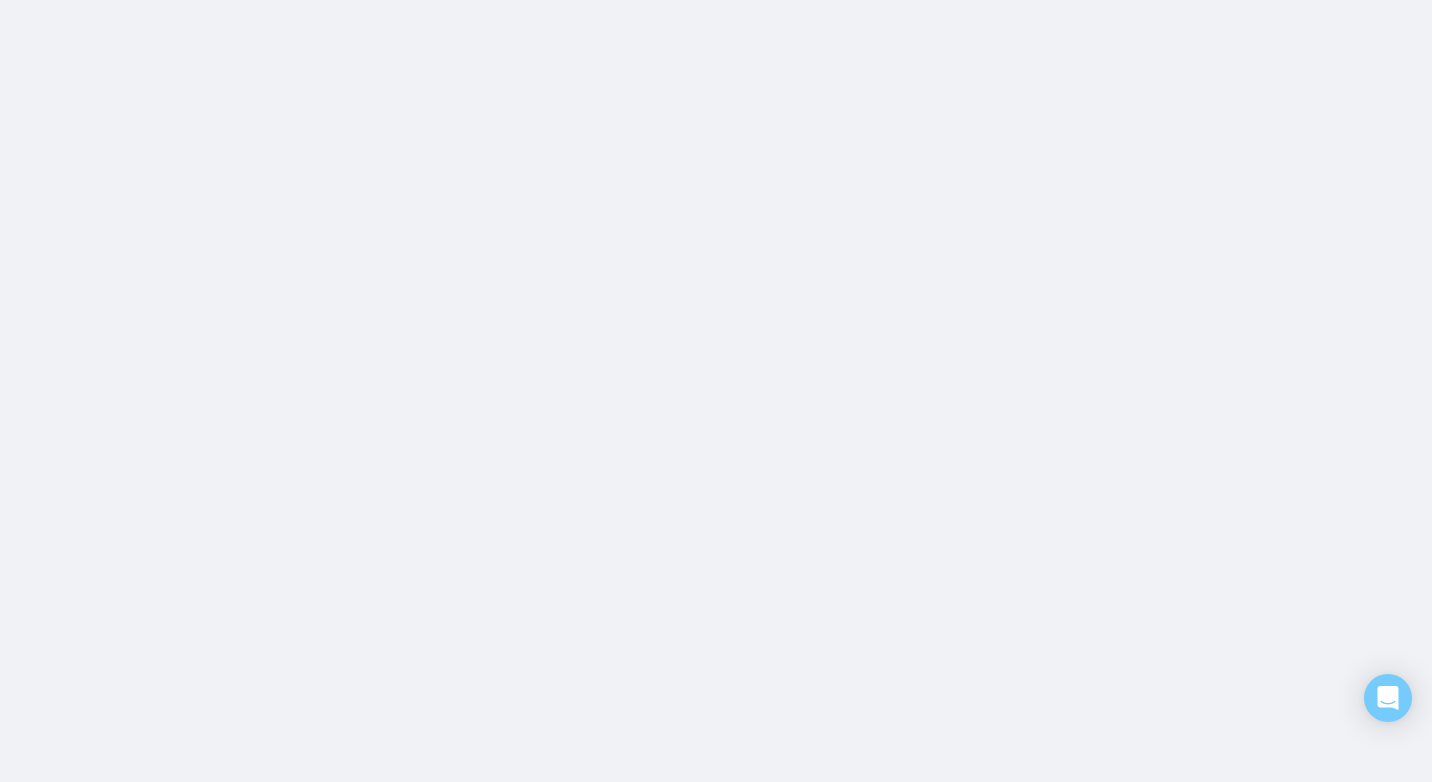 click on "Talent Summary Lists Sequences Pipelines Pages Content Library Settings Log out Talent Summary Search Filter Good afternoon, [FIRST] Add contact Total talent 0 (0 same time last month) New talent this month Prospects this month 0 (0 same time last month) Applicants this month 0 (0 same time last month) Added by Puck Chrome Extension 0 (0 same time last month) Added by CSV Import or manually 0 (0 same time last month) Added from ATS sync 0 (0 same time last month) To access your dashboard, please visit on a desktop or increase the width of your browser window Log out
Are you sure you want to log out? No Yes" at bounding box center (716, 0) 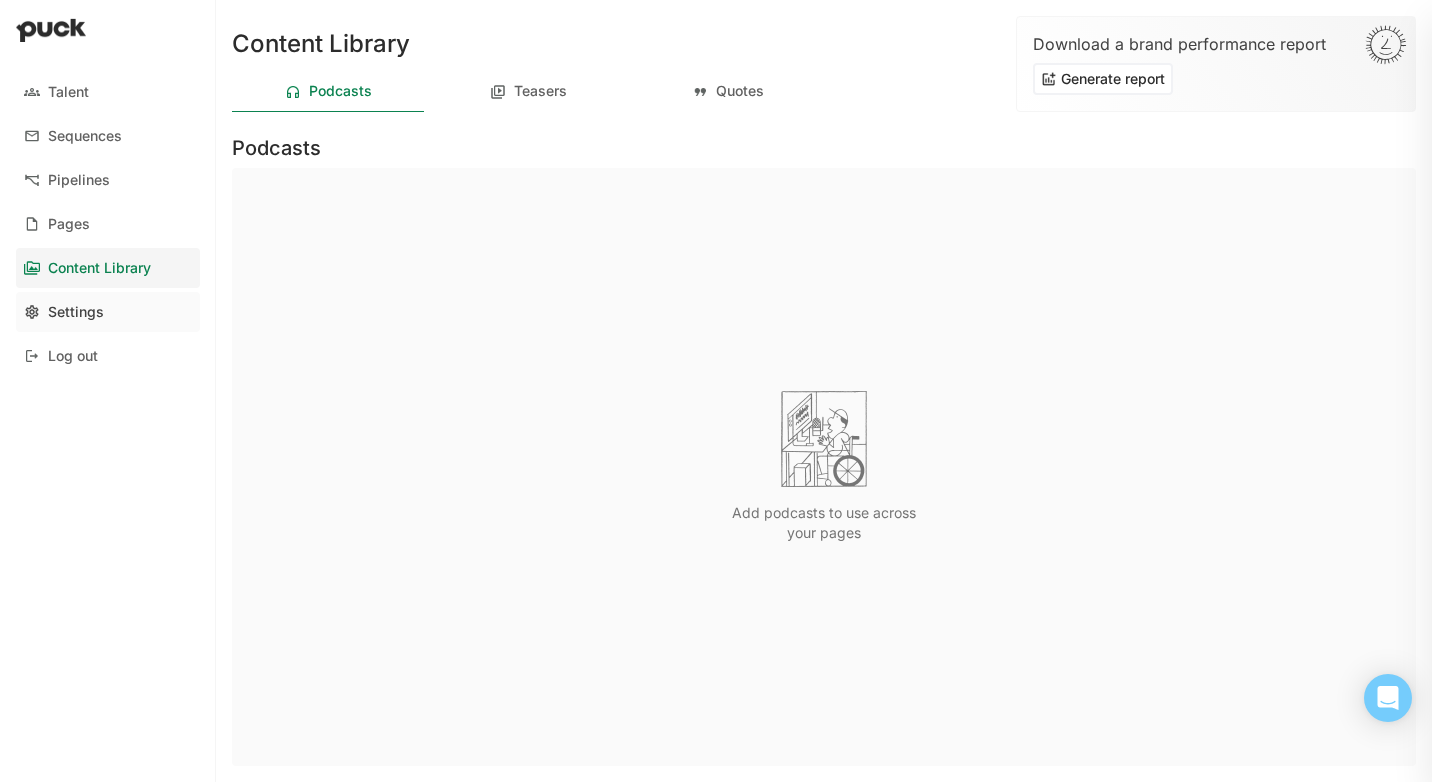 click on "Settings" at bounding box center (108, 312) 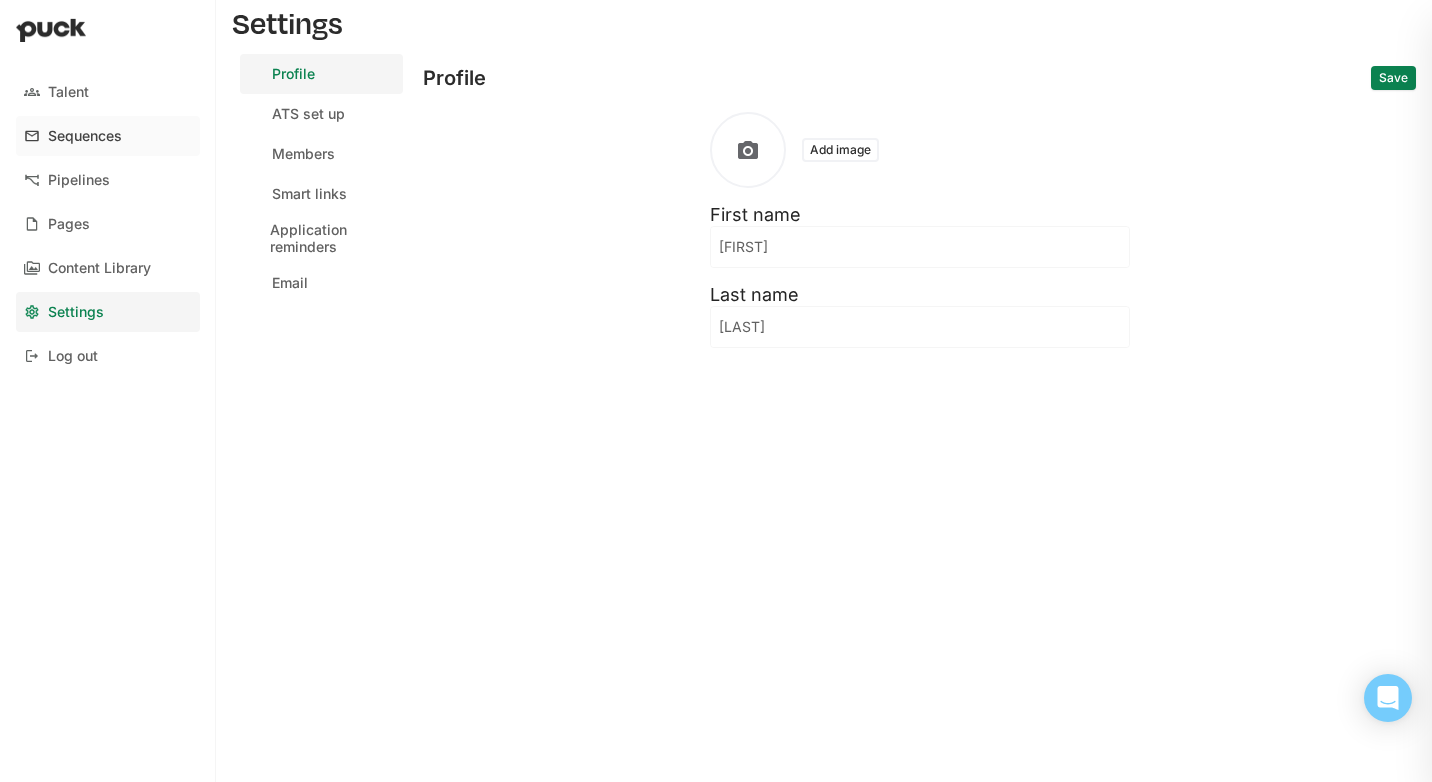 click on "Sequences" at bounding box center (85, 136) 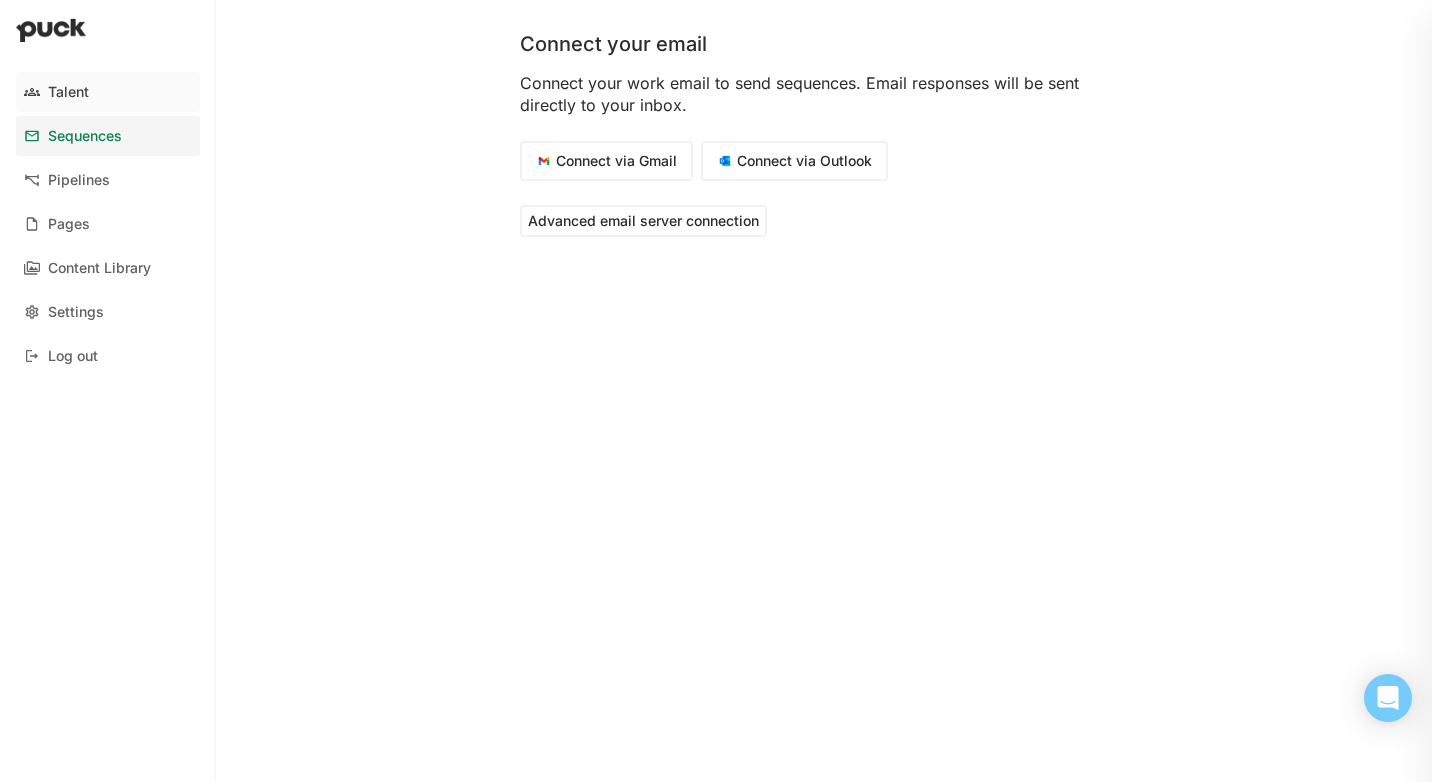 click on "Talent" at bounding box center [108, 92] 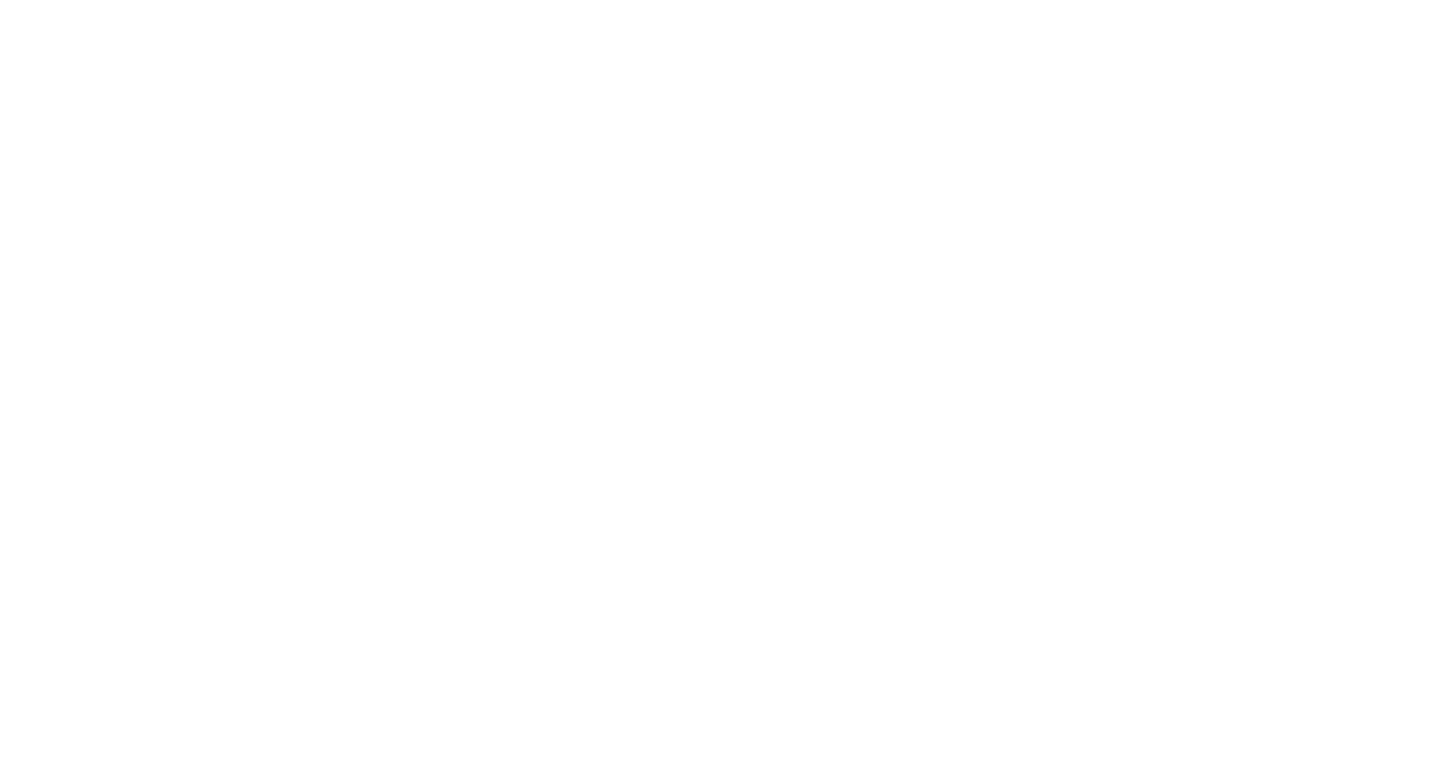 scroll, scrollTop: 0, scrollLeft: 0, axis: both 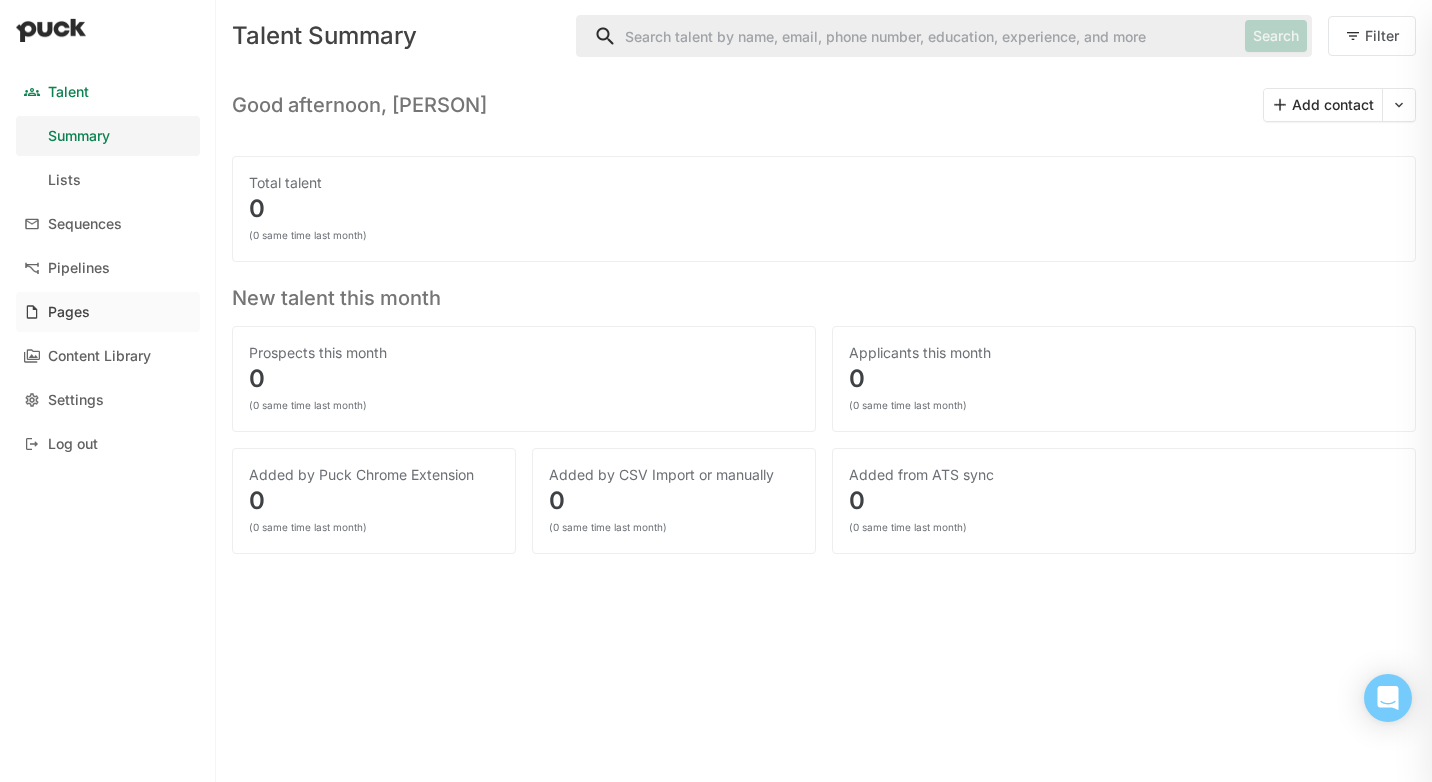 click on "Pages" at bounding box center (108, 312) 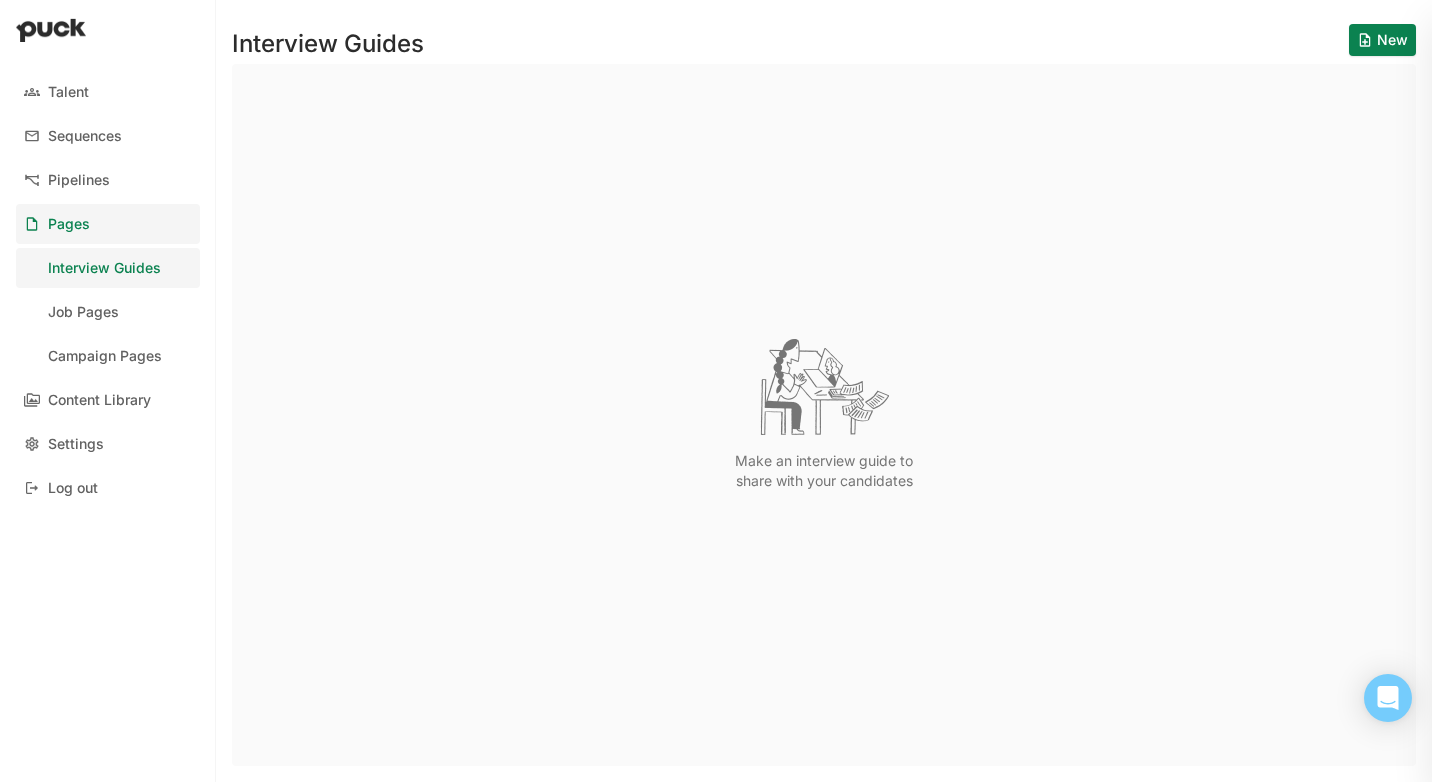 click on "Job Pages" at bounding box center [108, 312] 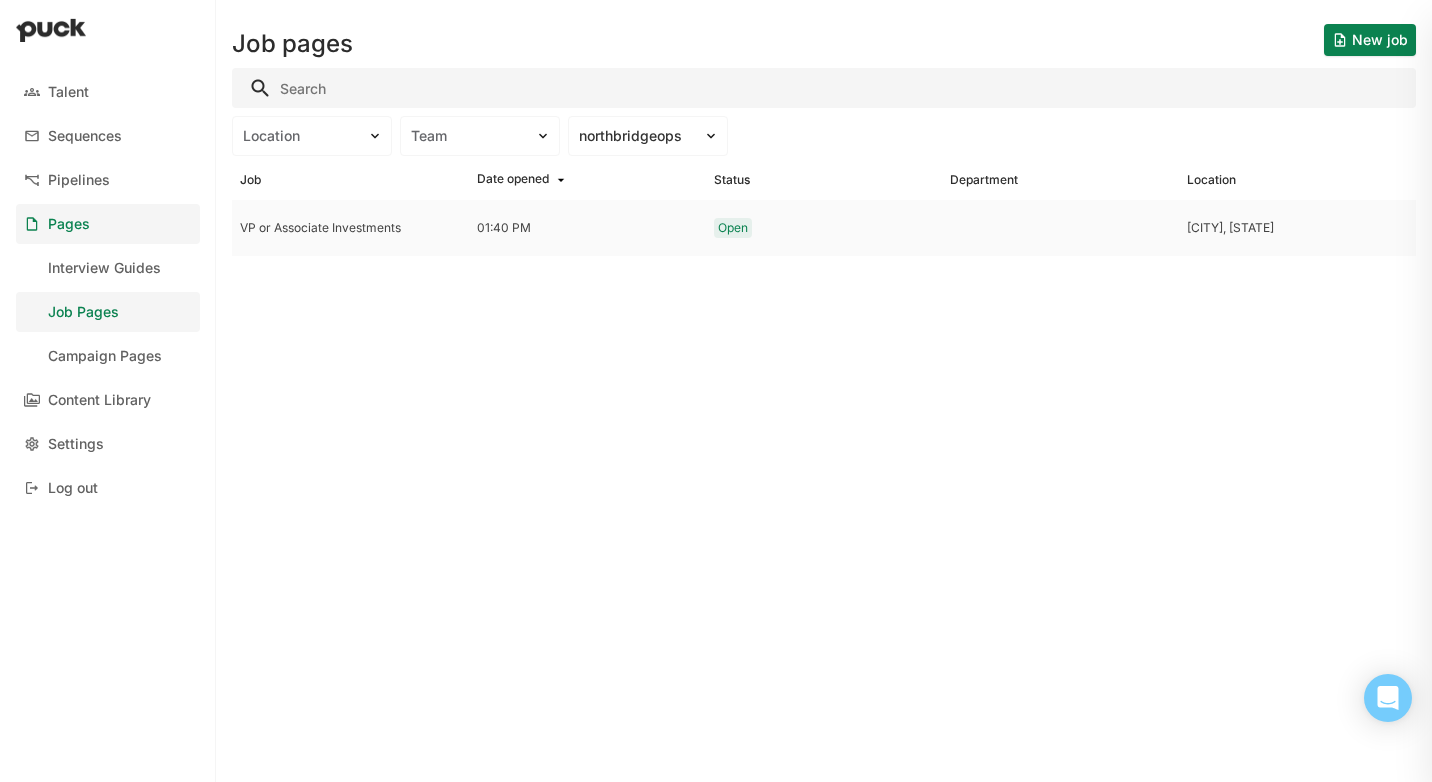 click on "VP or Associate Investments" at bounding box center [350, 228] 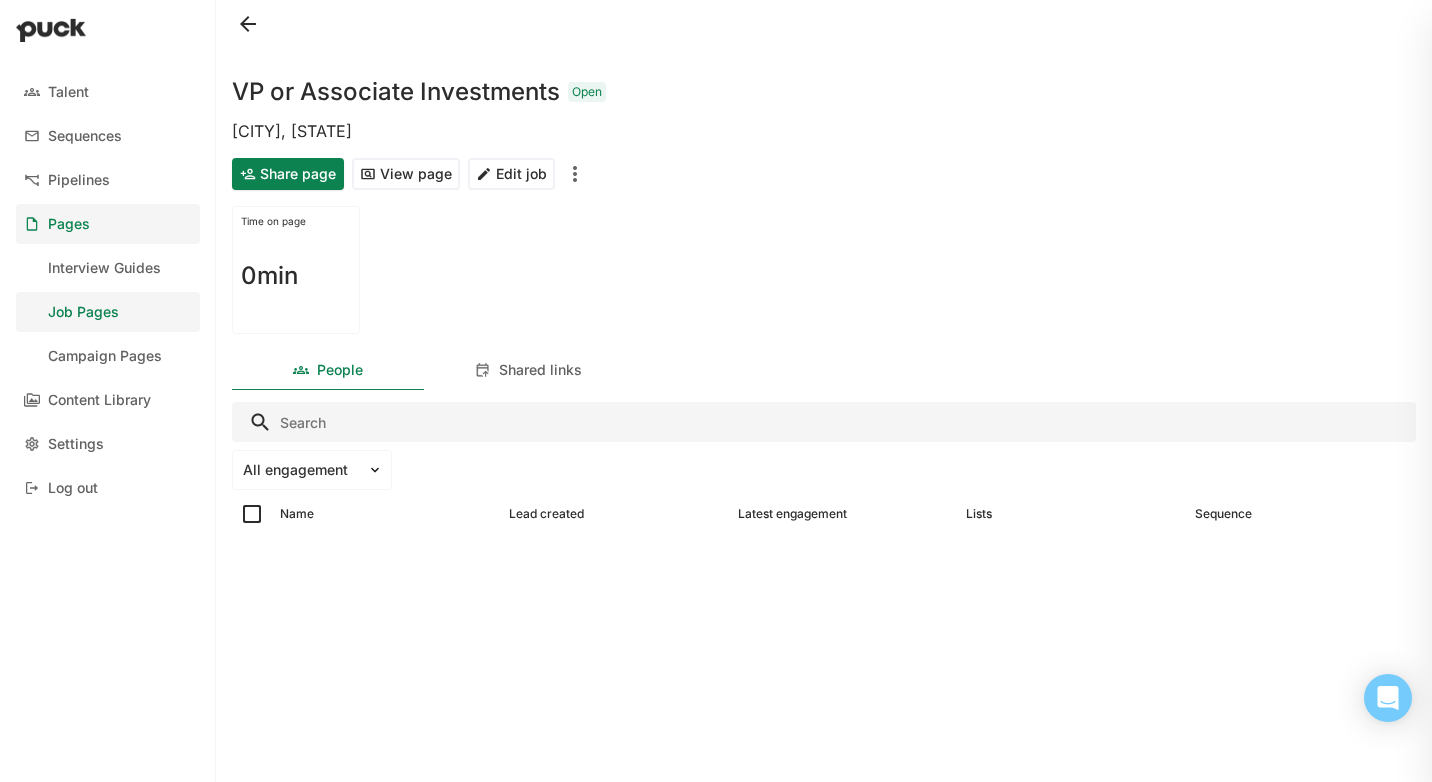 click on "Share page" at bounding box center [288, 174] 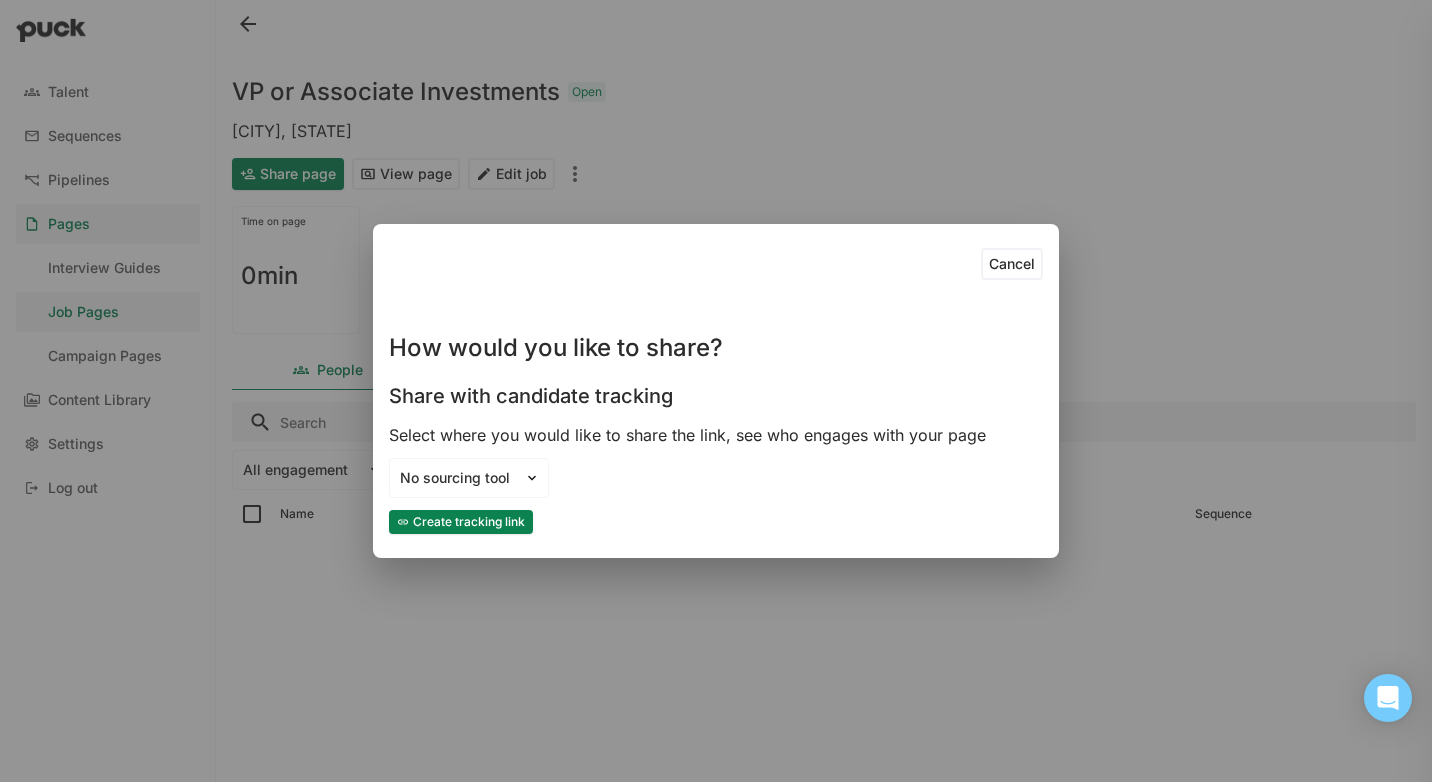 click on "Create tracking link" at bounding box center [461, 522] 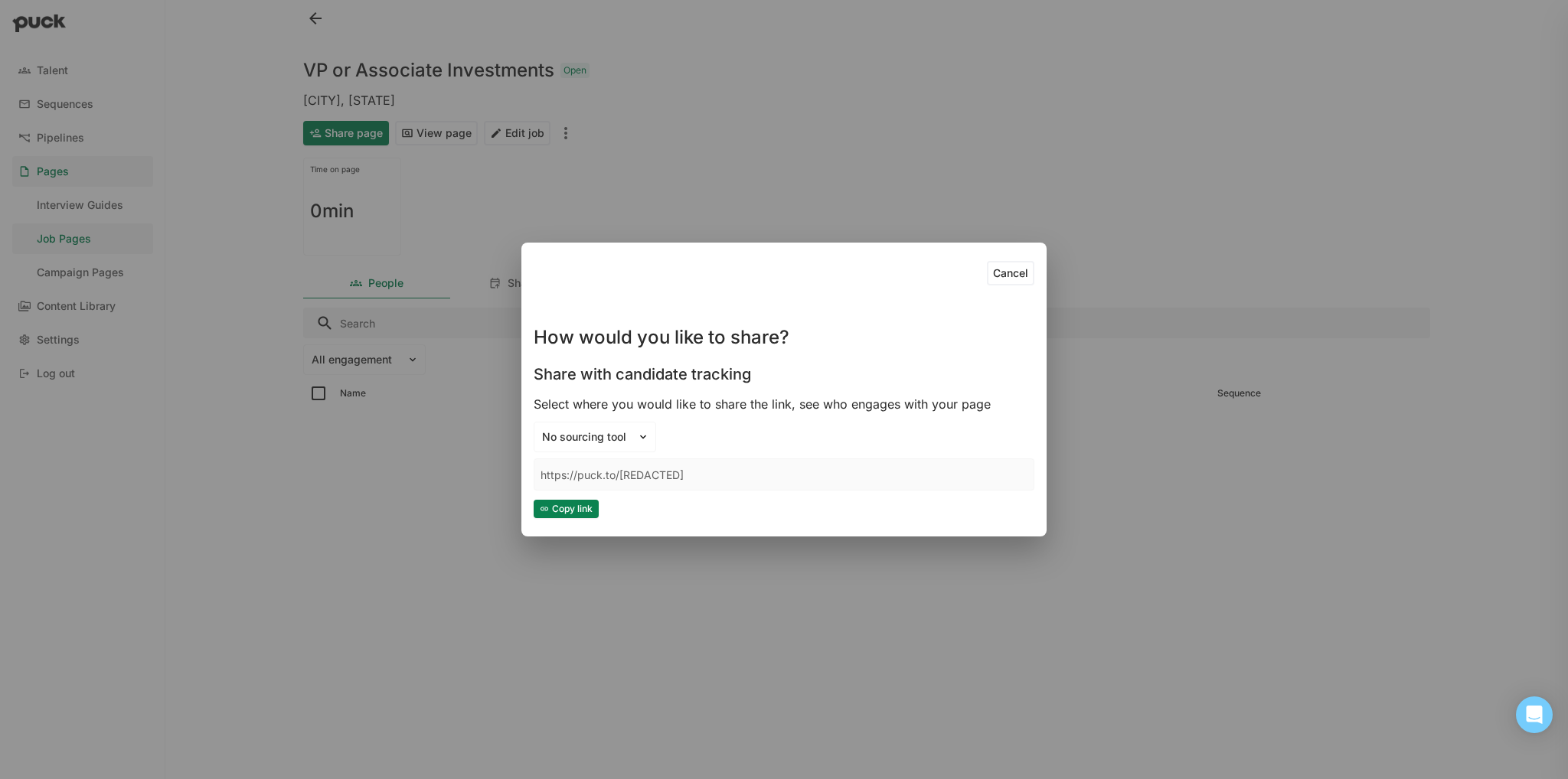 drag, startPoint x: 552, startPoint y: 429, endPoint x: 585, endPoint y: 516, distance: 93.04837 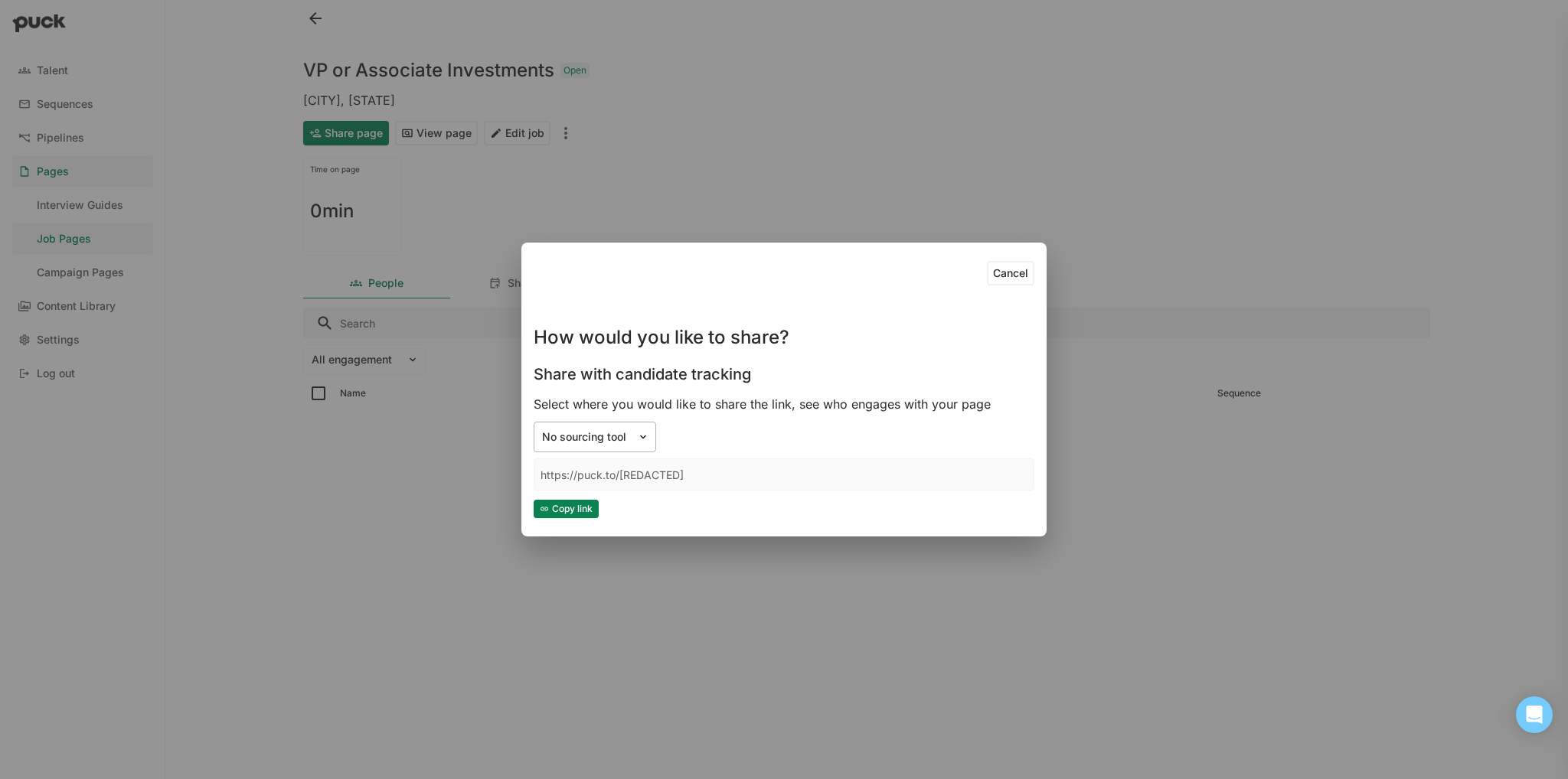 drag, startPoint x: 585, startPoint y: 516, endPoint x: 547, endPoint y: 435, distance: 89.470666 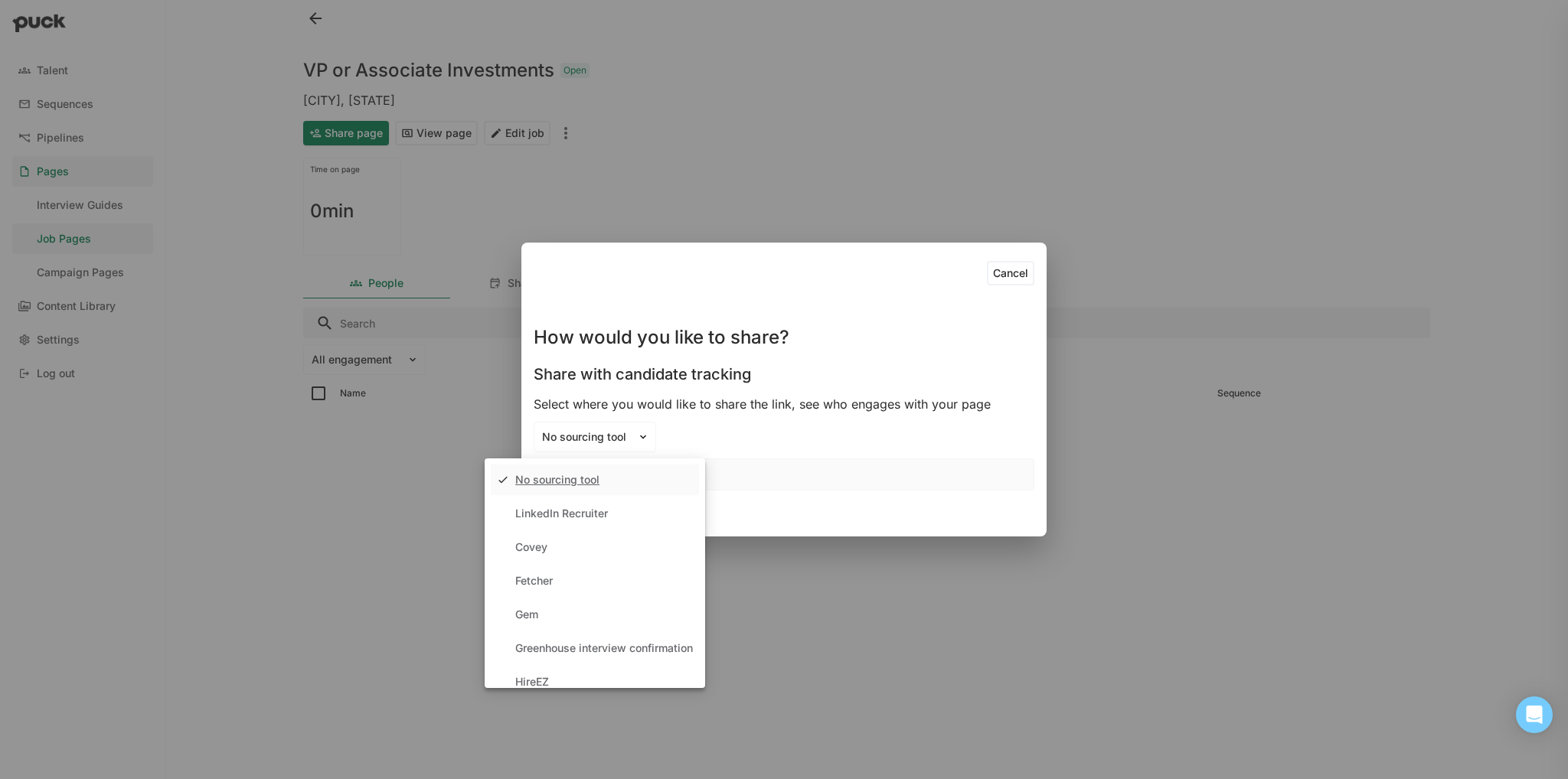 drag, startPoint x: 547, startPoint y: 435, endPoint x: 542, endPoint y: 514, distance: 79.15807 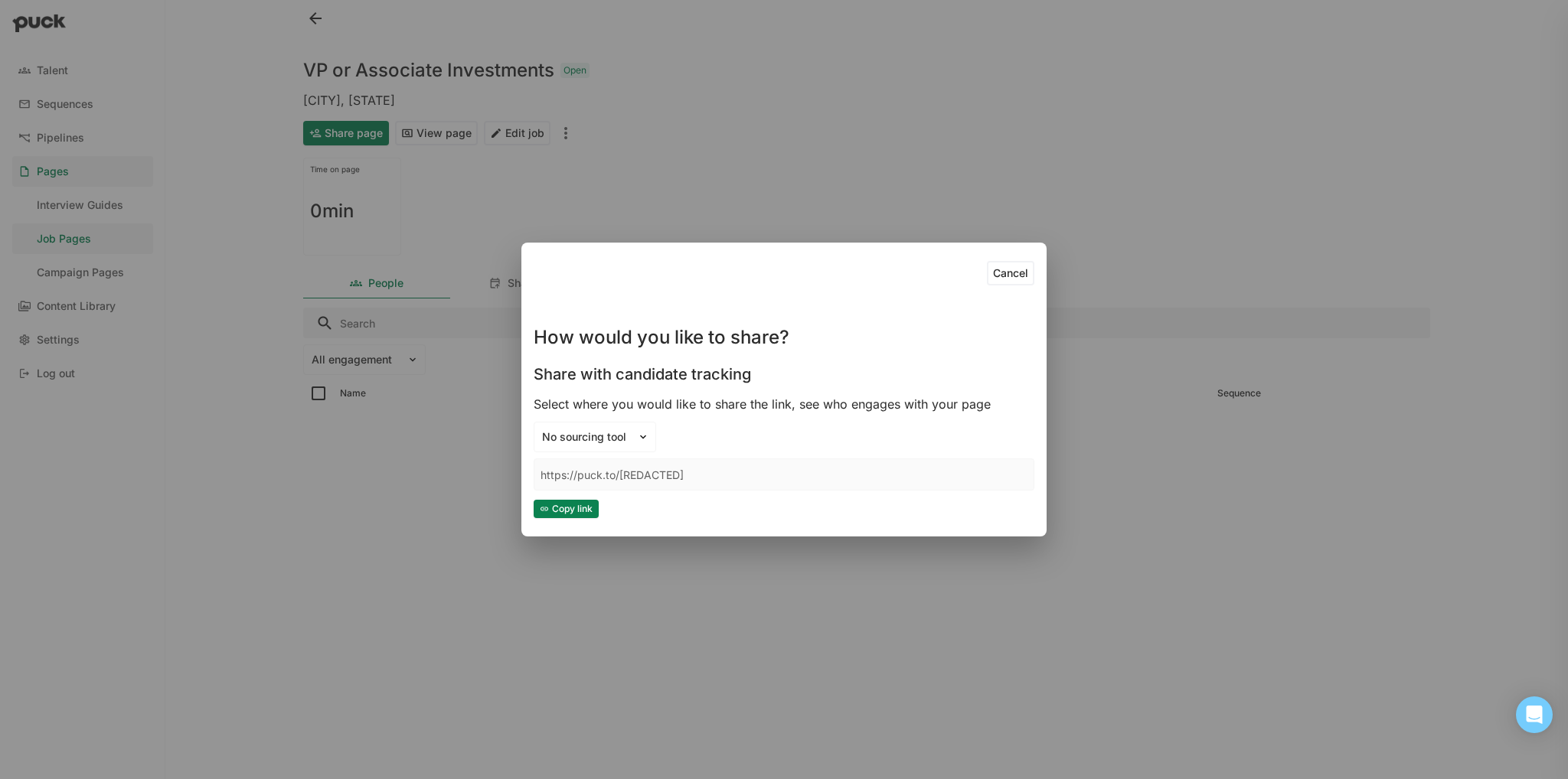 drag, startPoint x: 542, startPoint y: 514, endPoint x: 521, endPoint y: 483, distance: 37.44329 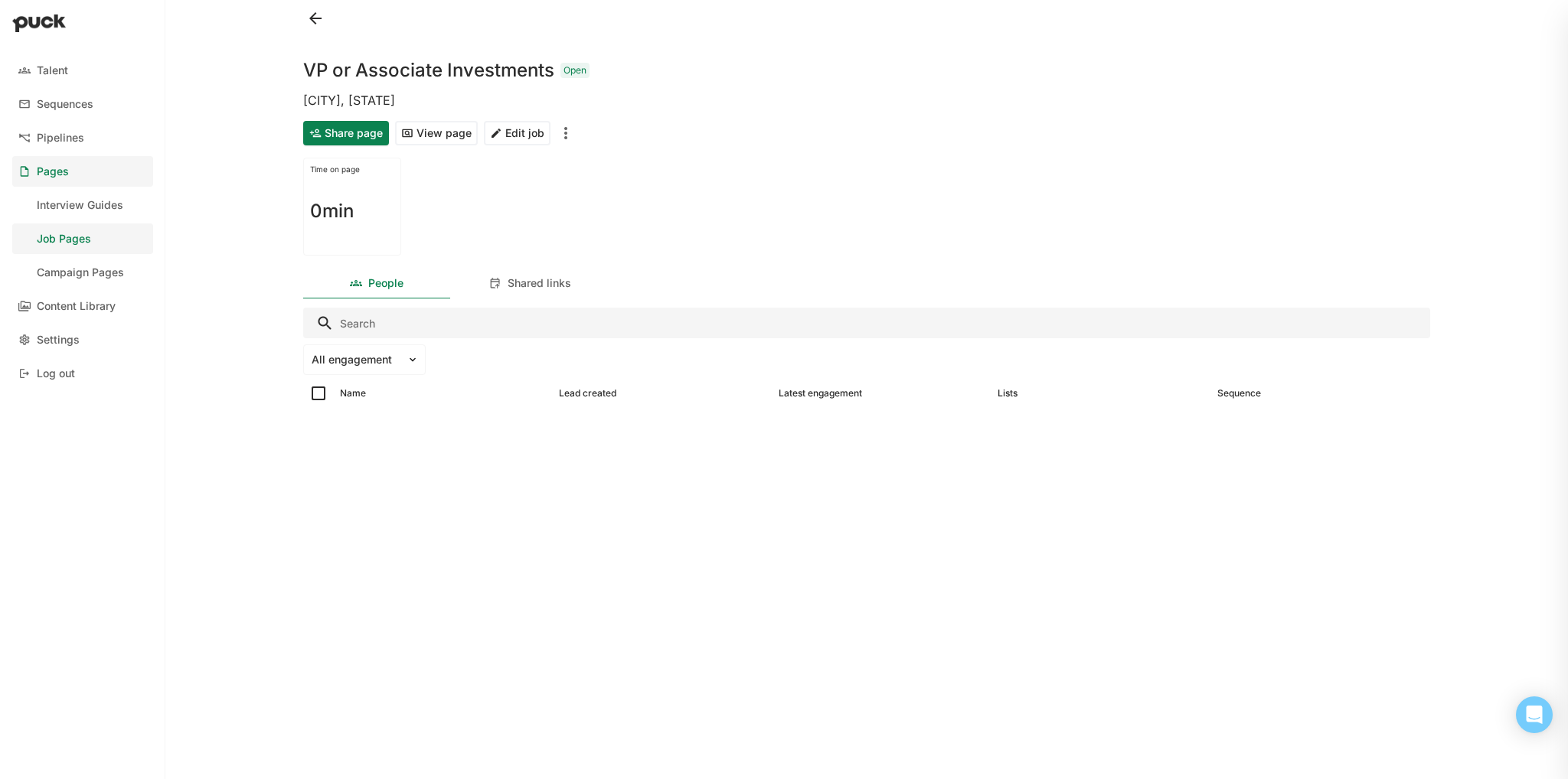 click on "Share page" at bounding box center (346, 133) 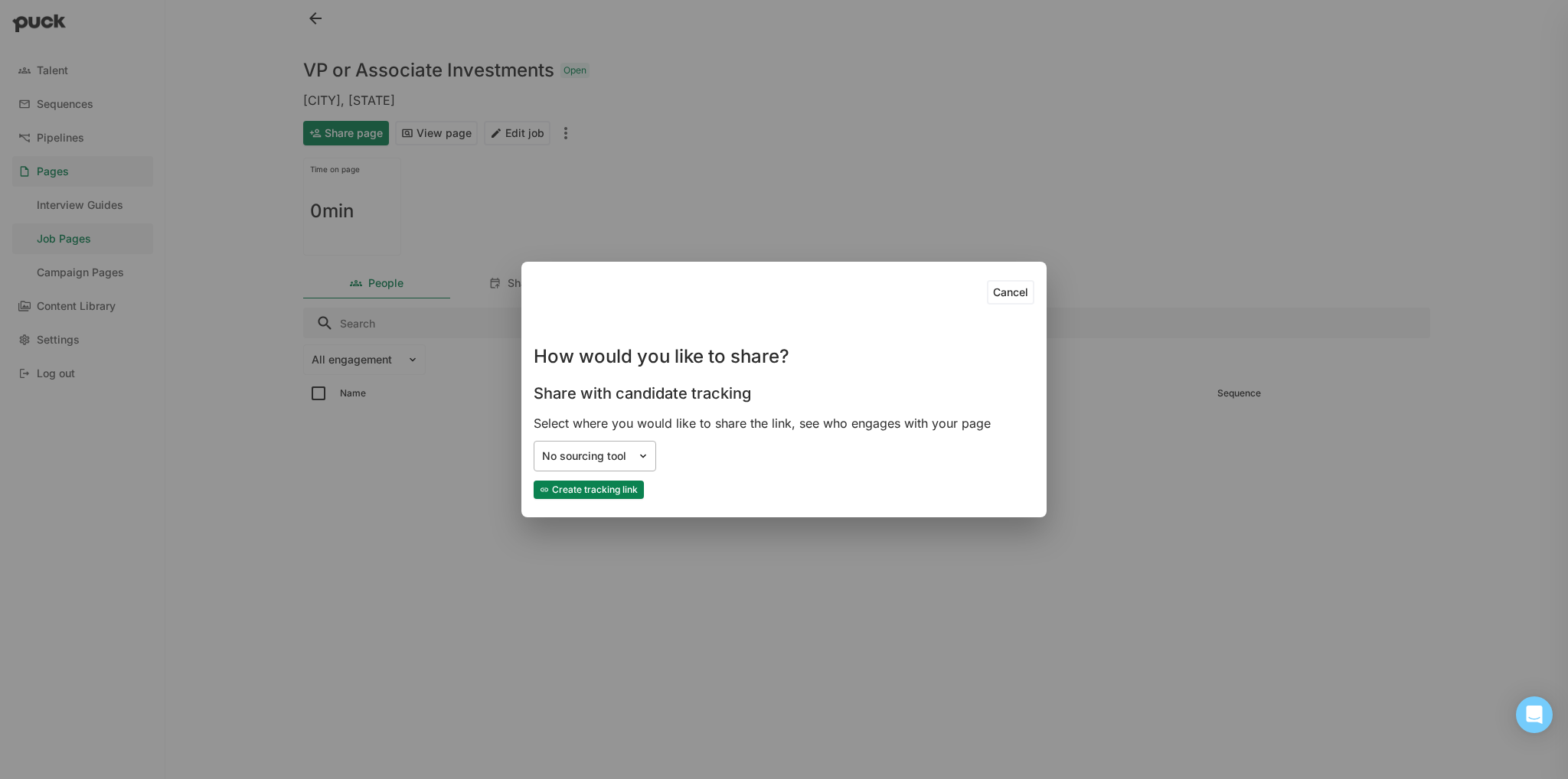 click at bounding box center [643, 456] 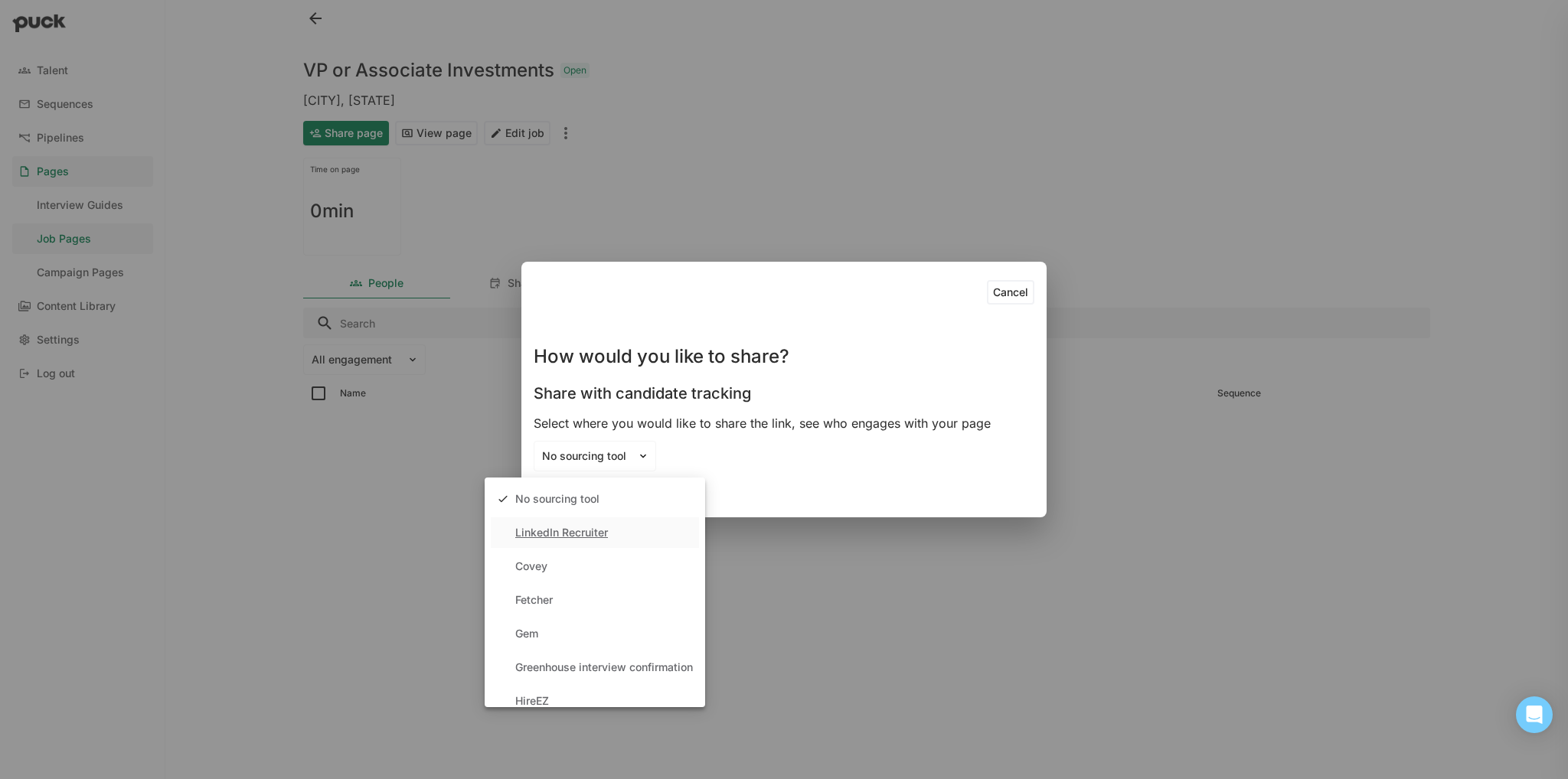 click on "LinkedIn Recruiter" at bounding box center [595, 533] 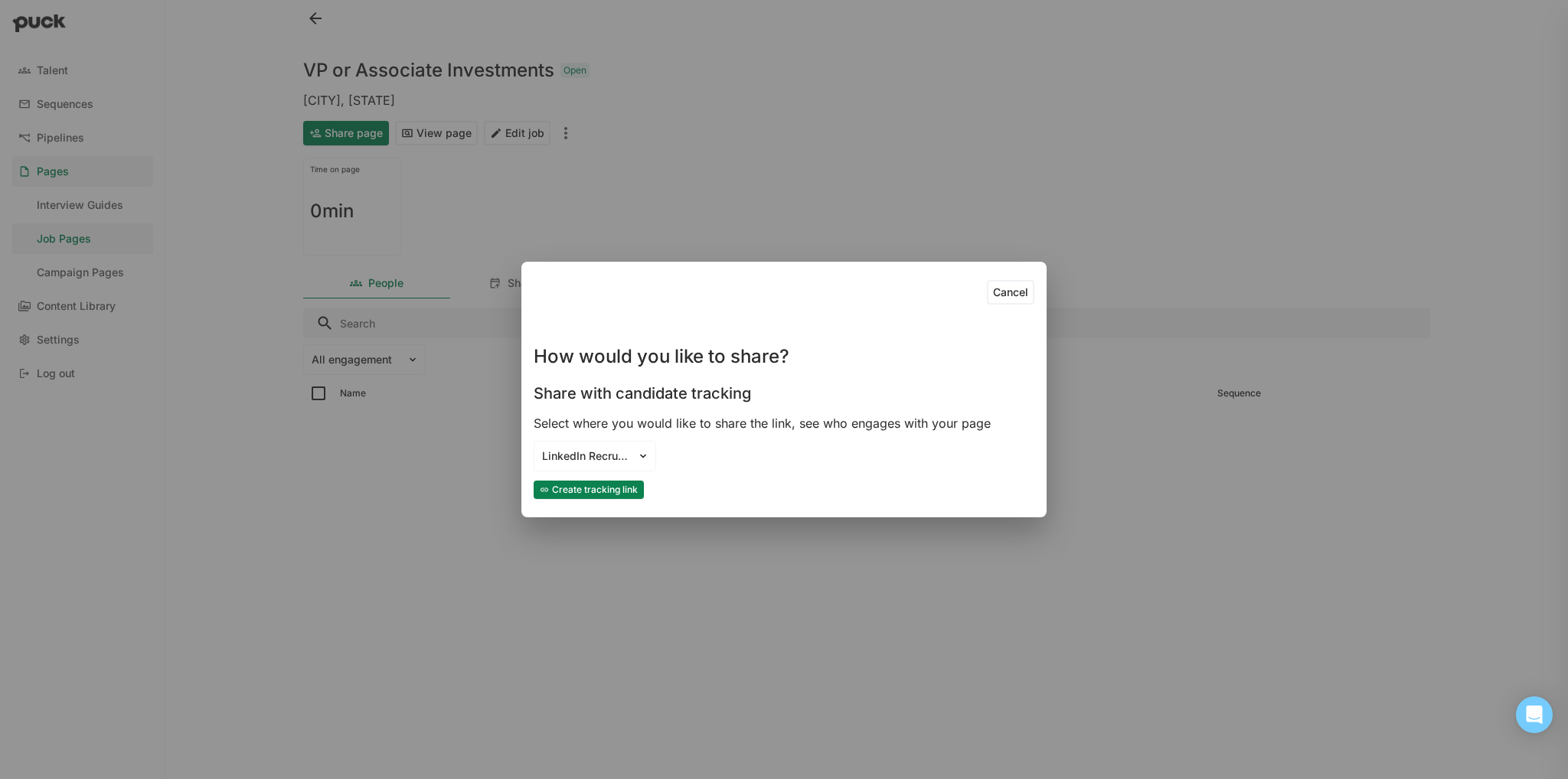 click on "Create tracking link" at bounding box center [589, 490] 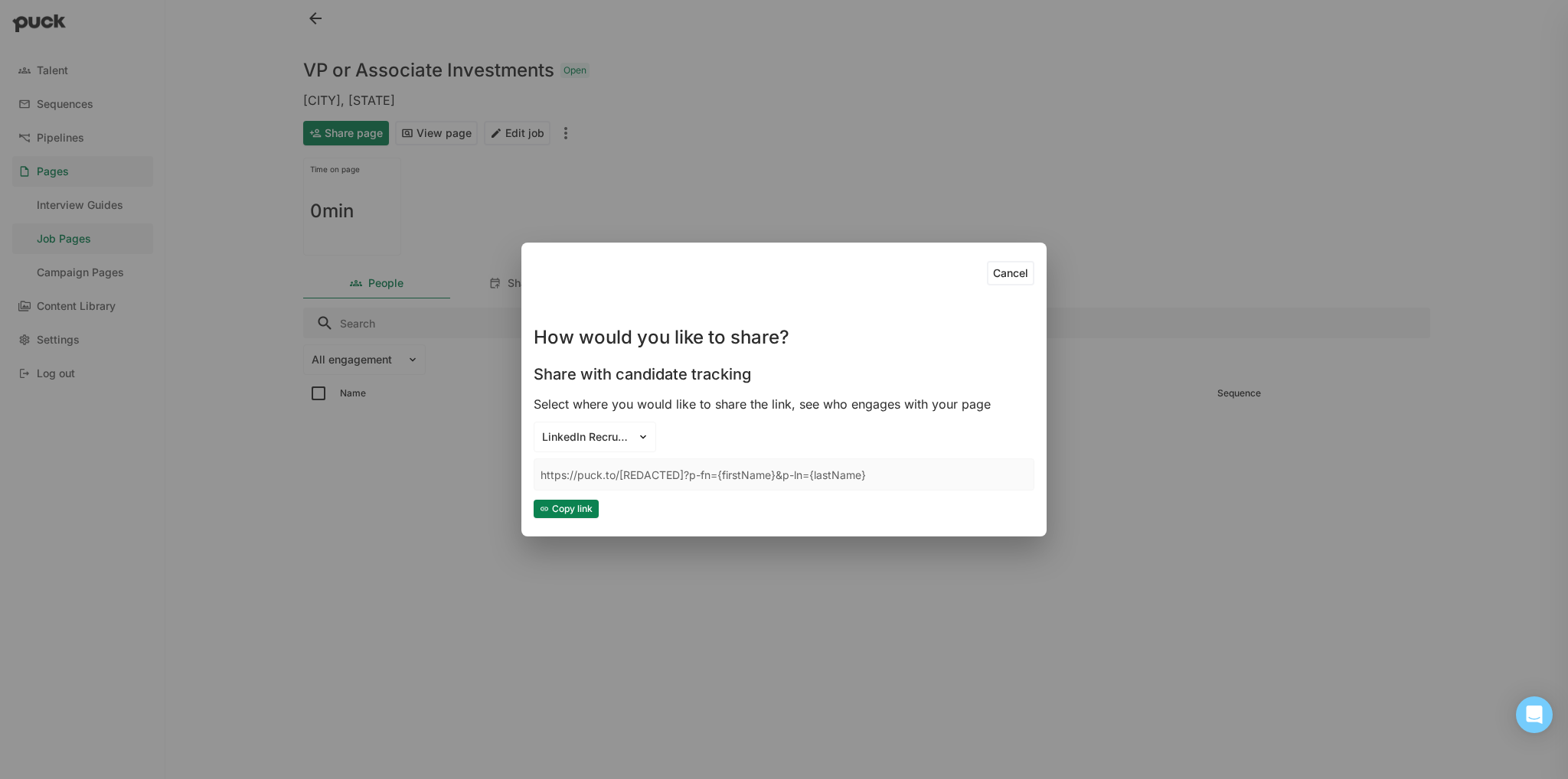 click on "Cancel How would you like to share? Share with candidate tracking Select where you would like to share the link, see who engages with your page LinkedIn Recruiter https://puck.to/[REDACTED]?p-fn={firstName}&p-ln={lastName} Copy link" at bounding box center (784, 390) 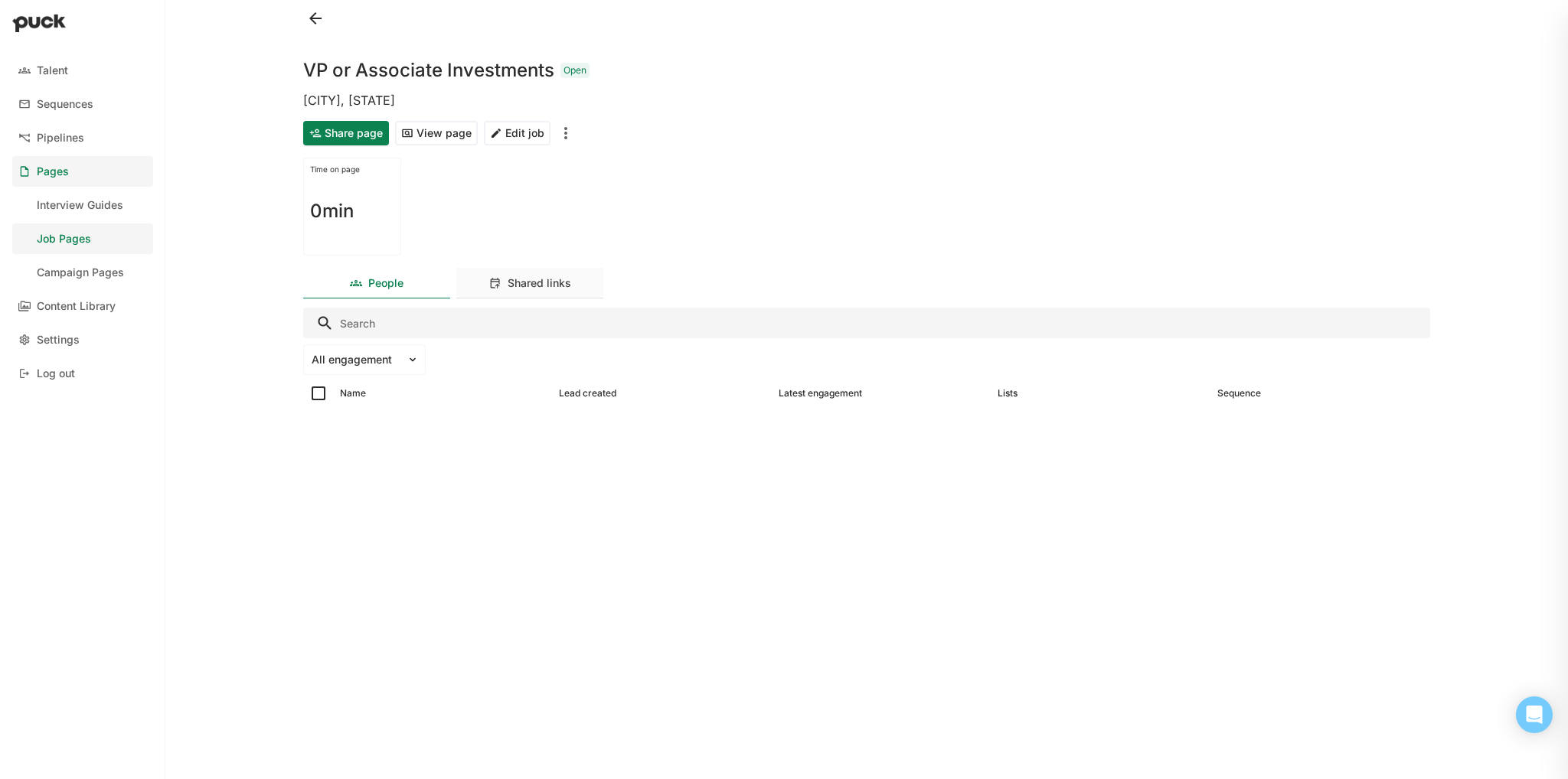click on "Shared links" at bounding box center (530, 283) 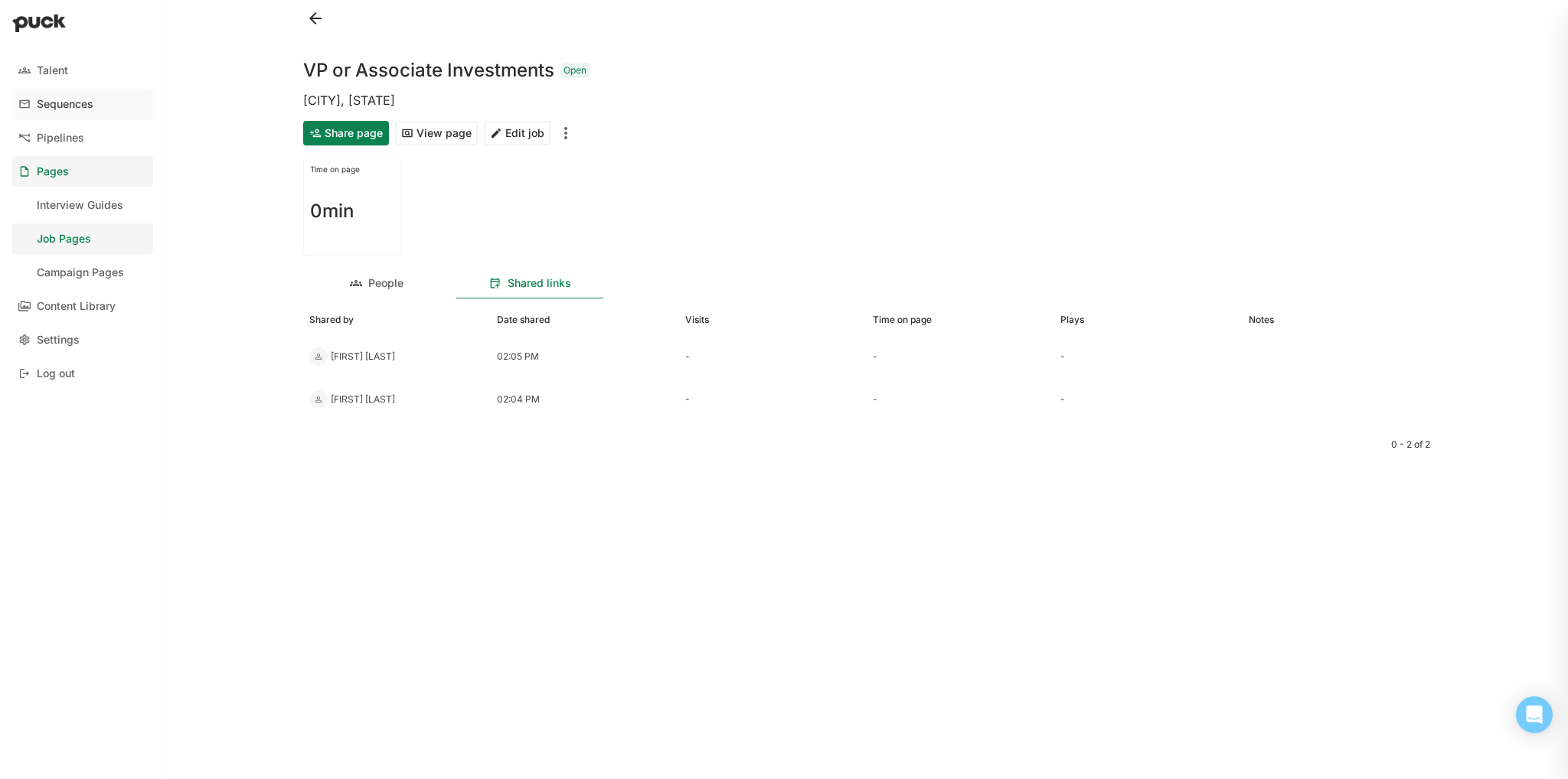 drag, startPoint x: 398, startPoint y: 288, endPoint x: 58, endPoint y: 118, distance: 380.1316 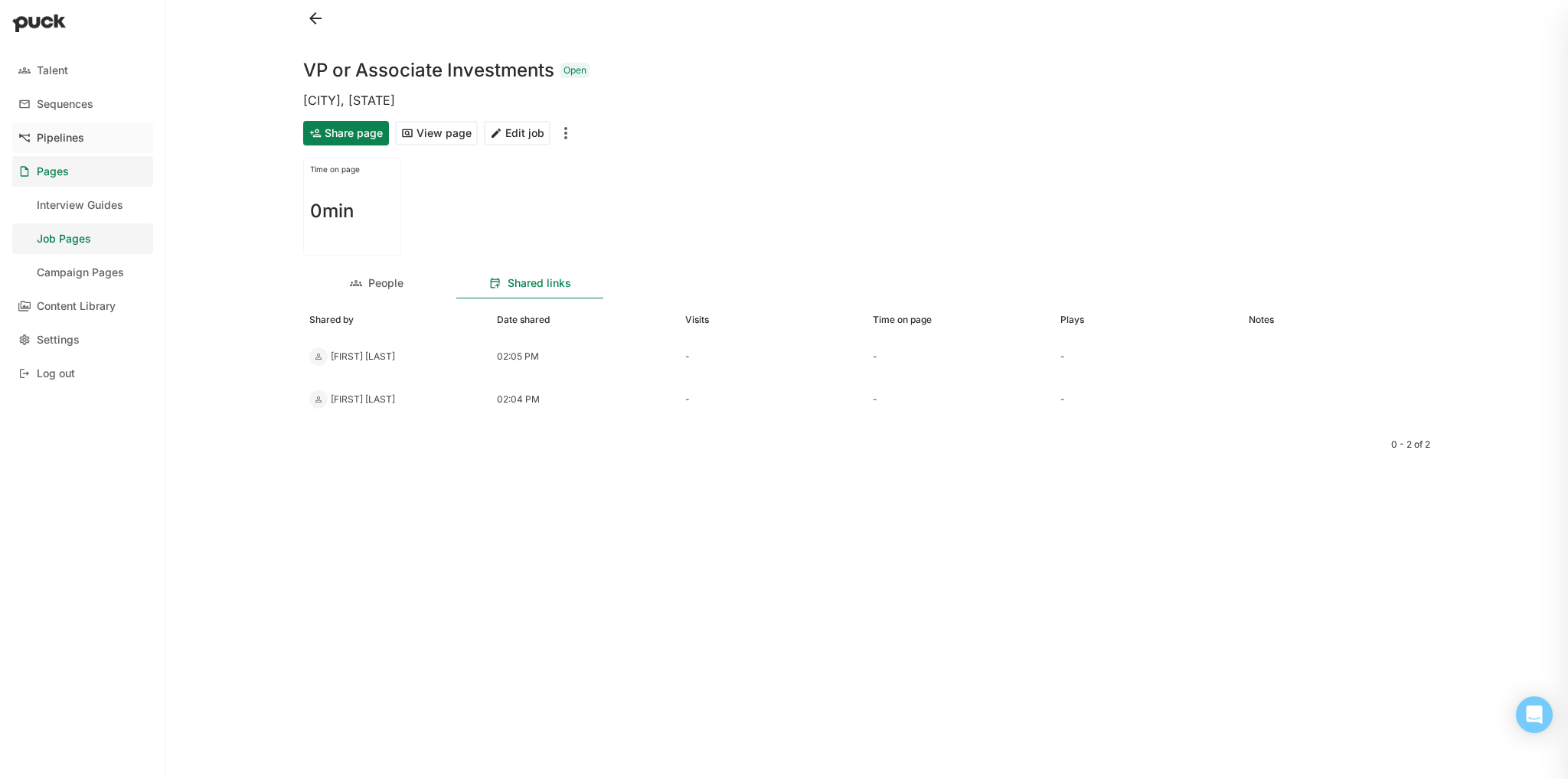 drag, startPoint x: 58, startPoint y: 118, endPoint x: 57, endPoint y: 140, distance: 22.022716 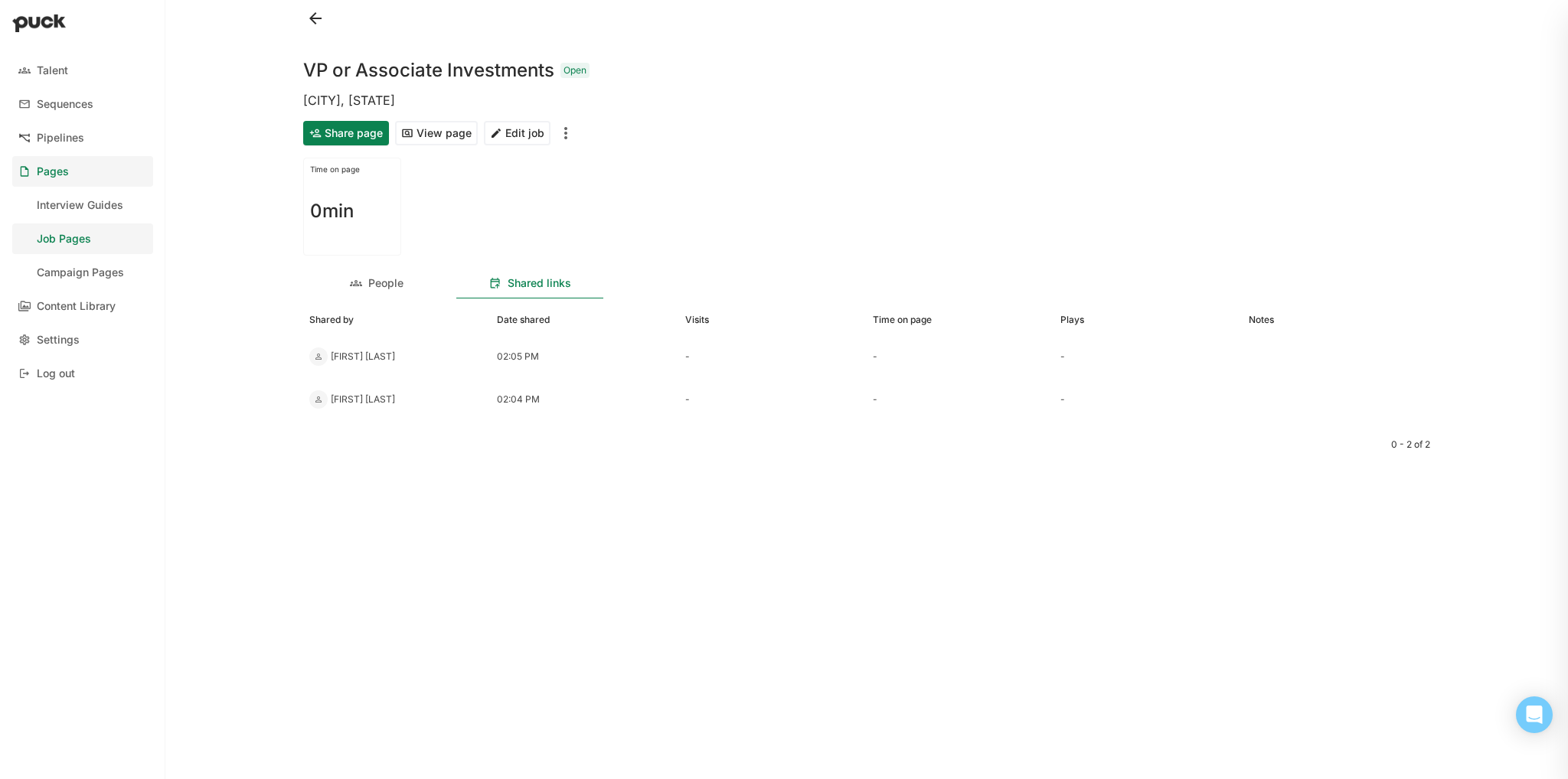drag, startPoint x: 57, startPoint y: 140, endPoint x: 48, endPoint y: 137, distance: 9.486833 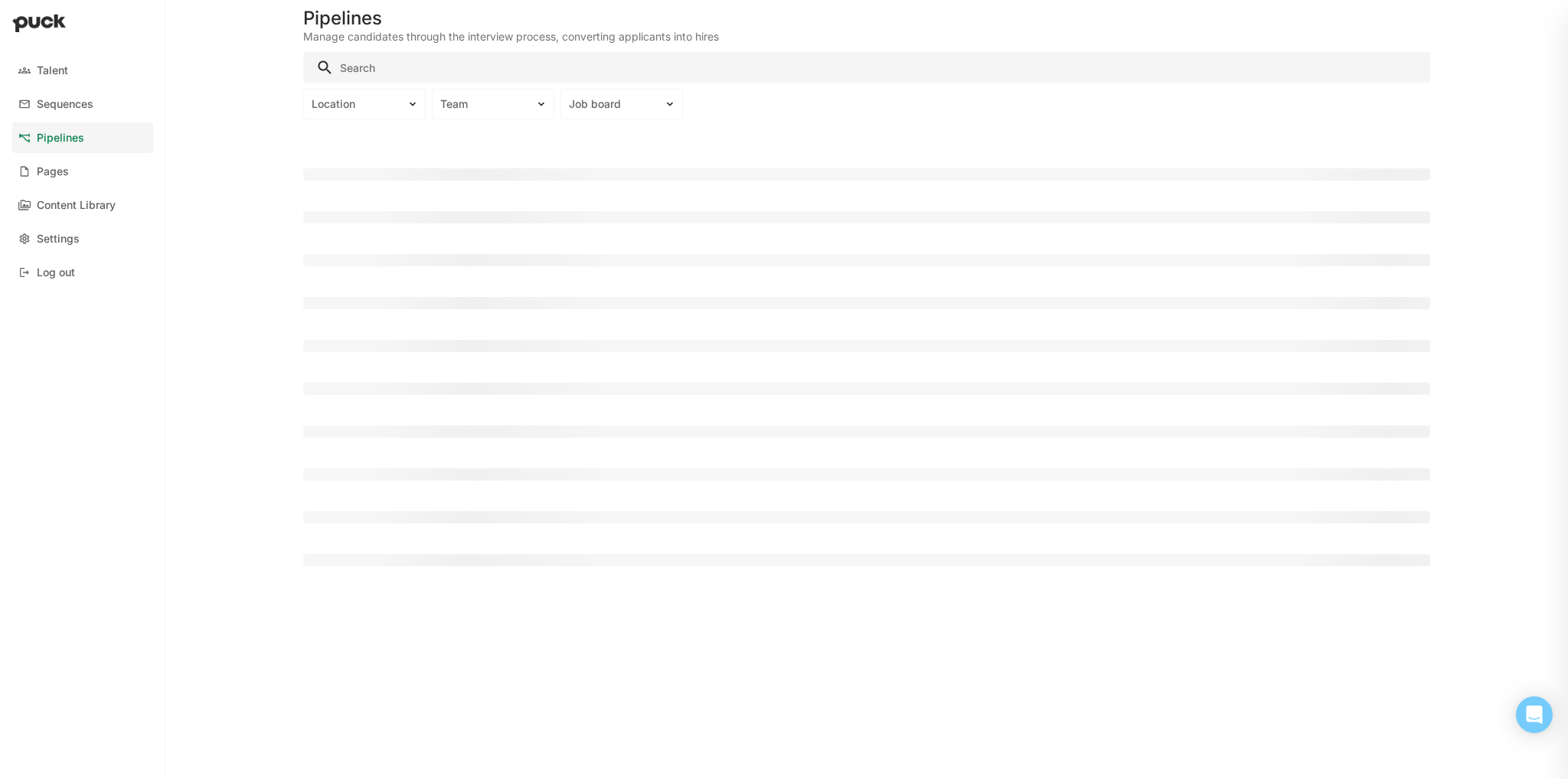 click on "Pipelines" at bounding box center [60, 138] 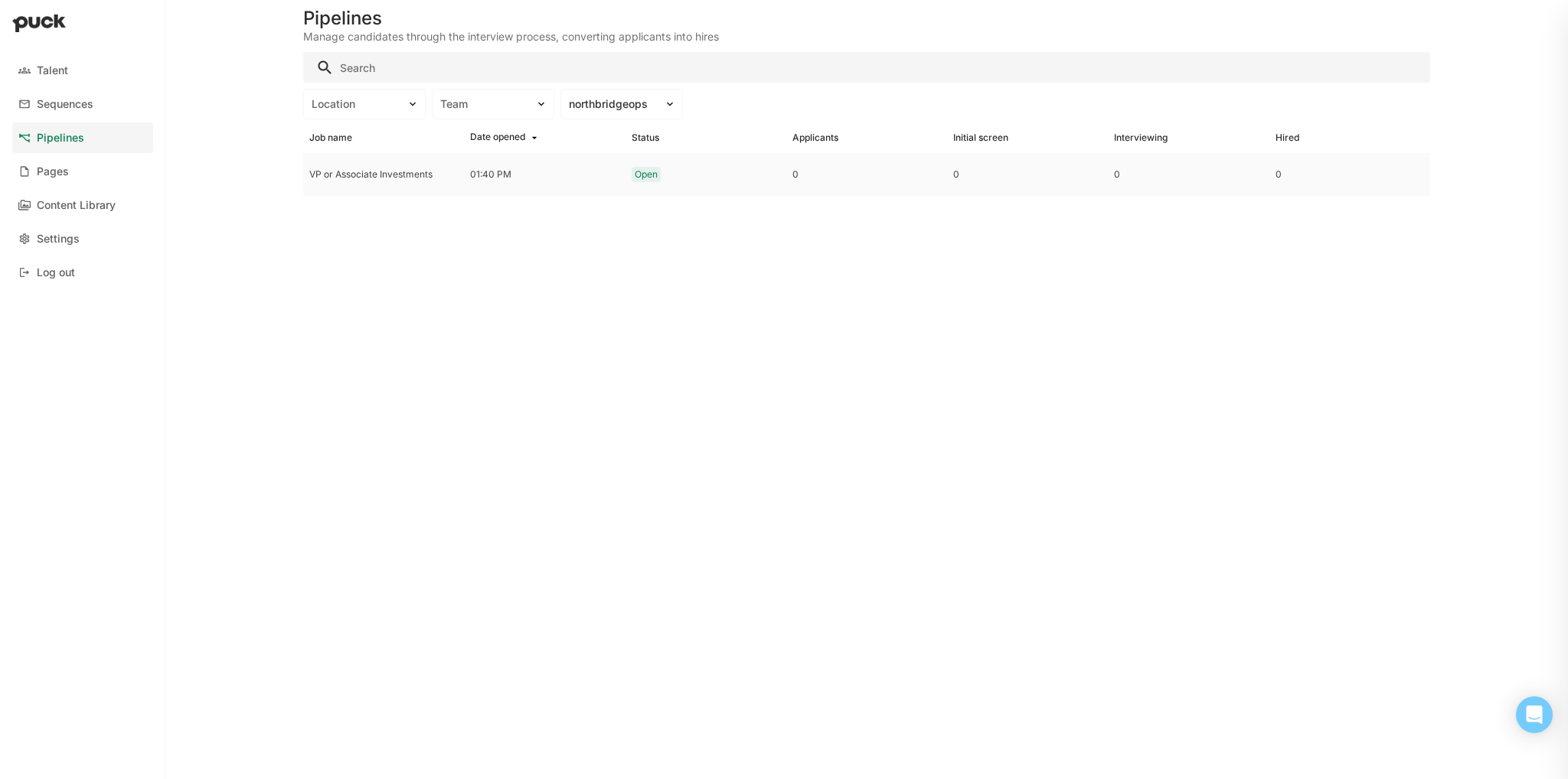 click on "VP or Associate Investments" at bounding box center (384, 174) 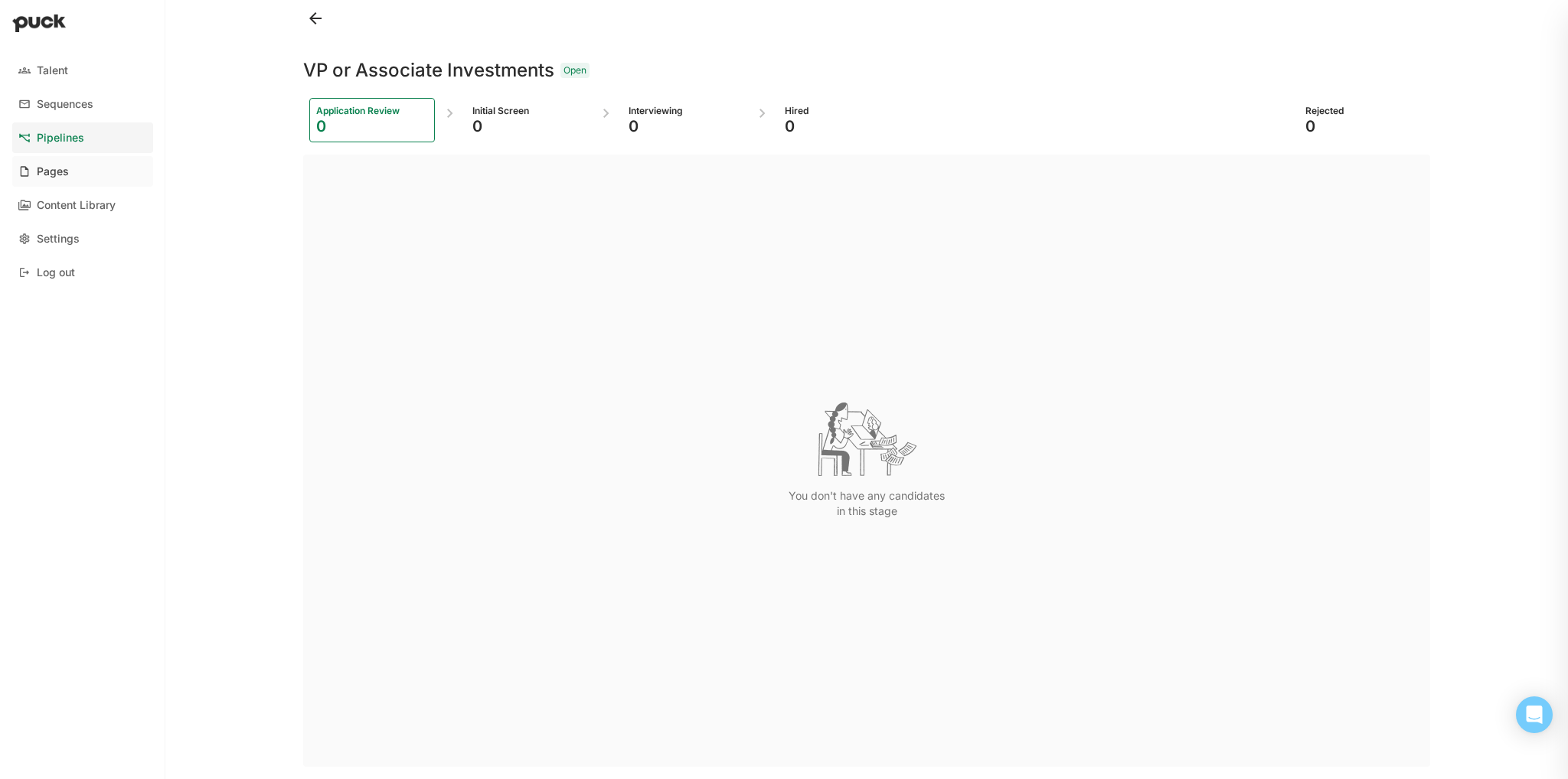 click on "Pages" at bounding box center [53, 171] 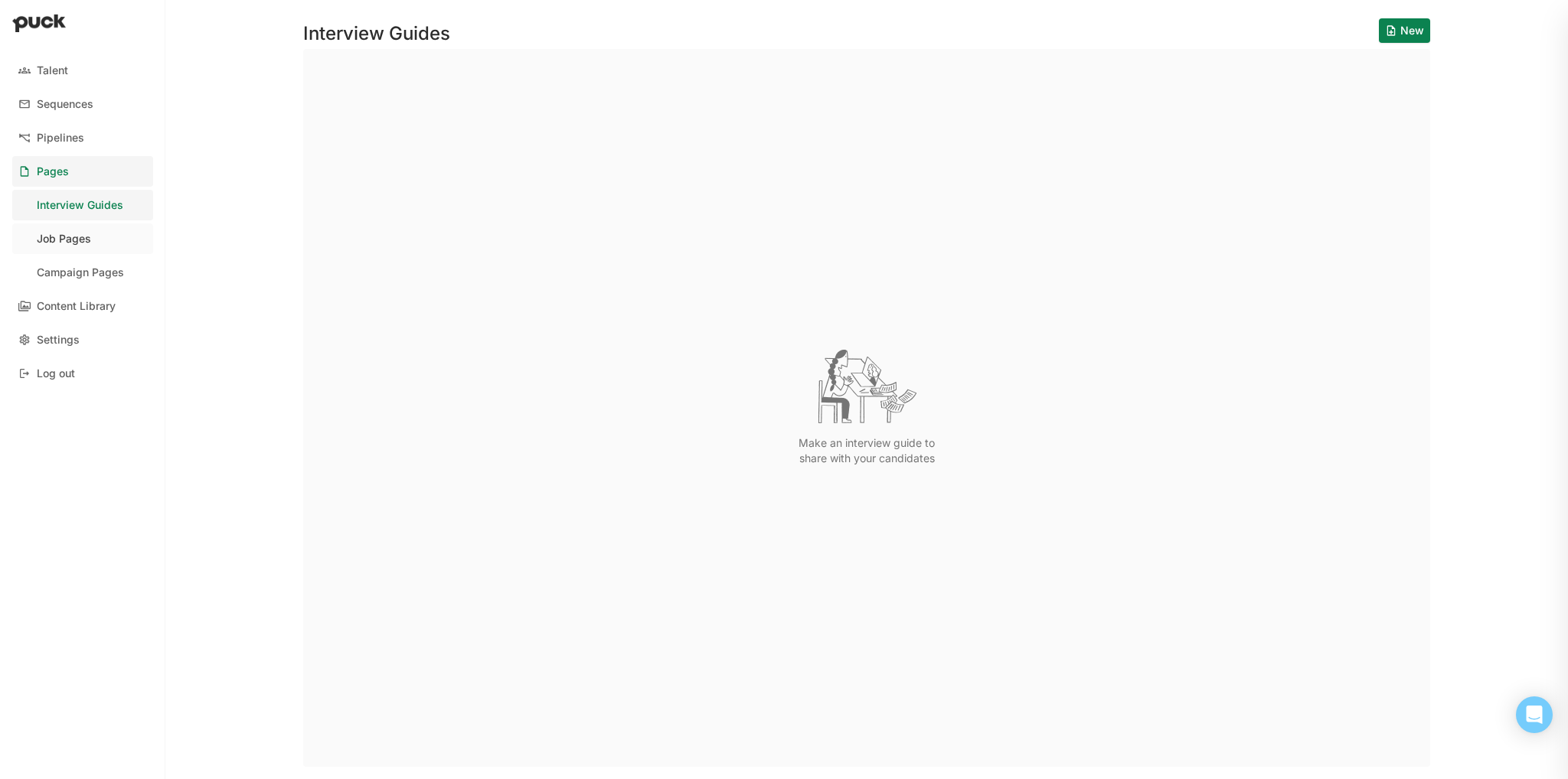 click on "Job Pages" at bounding box center (83, 239) 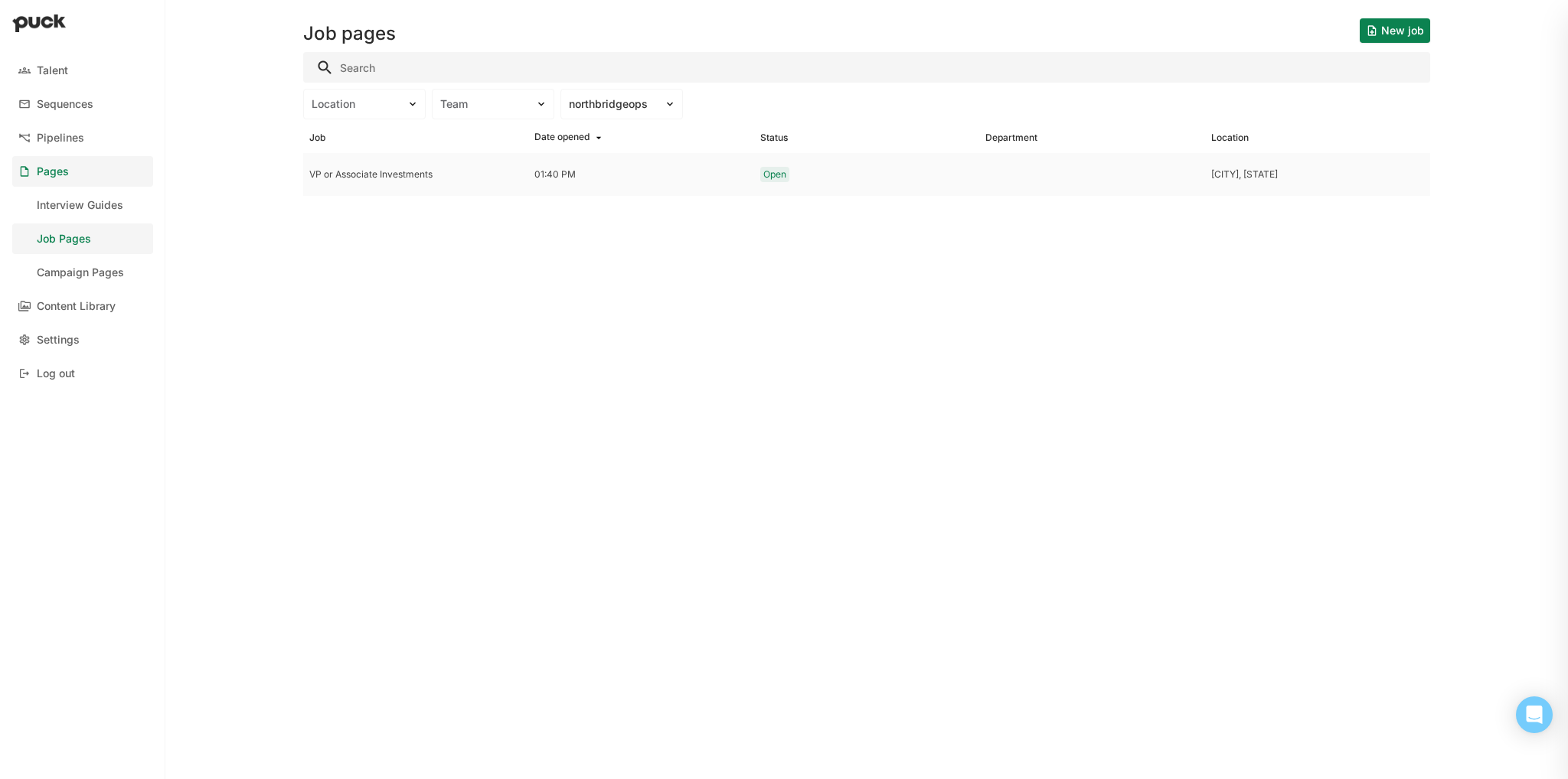 click on "VP or Associate Investments" at bounding box center [416, 174] 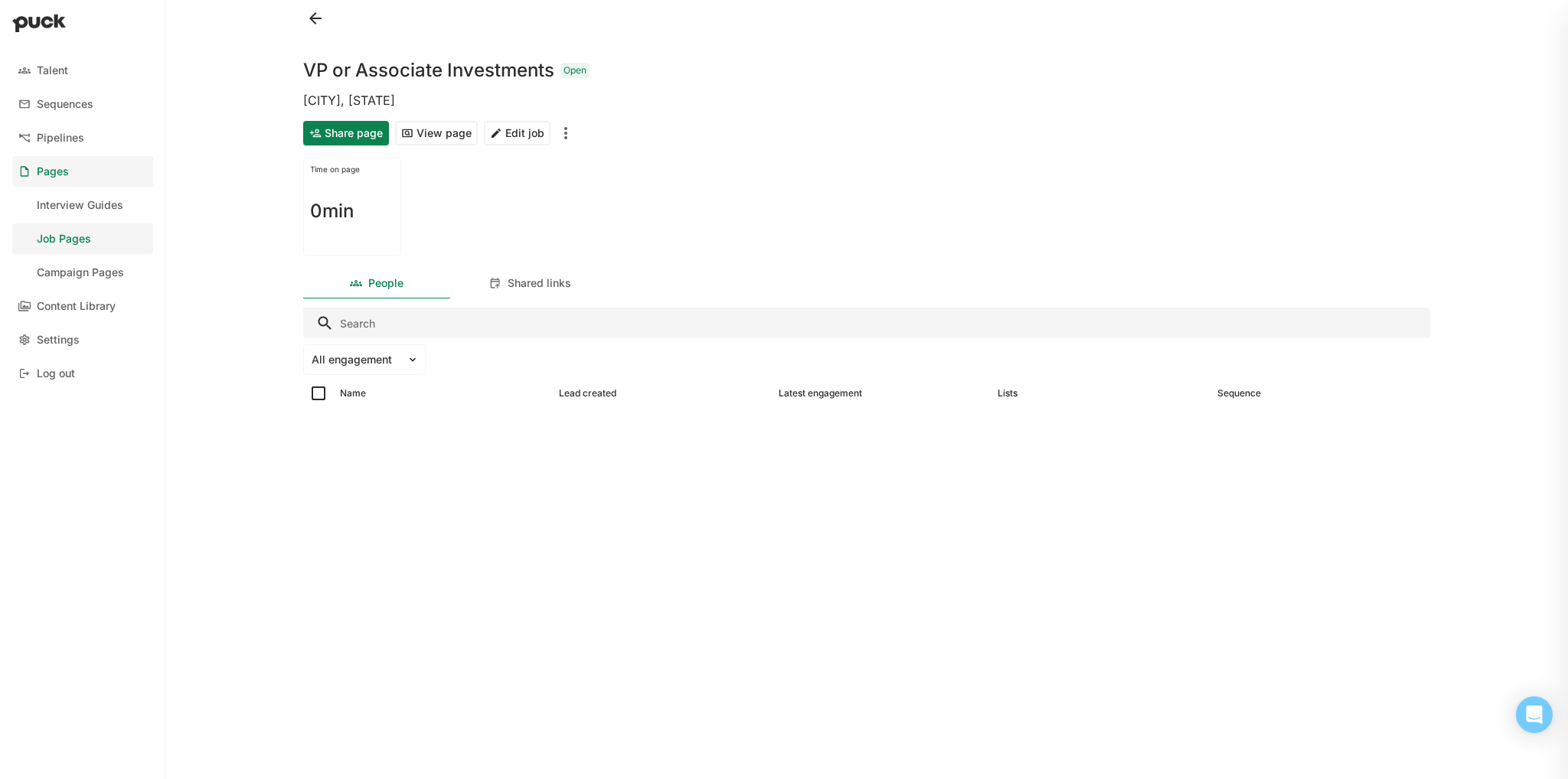 click on "Edit job" at bounding box center (517, 133) 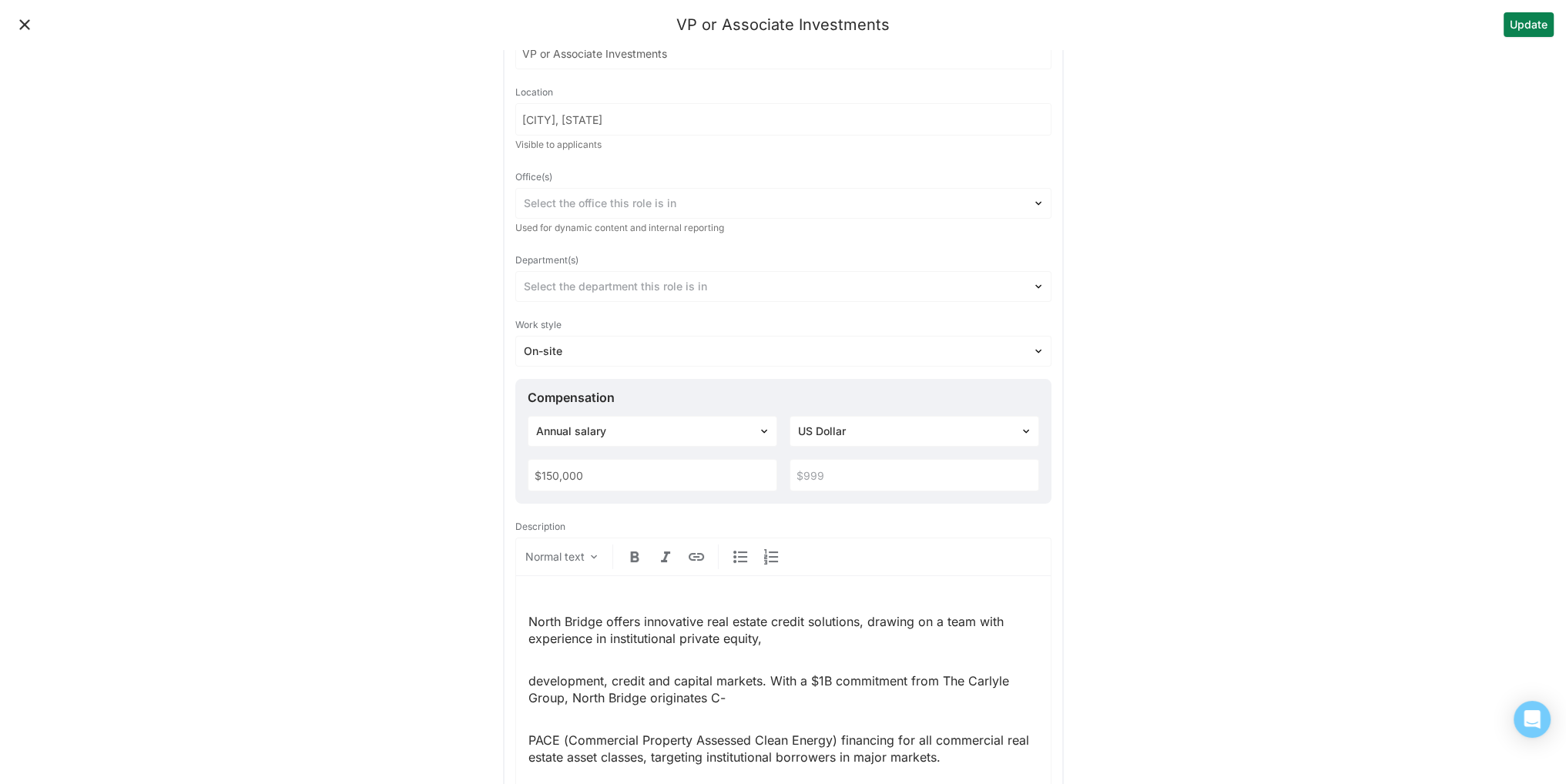 scroll, scrollTop: 71, scrollLeft: 0, axis: vertical 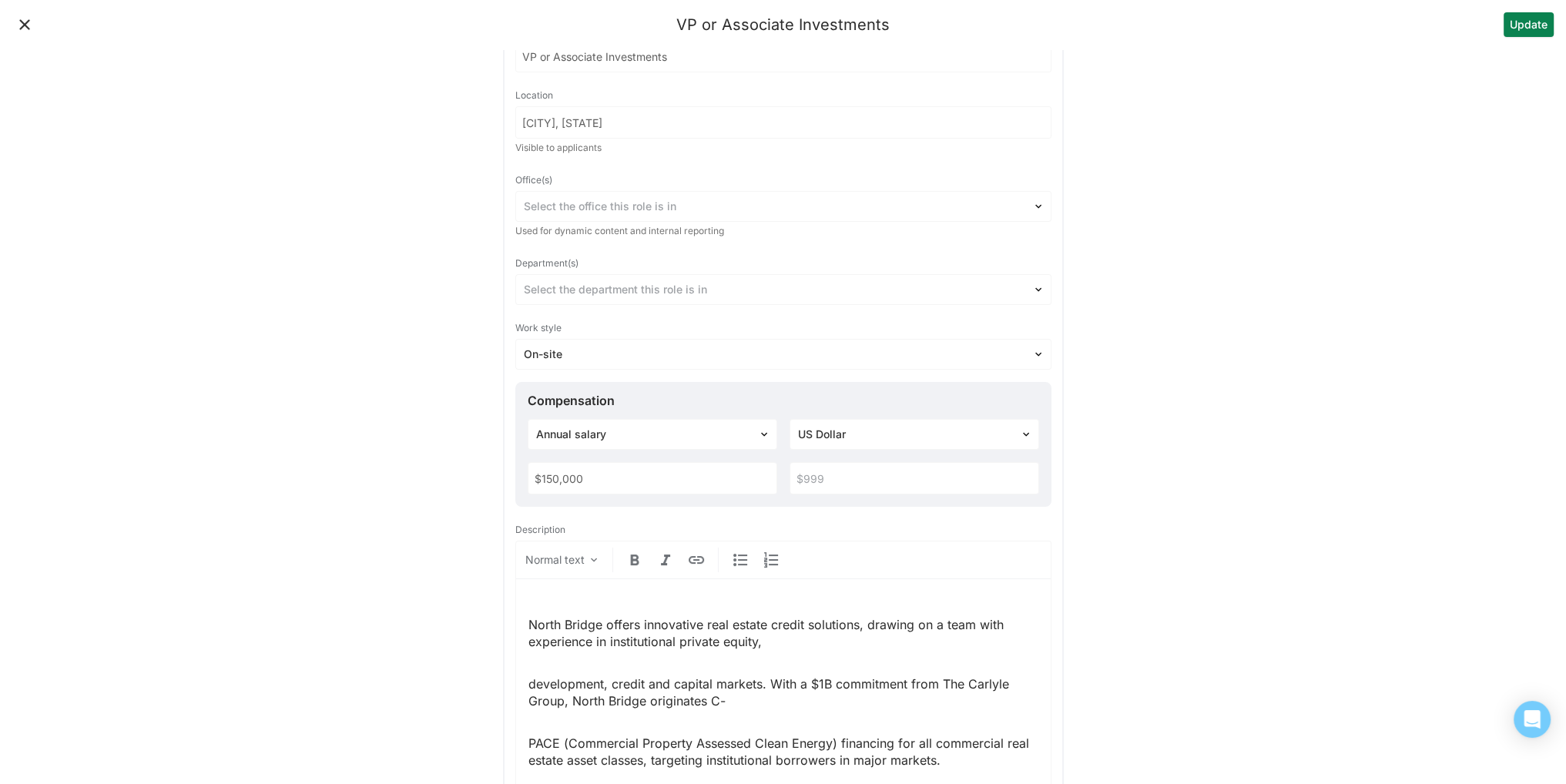 click on "development, credit and capital markets. With a $1B commitment from The Carlyle Group, North Bridge originates C-" at bounding box center (783, 692) 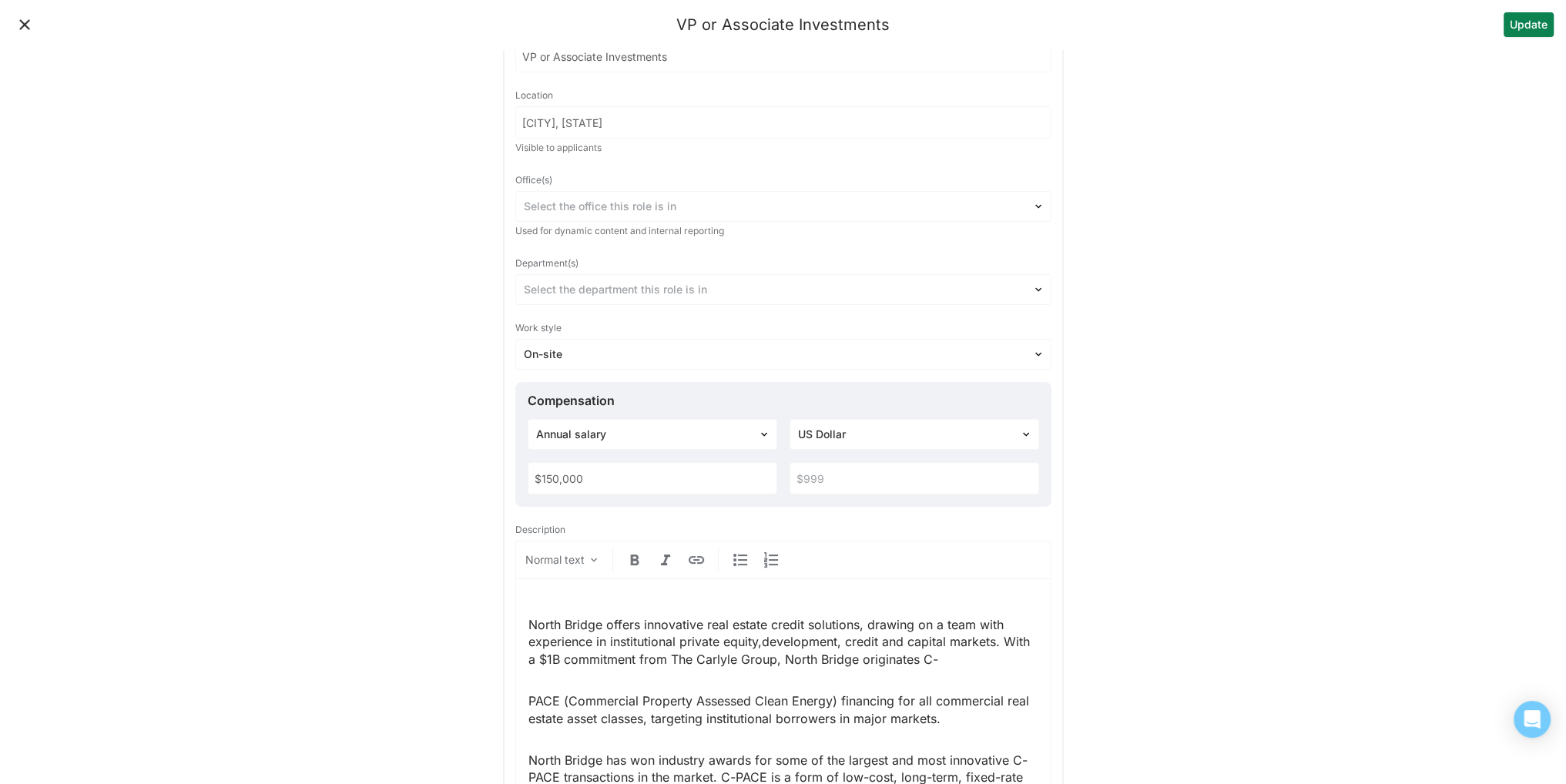 click on "North Bridge offers innovative real estate credit solutions, drawing on a team with experience in institutional private equity,development, credit and capital markets. With a $1B commitment from The Carlyle Group, North Bridge originates C- PACE (Commercial Property Assessed Clean Energy) financing for all commercial real estate asset classes, targeting institutional borrowers in major markets. North Bridge has won industry awards for some of the largest and most innovative C-PACE transactions in the market. C-PACE is a form of low-cost, long-term, fixed-rate financing that borrowers can use for renovation, new construction and recapitalizations. By offering bespoke structures, including accrued interest, retroactive financing and extended repayment schedules, North Bridge partners with the entire capital stack to maximize project viability and developer success. RESPONSIBILITIES Underwrite transactions from deal origination through execution Evaluate prospective financing opportunities REQUIREMENTS" at bounding box center (783, 1333) 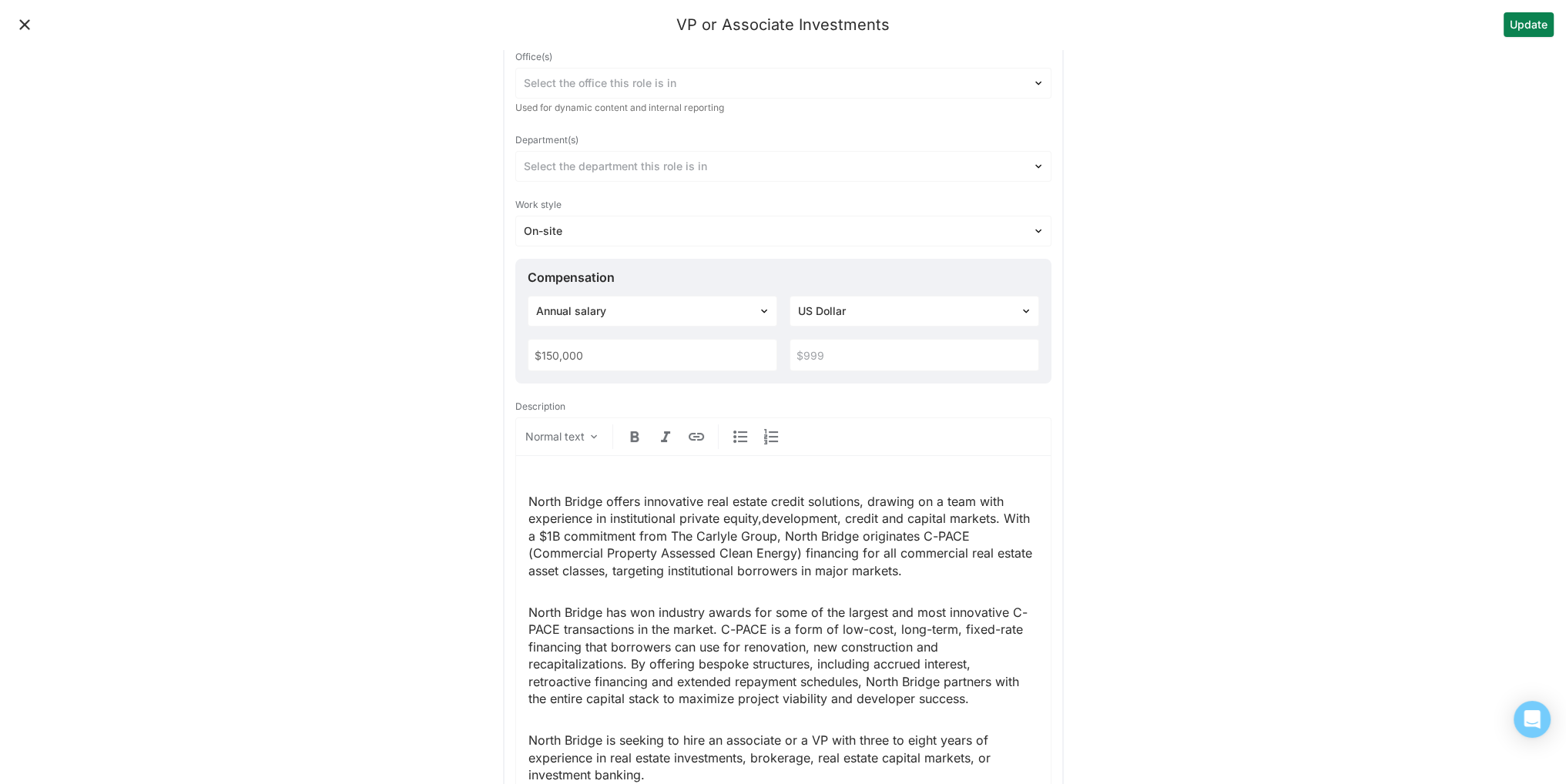 scroll, scrollTop: 160, scrollLeft: 0, axis: vertical 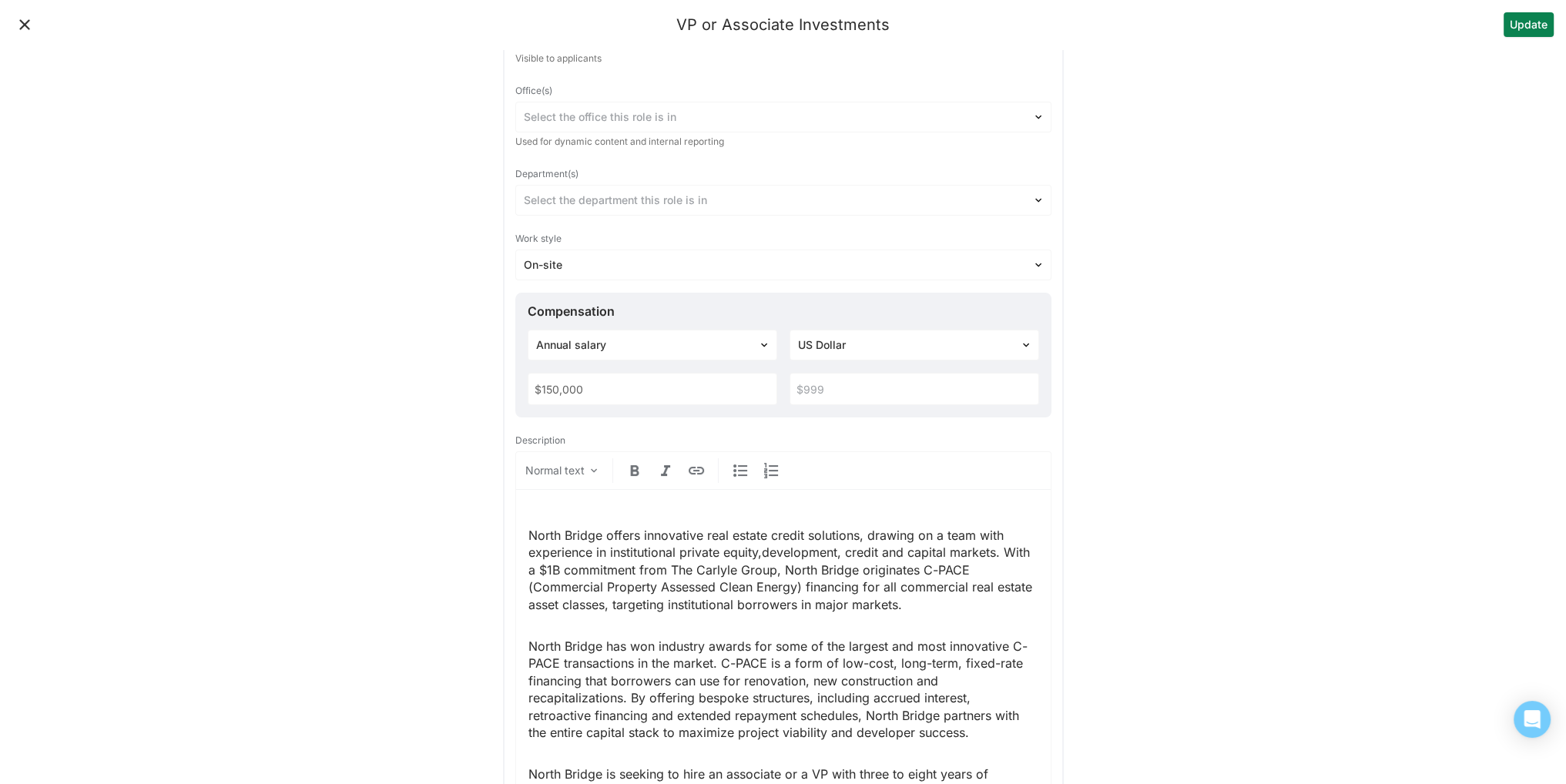 click on "Update" at bounding box center [1528, 25] 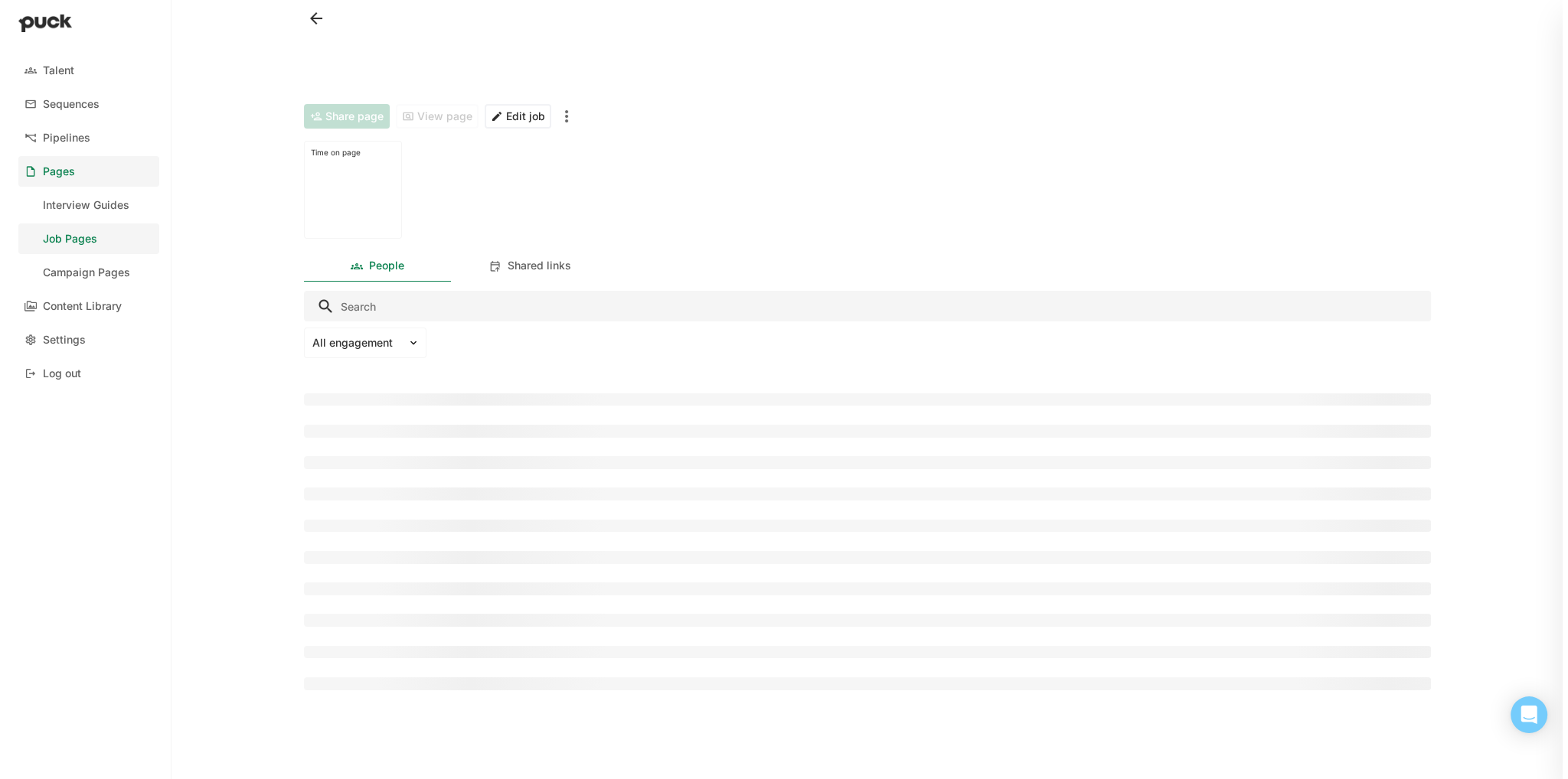 scroll, scrollTop: 0, scrollLeft: 0, axis: both 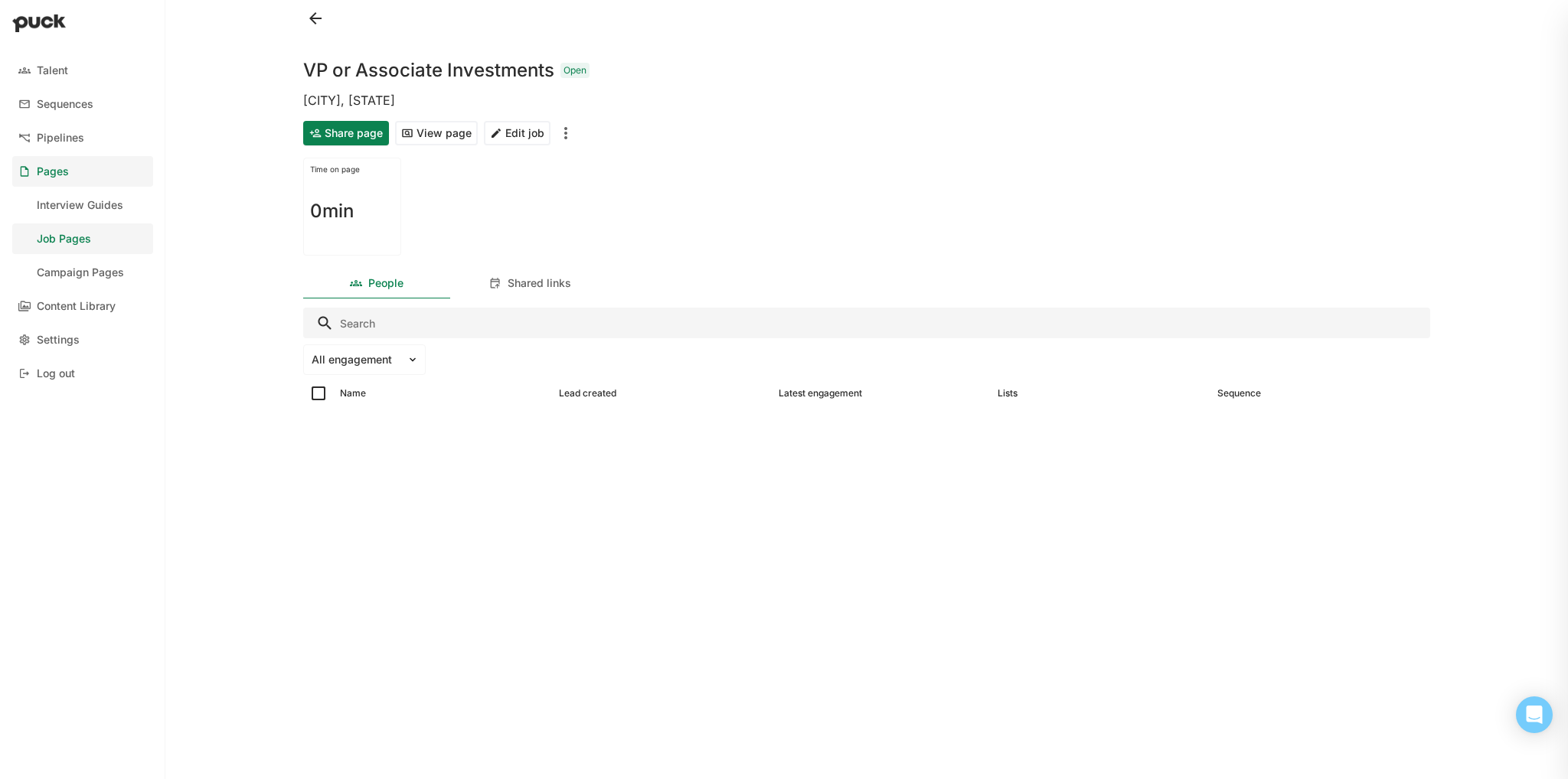 click on "View page" at bounding box center [436, 133] 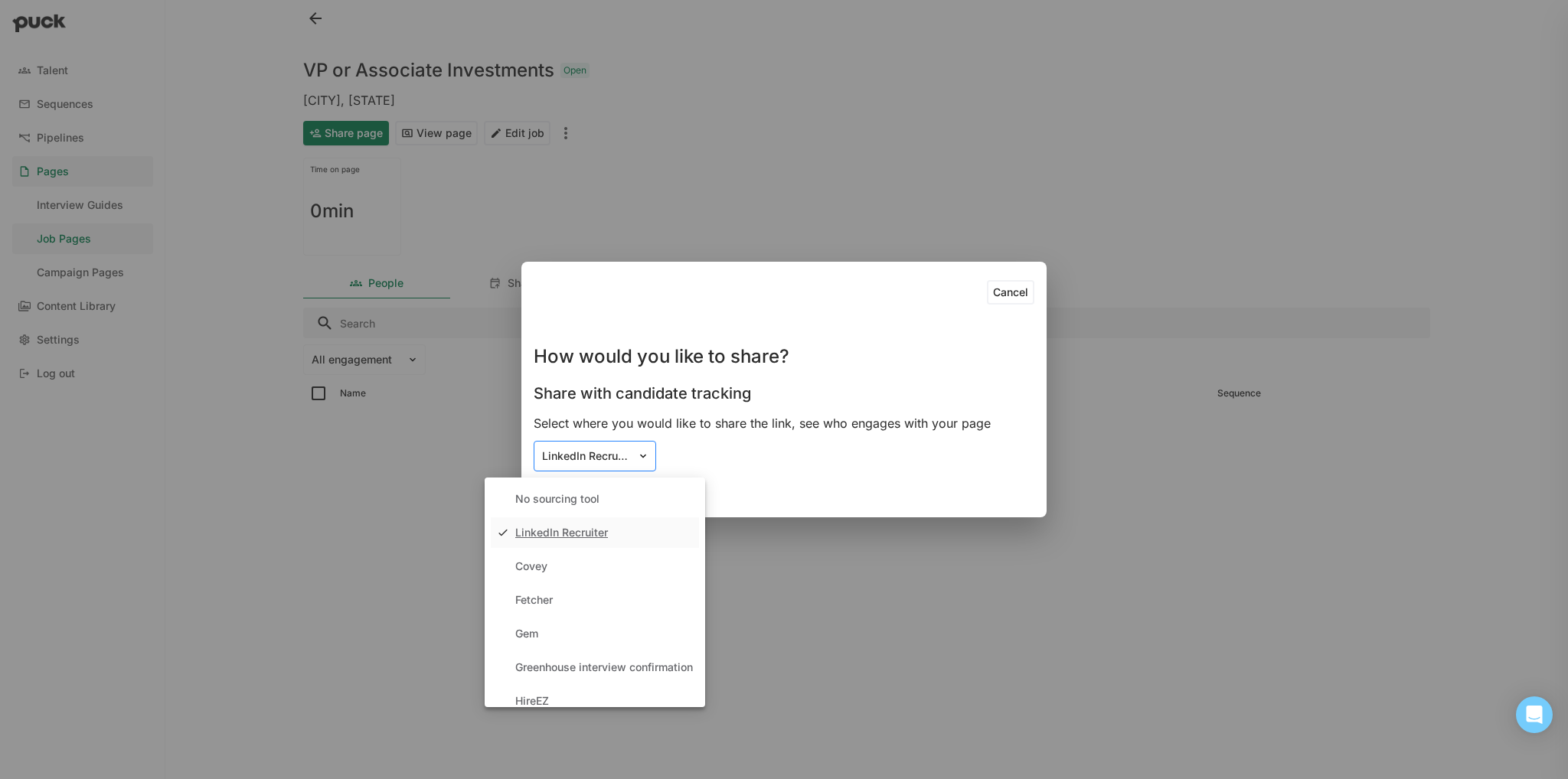 click on "LinkedIn Recruiter" at bounding box center (595, 456) 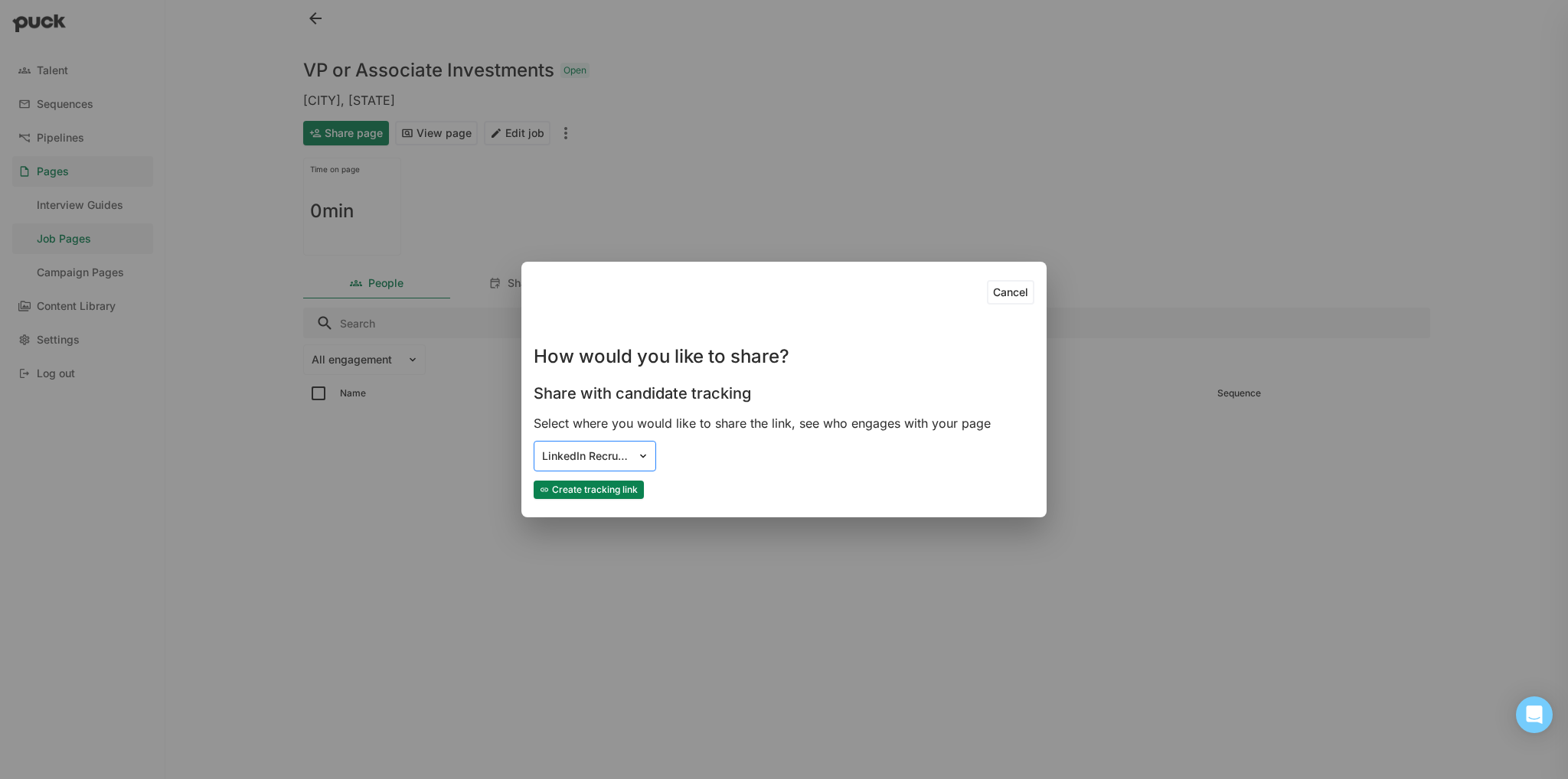 click on "LinkedIn Recruiter" at bounding box center (586, 456) 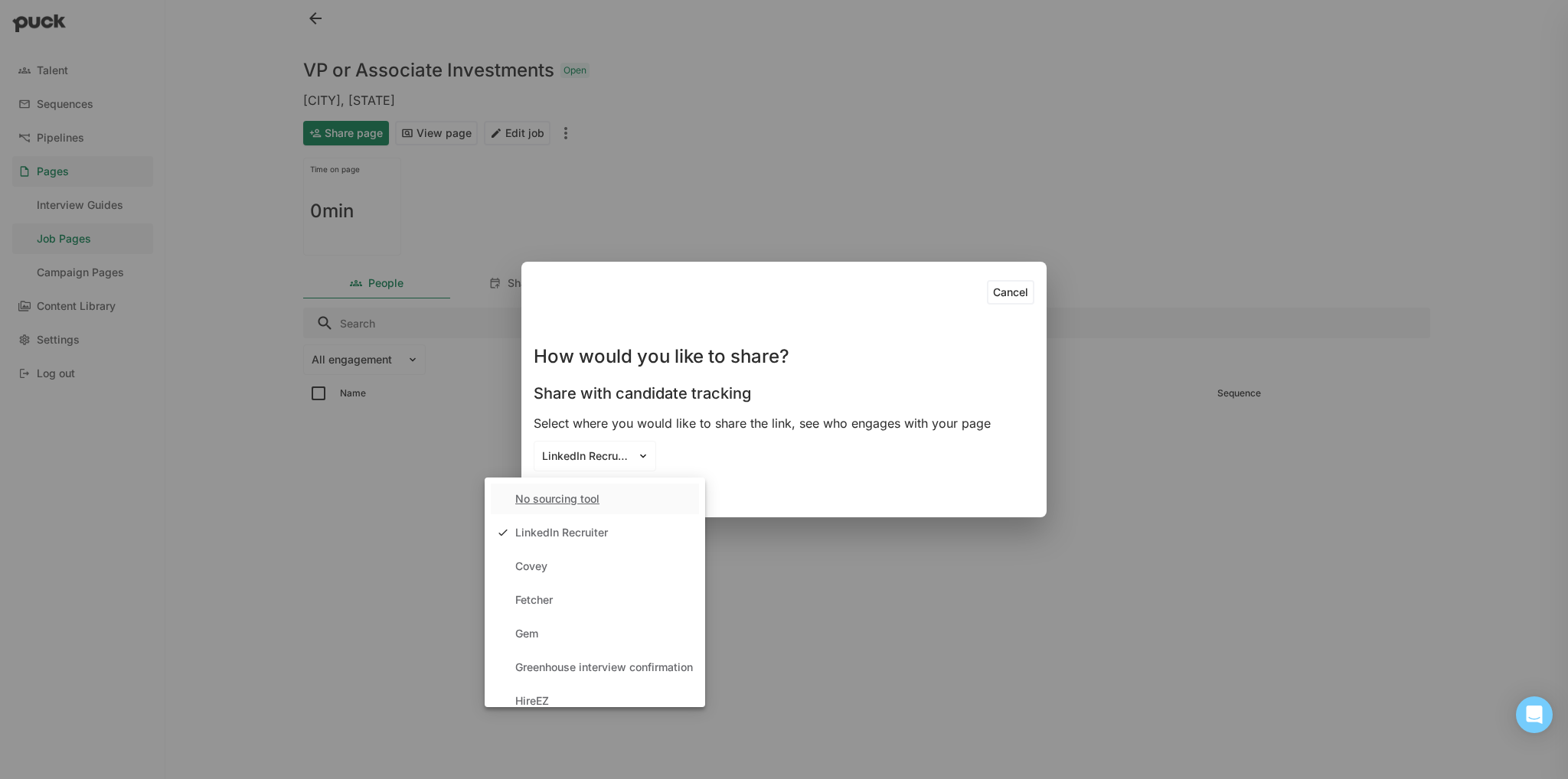 drag, startPoint x: 563, startPoint y: 497, endPoint x: 851, endPoint y: 542, distance: 291.49443 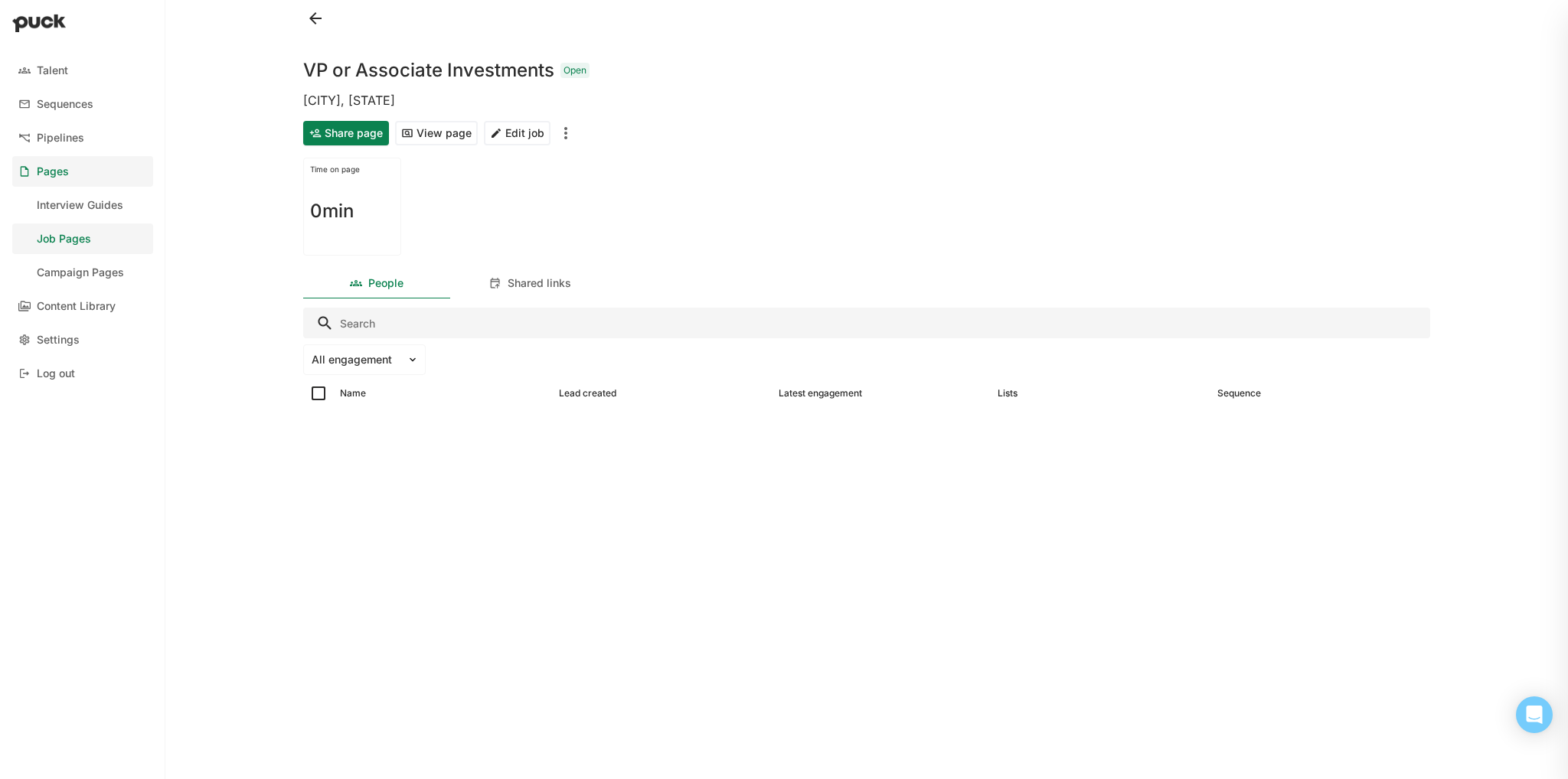 click on "VP or Associate Investments Open [CITY], [STATE] Share page View page Edit job Time on page 0min People Shared links All engagement Name Lead created Latest engagement Lists Sequence" at bounding box center (867, 390) 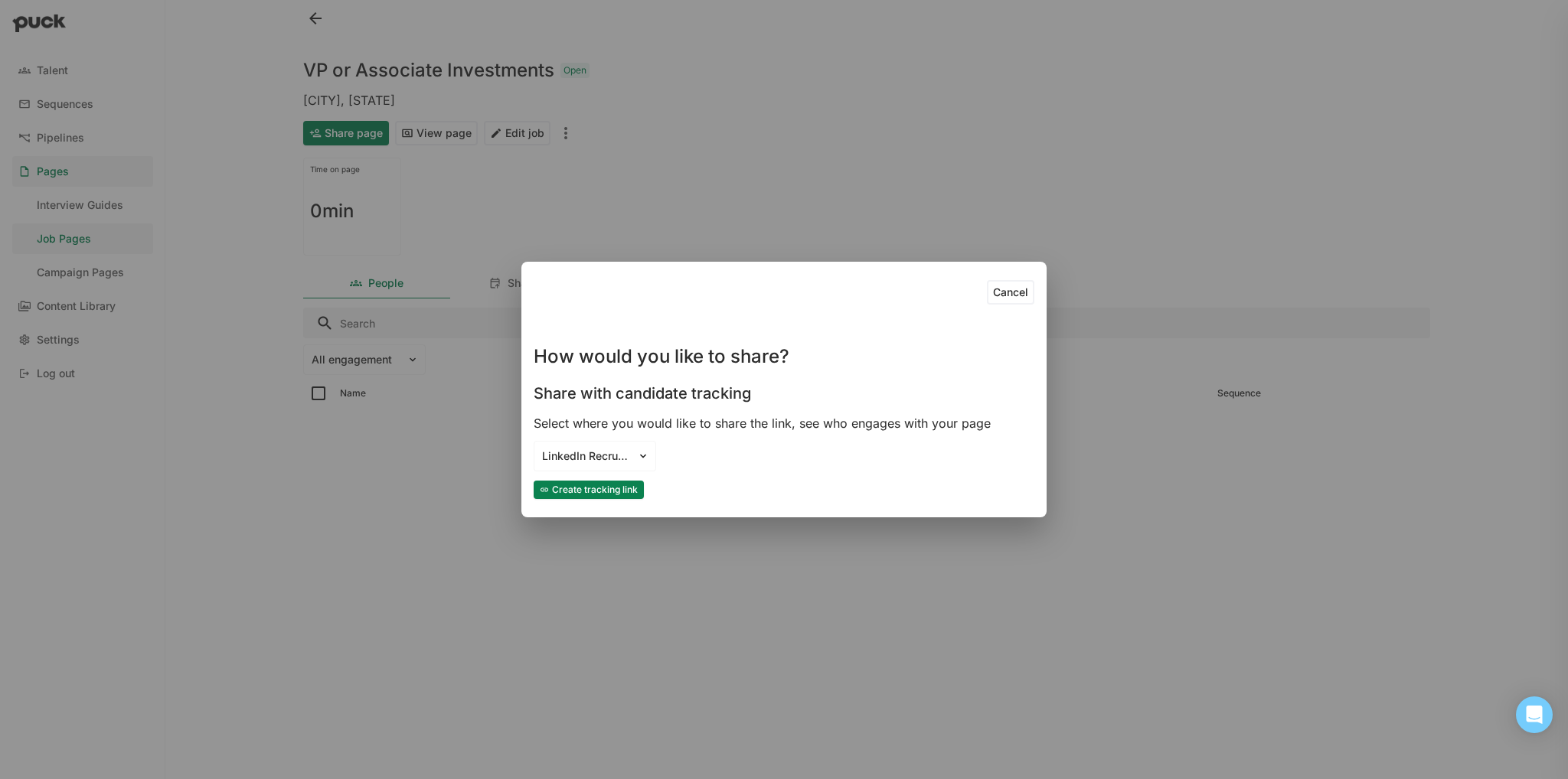 click on "Create tracking link" at bounding box center (589, 490) 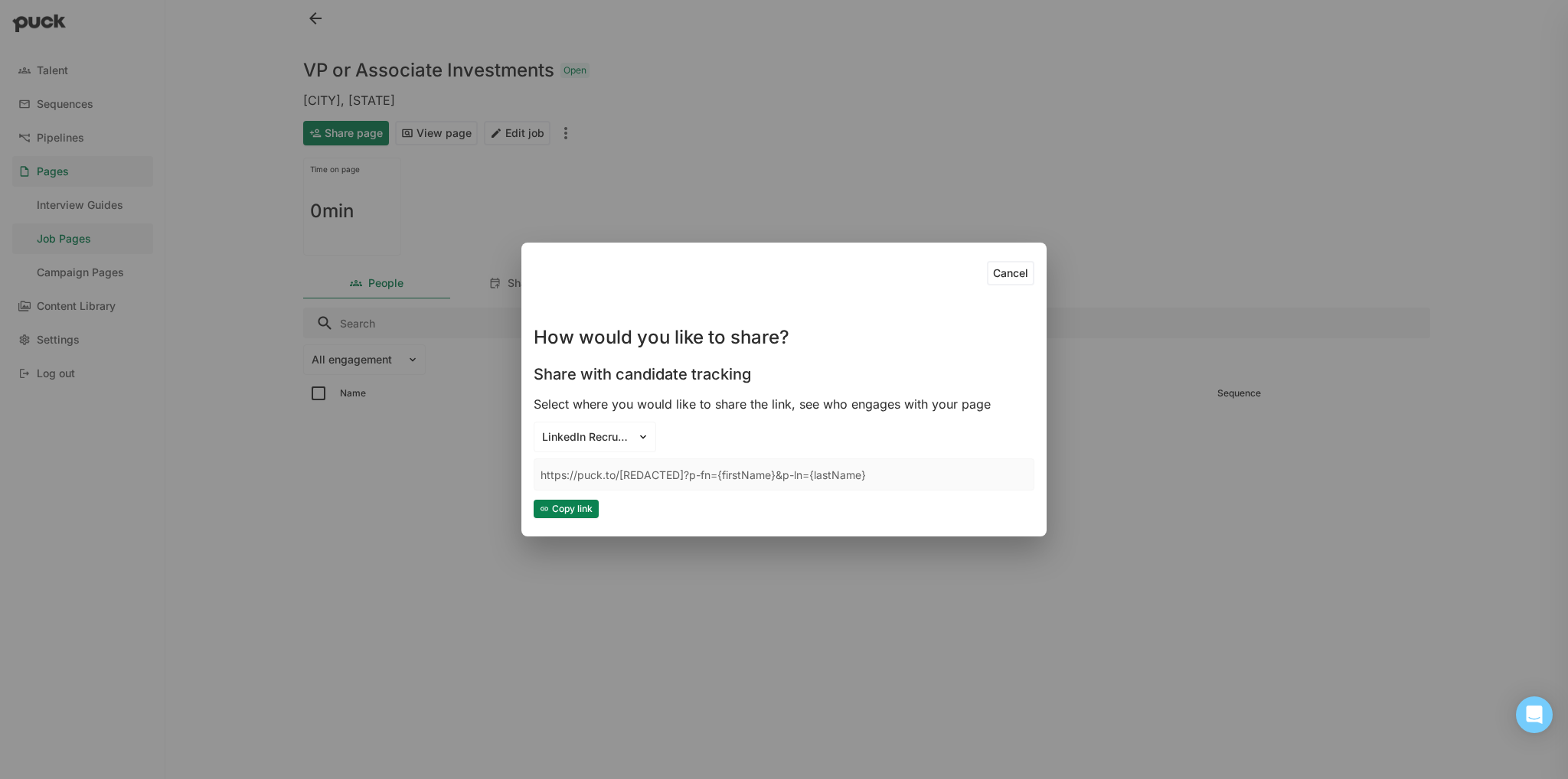 click on "Cancel" at bounding box center (1011, 273) 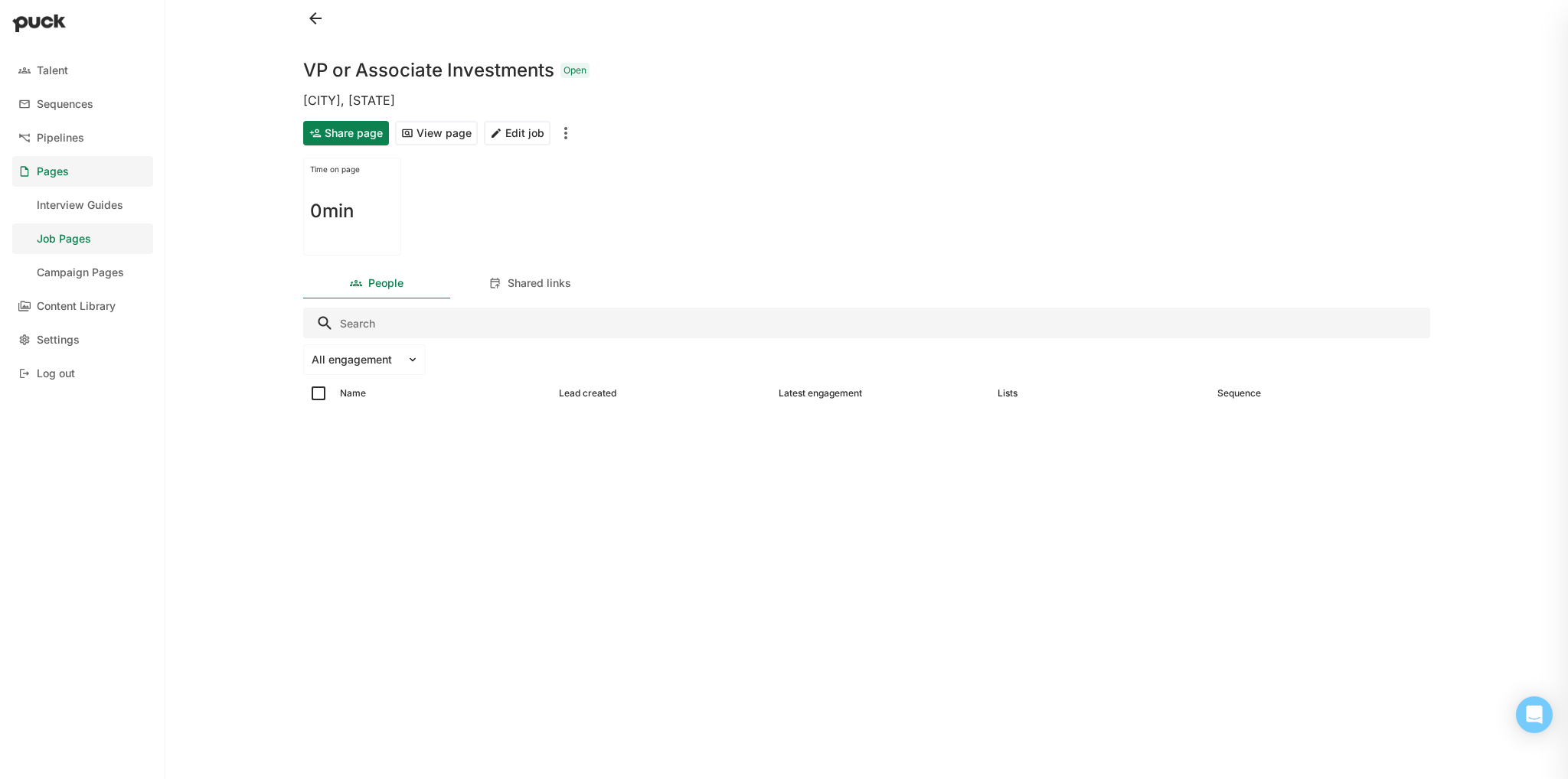 click on "Share page" at bounding box center (346, 133) 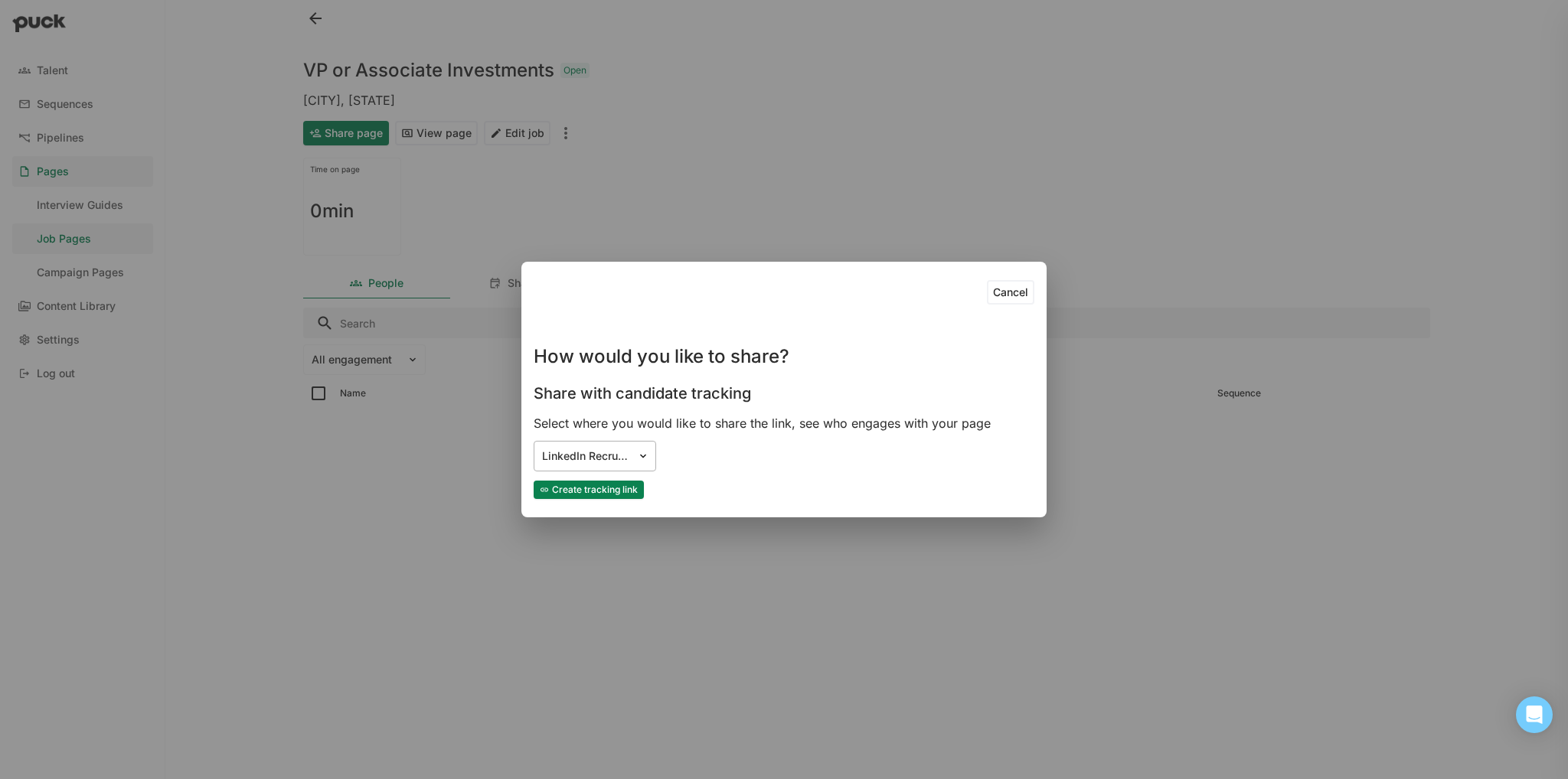 click on "LinkedIn Recruiter" at bounding box center (595, 456) 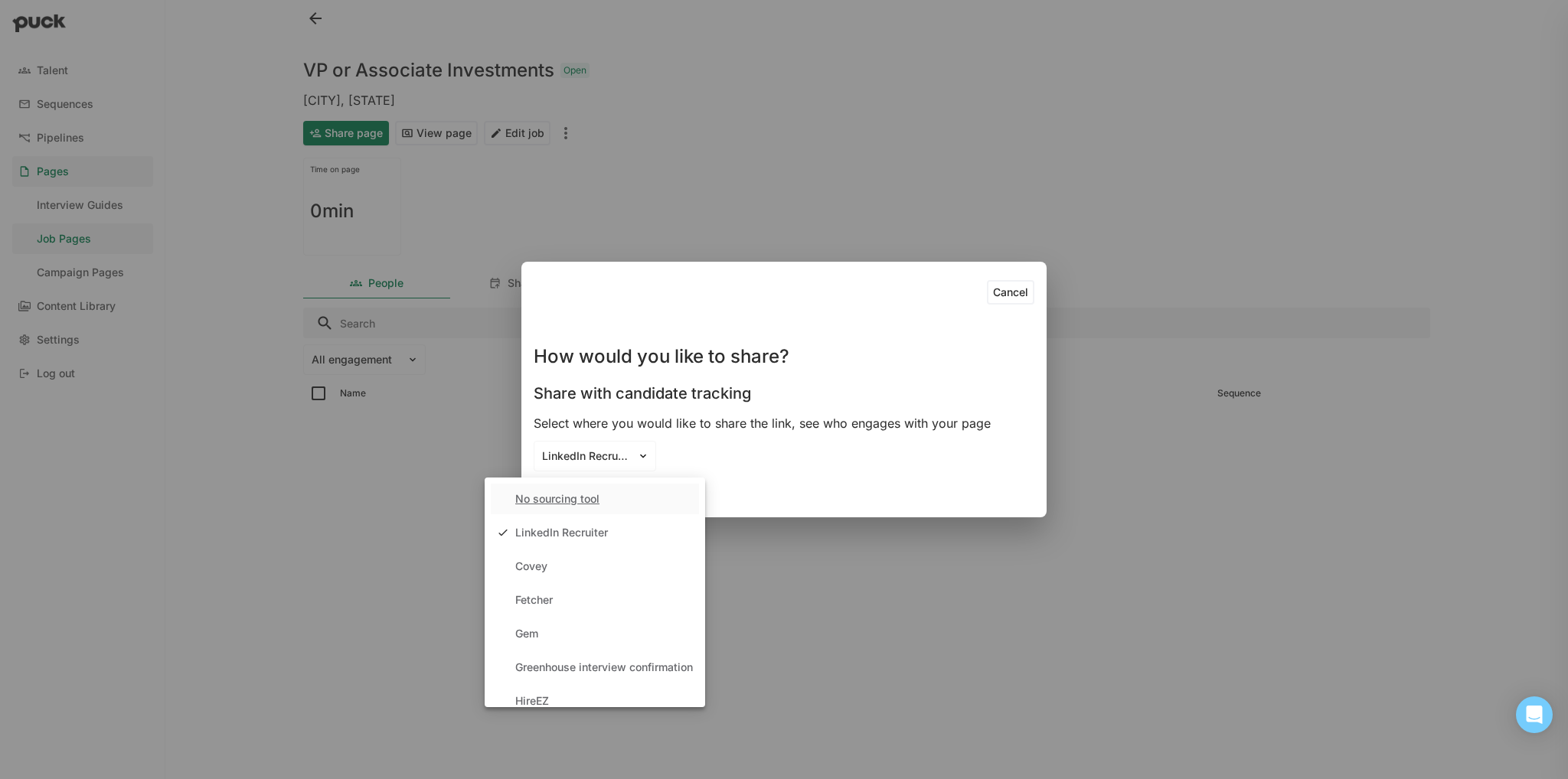 click on "No sourcing tool" at bounding box center (557, 499) 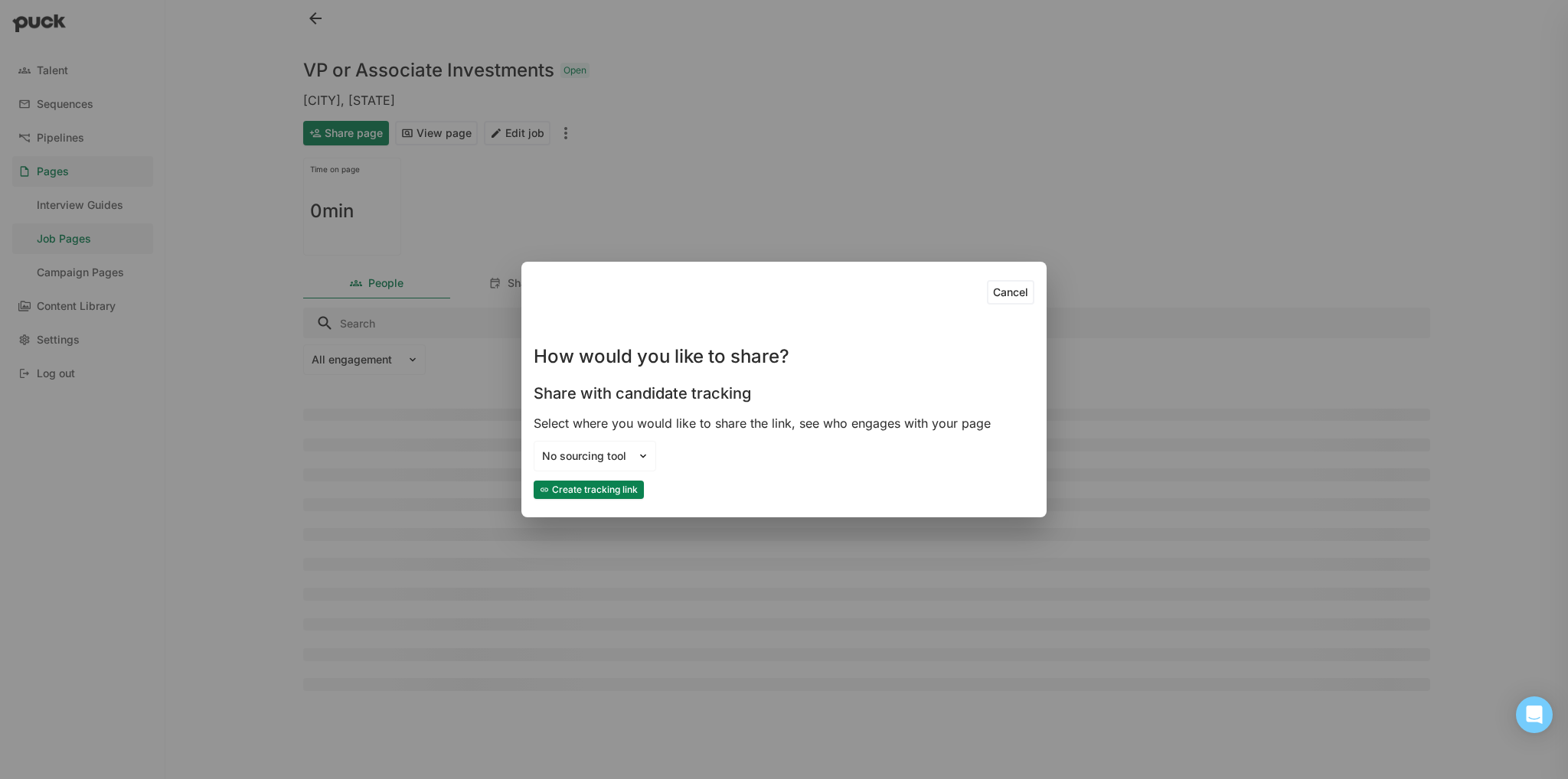 click on "Create tracking link" at bounding box center (589, 490) 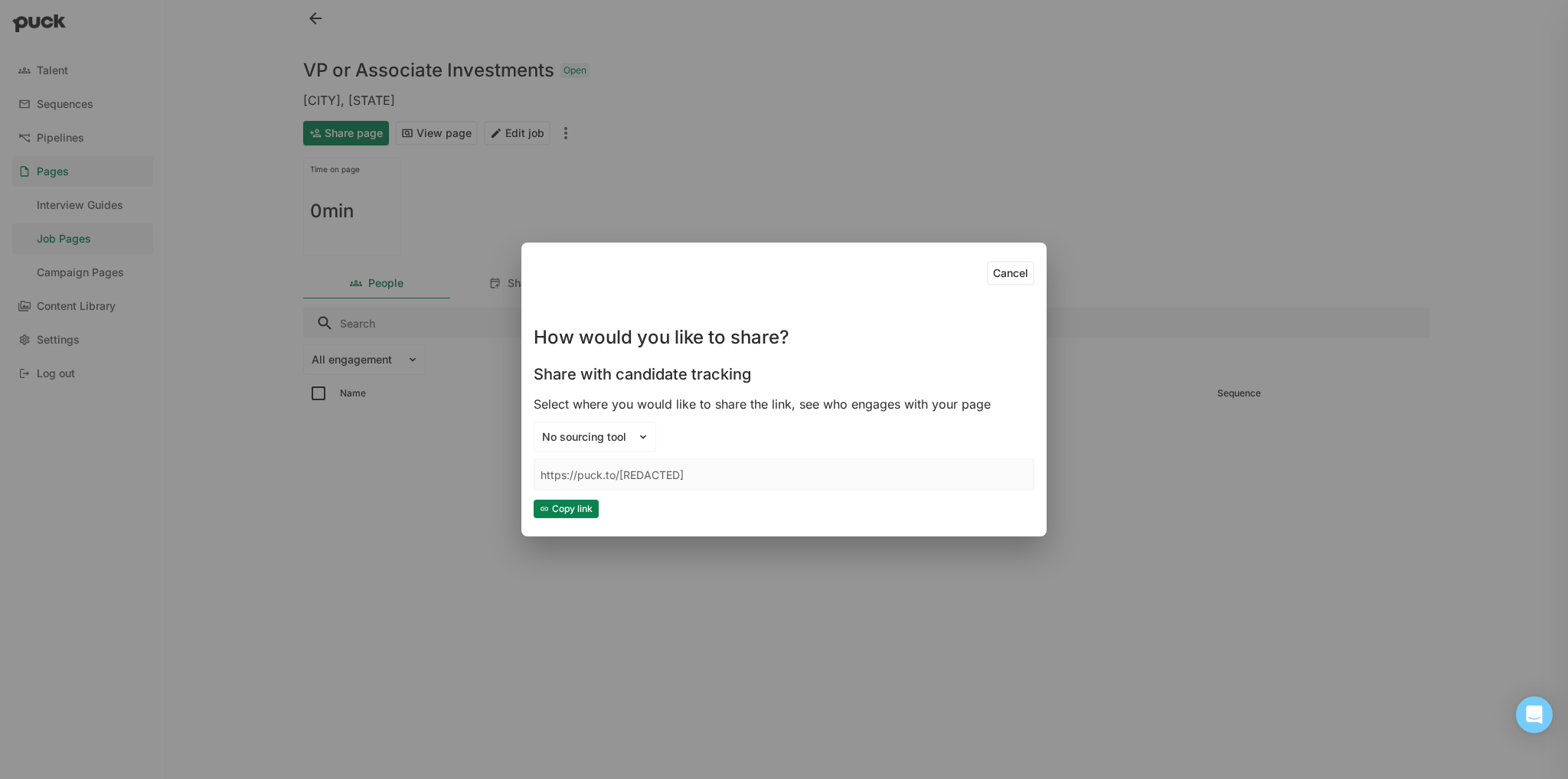click on "Copy link" at bounding box center [566, 509] 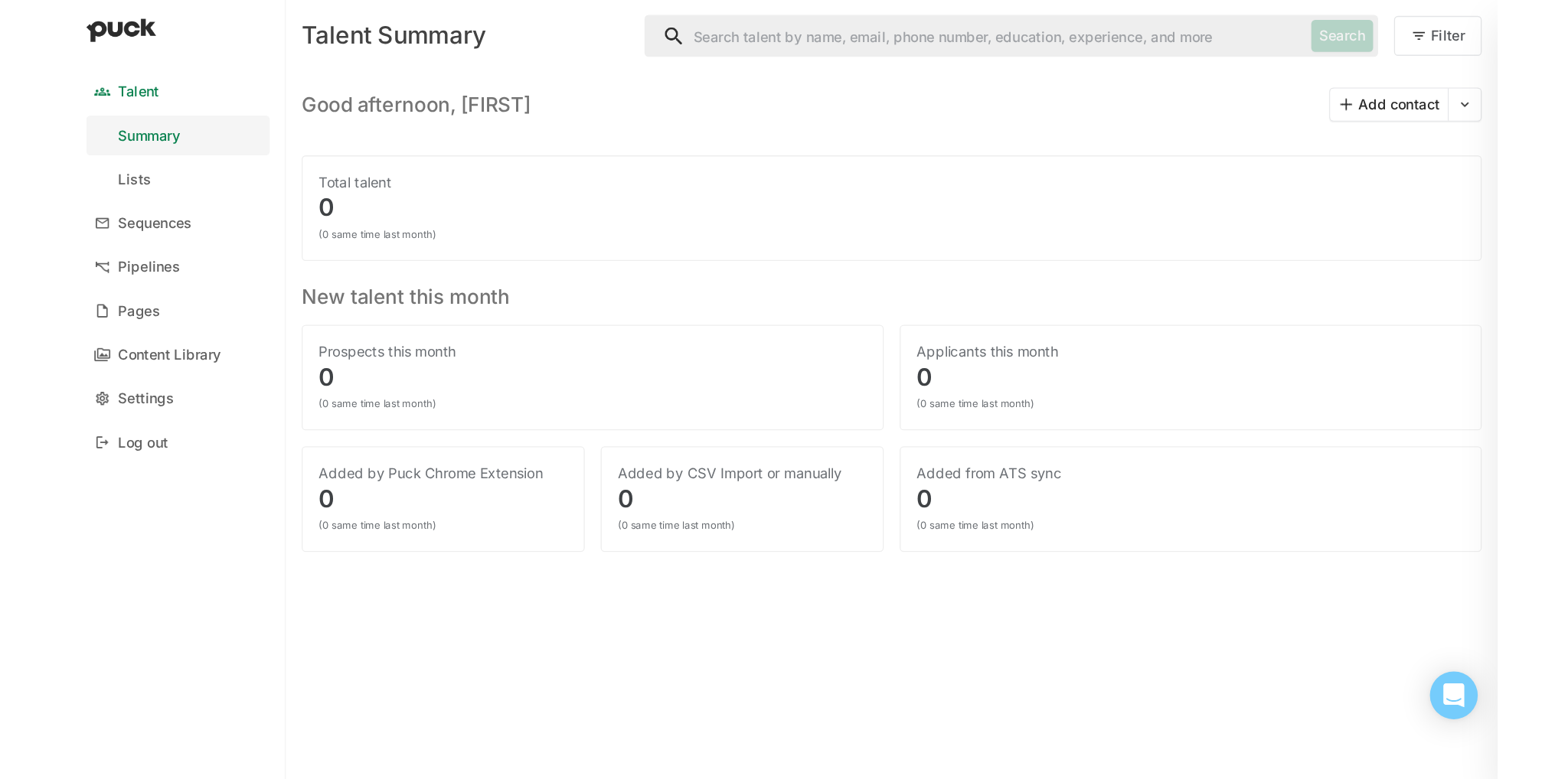 scroll, scrollTop: 0, scrollLeft: 0, axis: both 